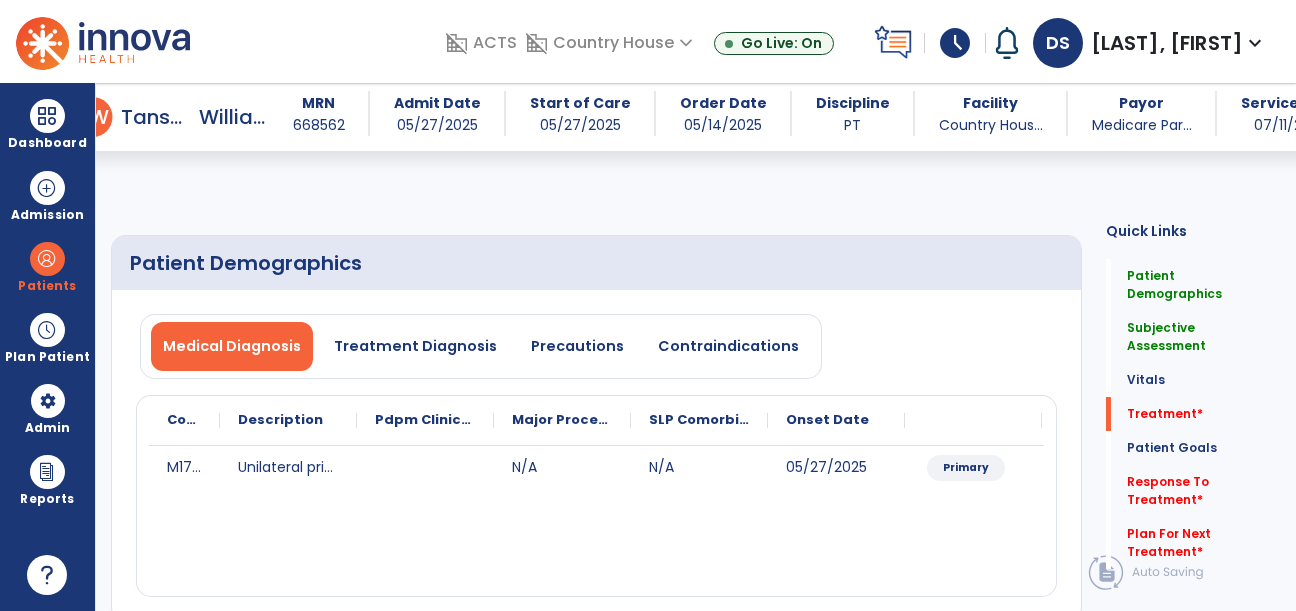 select on "*" 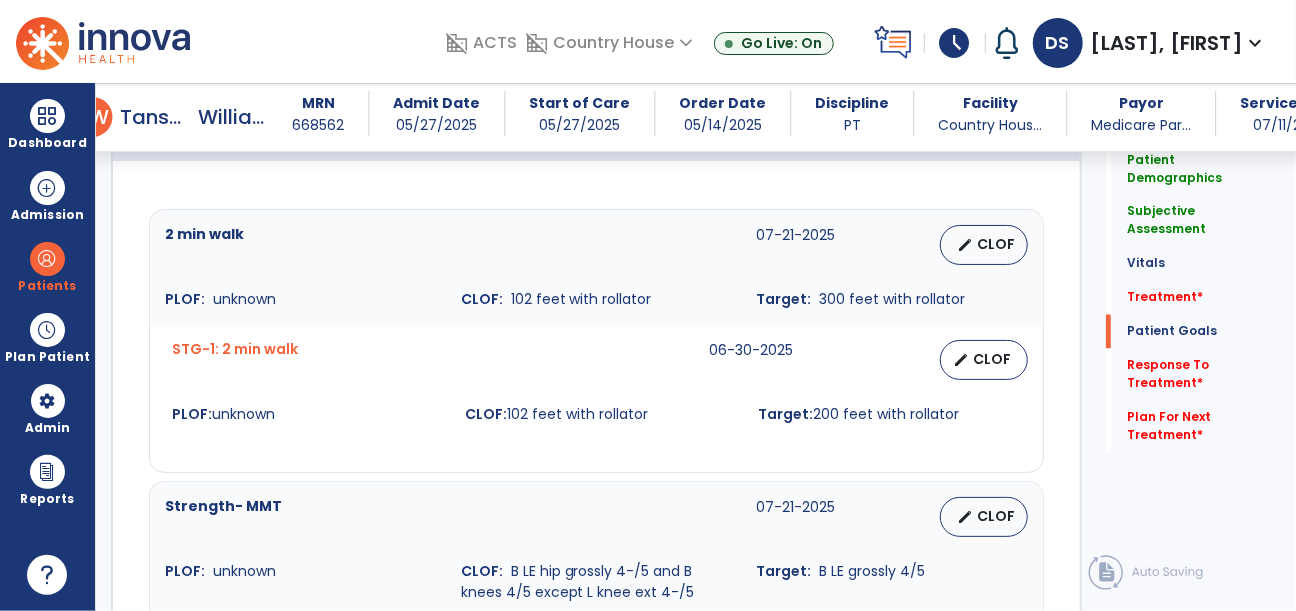 scroll, scrollTop: 1692, scrollLeft: 0, axis: vertical 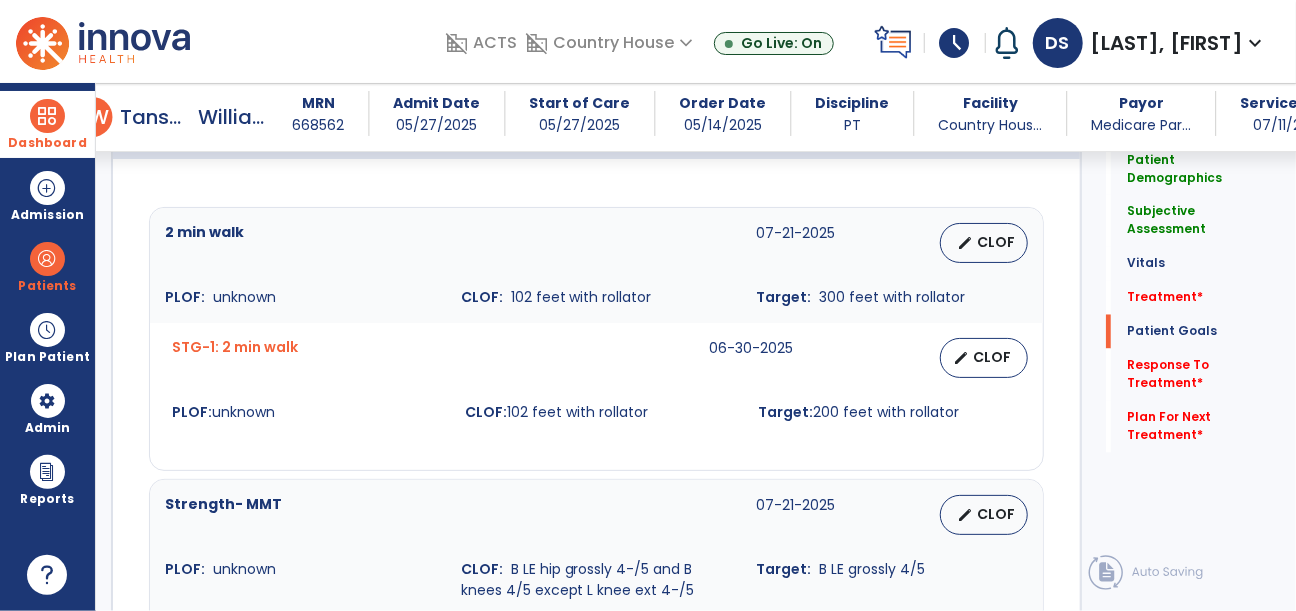 click at bounding box center [47, 116] 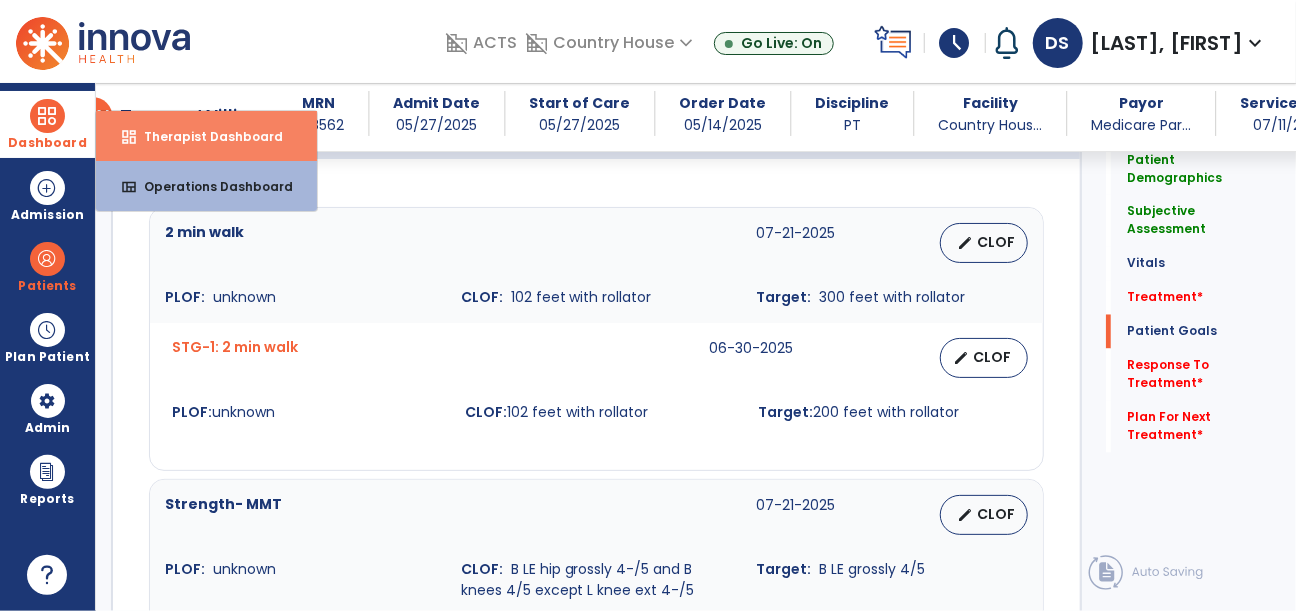 click on "Therapist Dashboard" at bounding box center (205, 136) 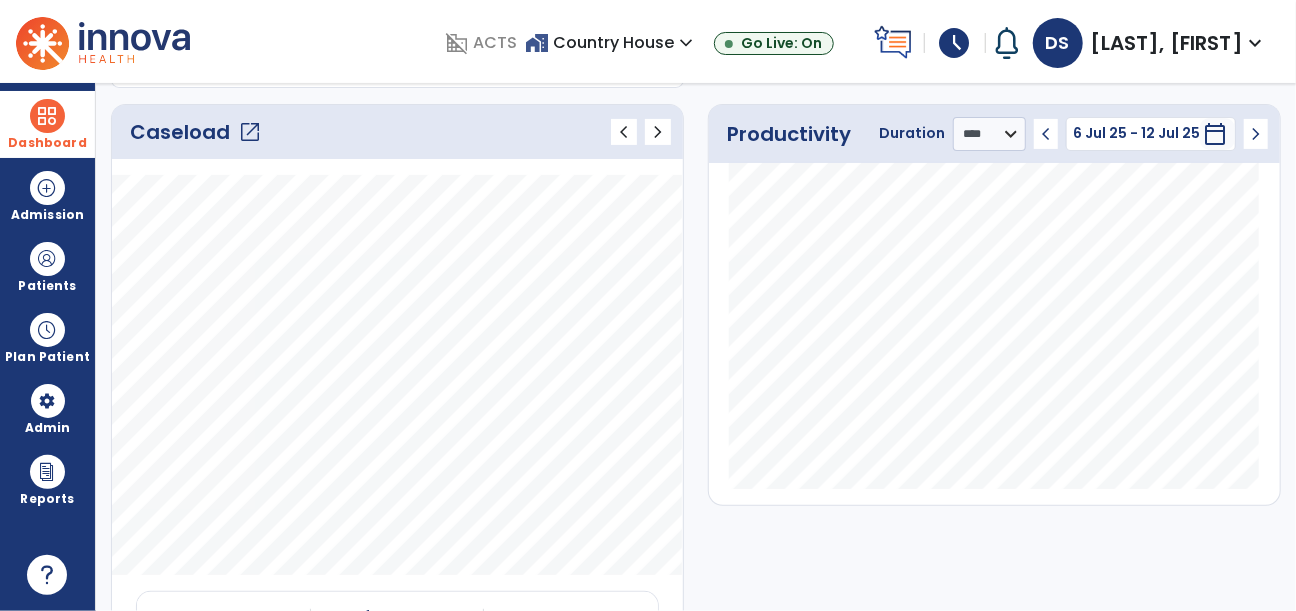scroll, scrollTop: 0, scrollLeft: 0, axis: both 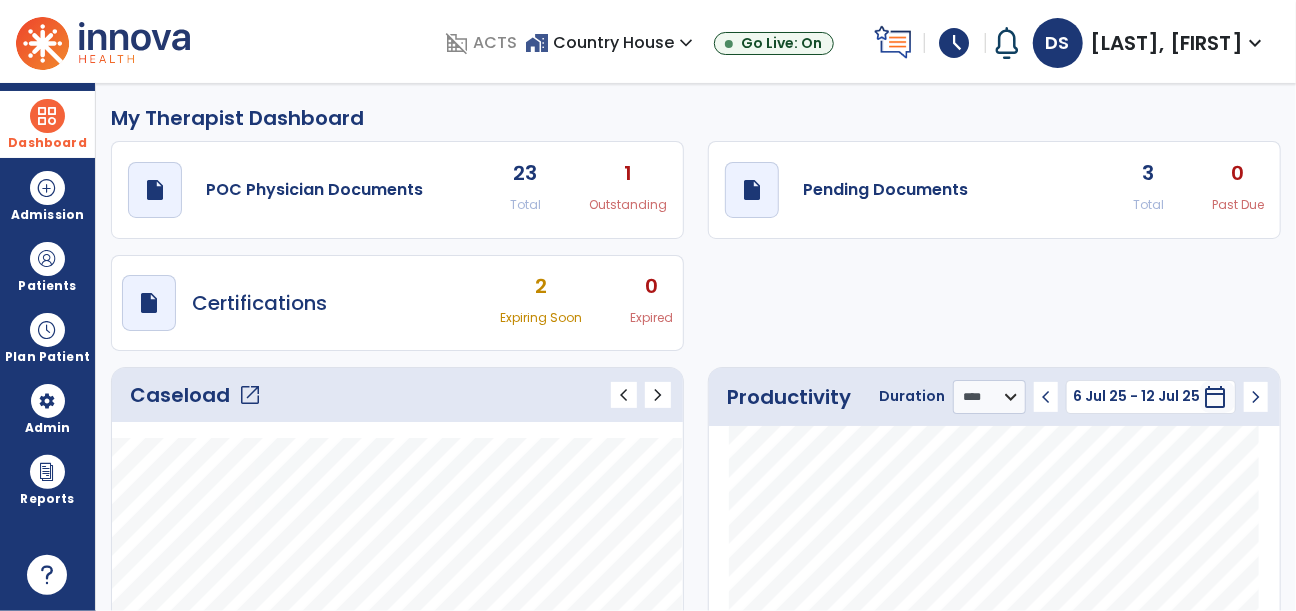 click on "draft   open_in_new  Pending Documents 3 Total 0 Past Due" 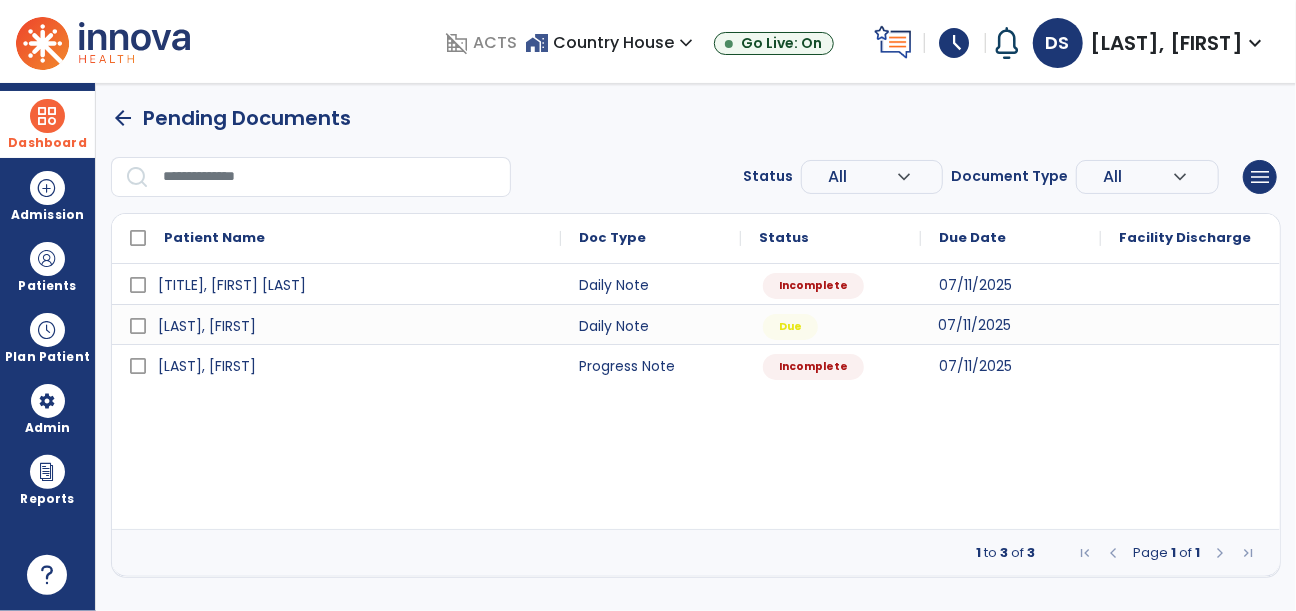 click on "07/11/2025" at bounding box center [1011, 324] 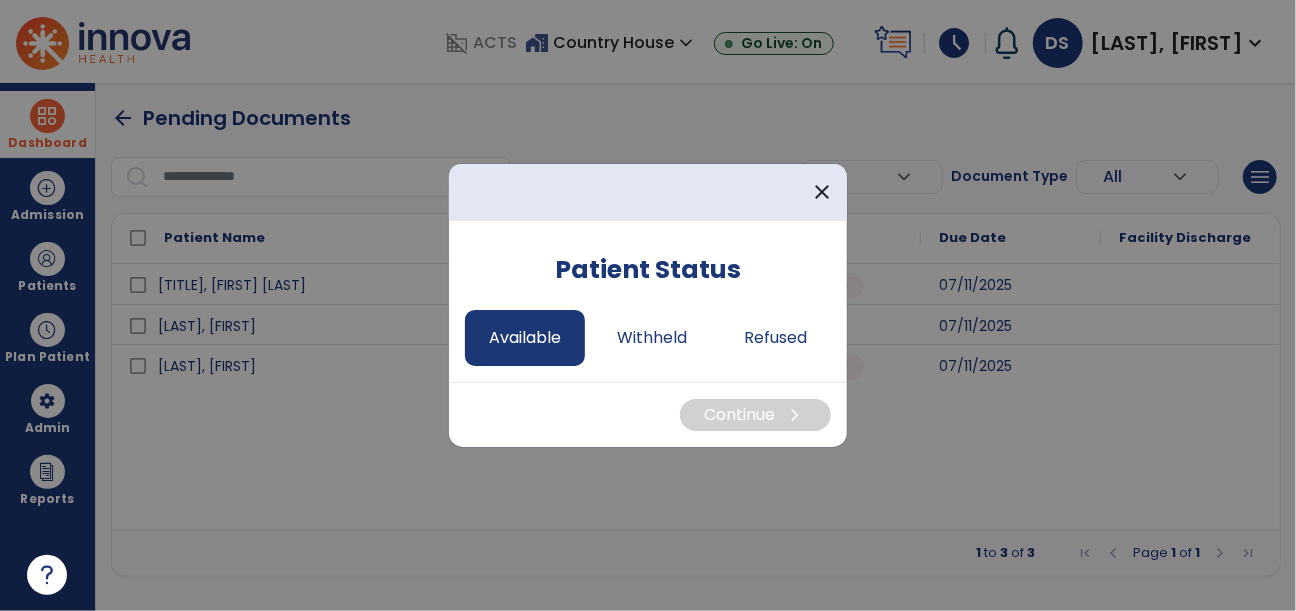 click on "Available" at bounding box center [525, 338] 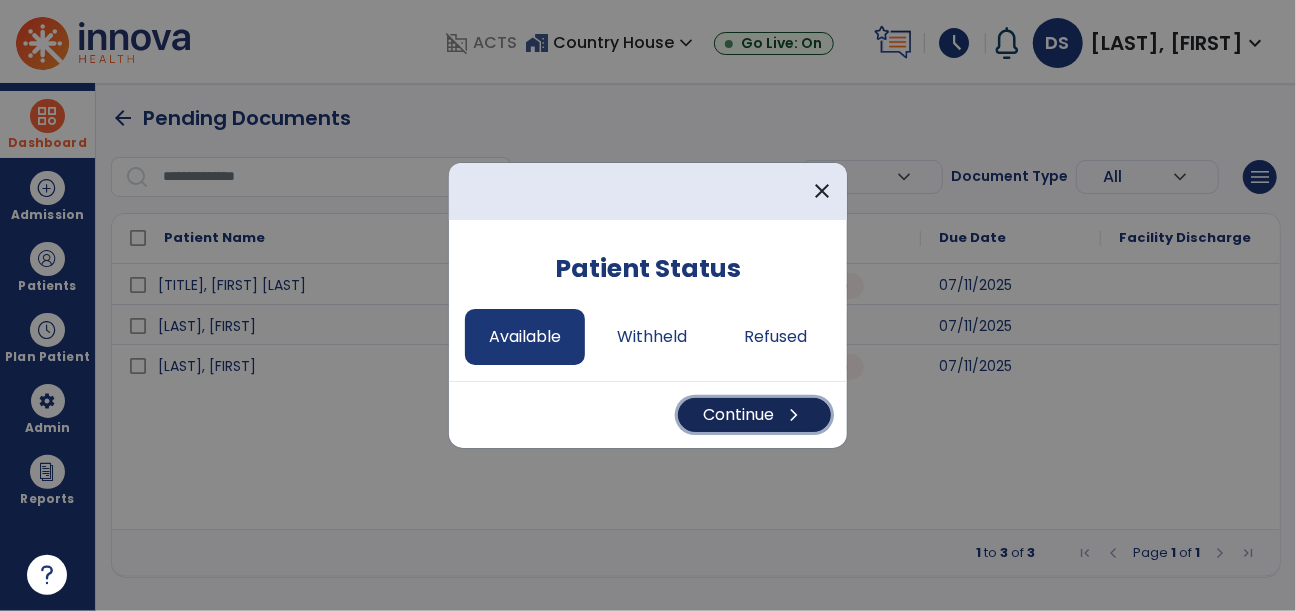 click on "Continue   chevron_right" at bounding box center [754, 415] 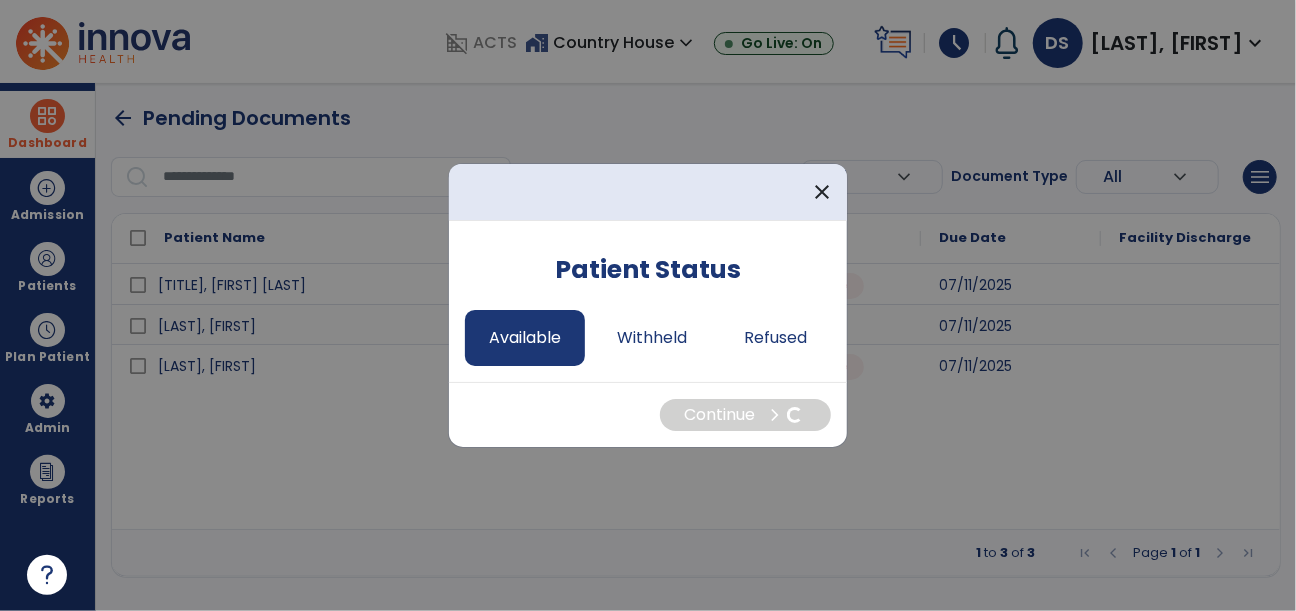 select on "*" 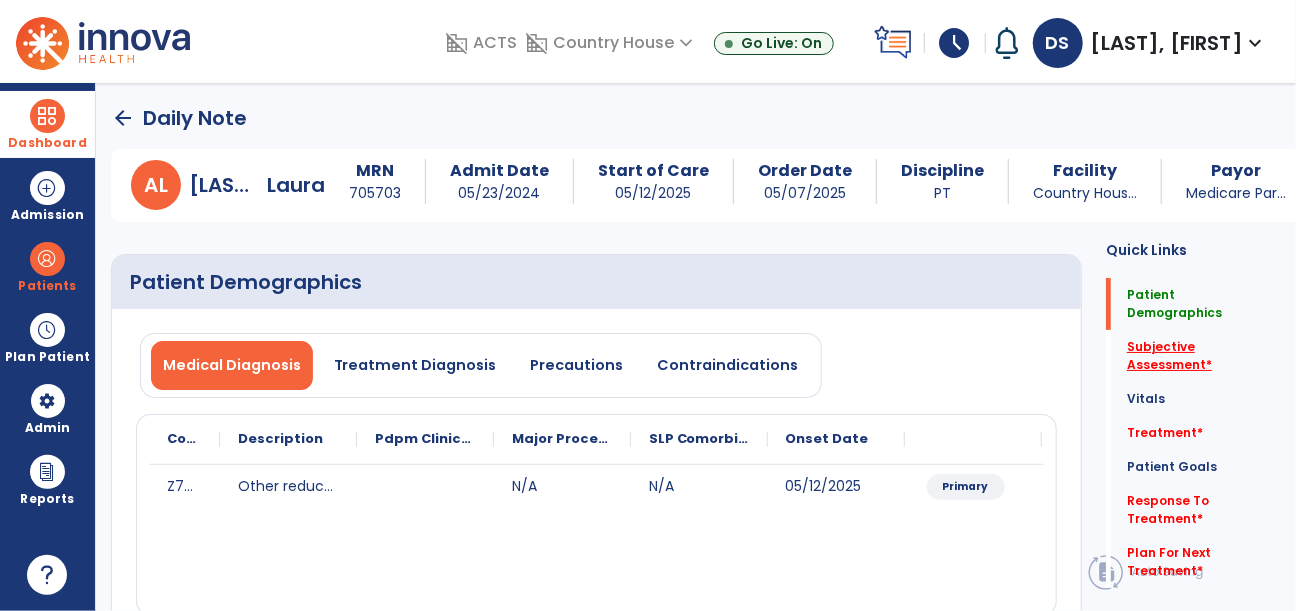 click on "Subjective Assessment   *" 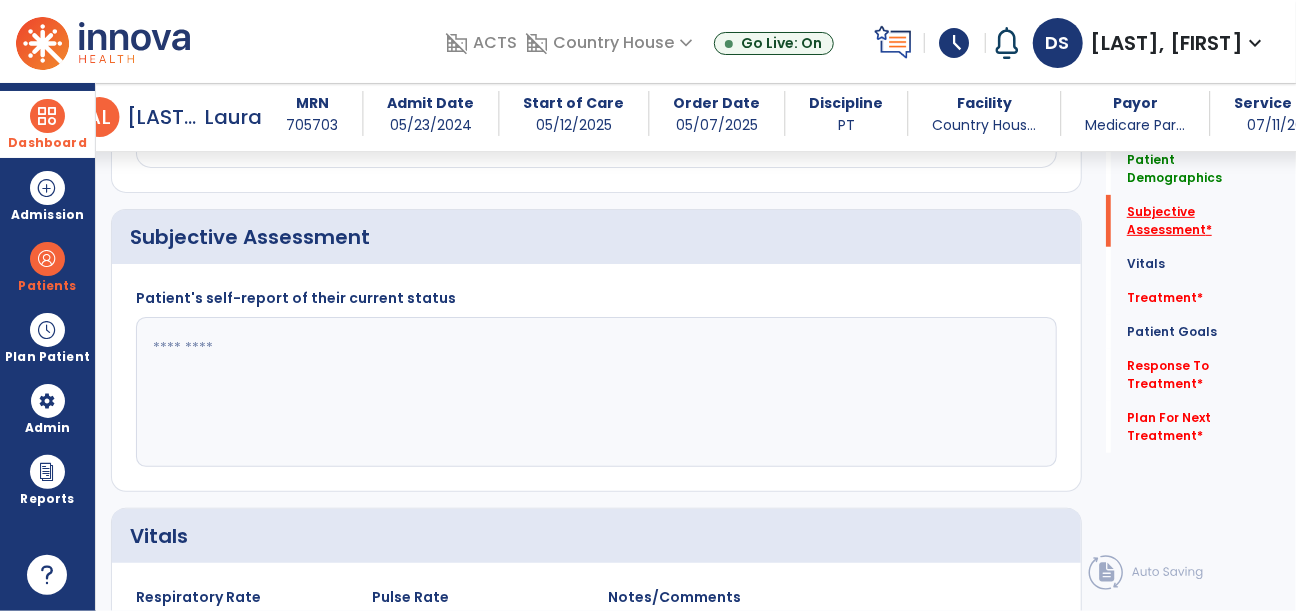 scroll, scrollTop: 449, scrollLeft: 0, axis: vertical 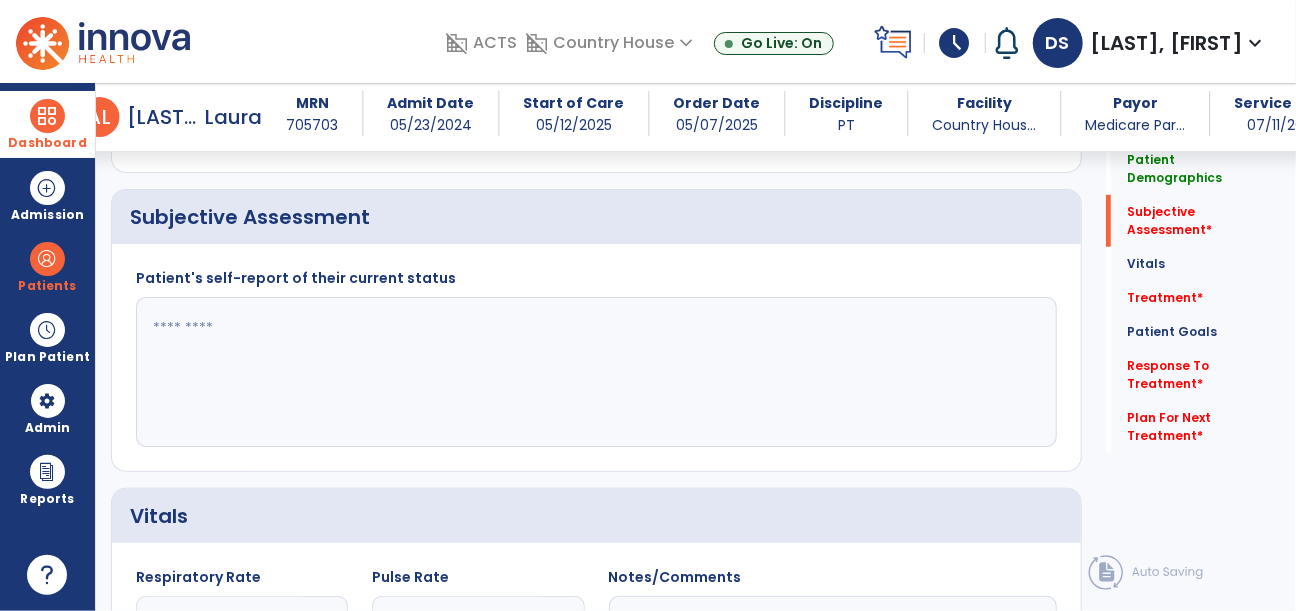 click 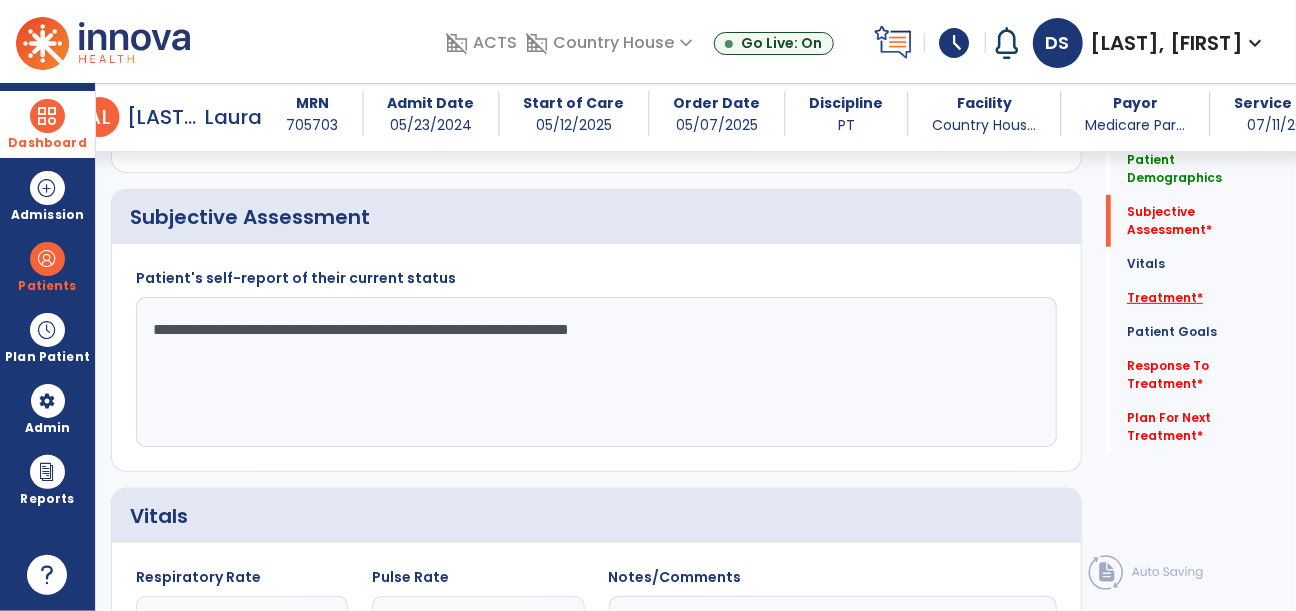 type on "**********" 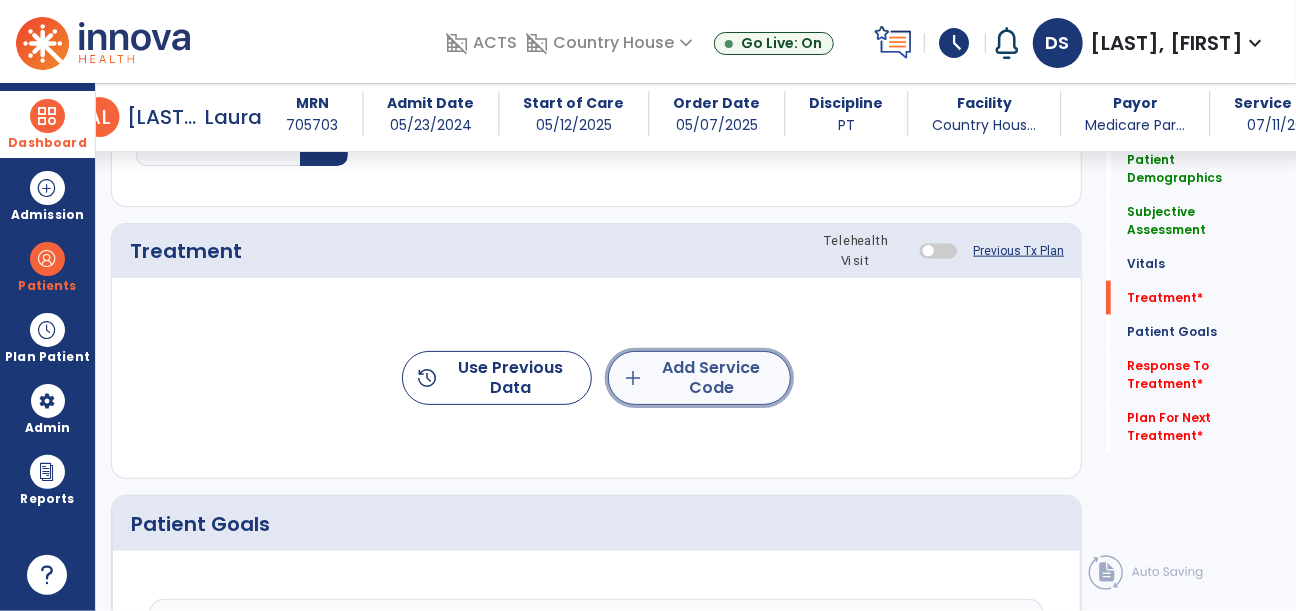 click on "add  Add Service Code" 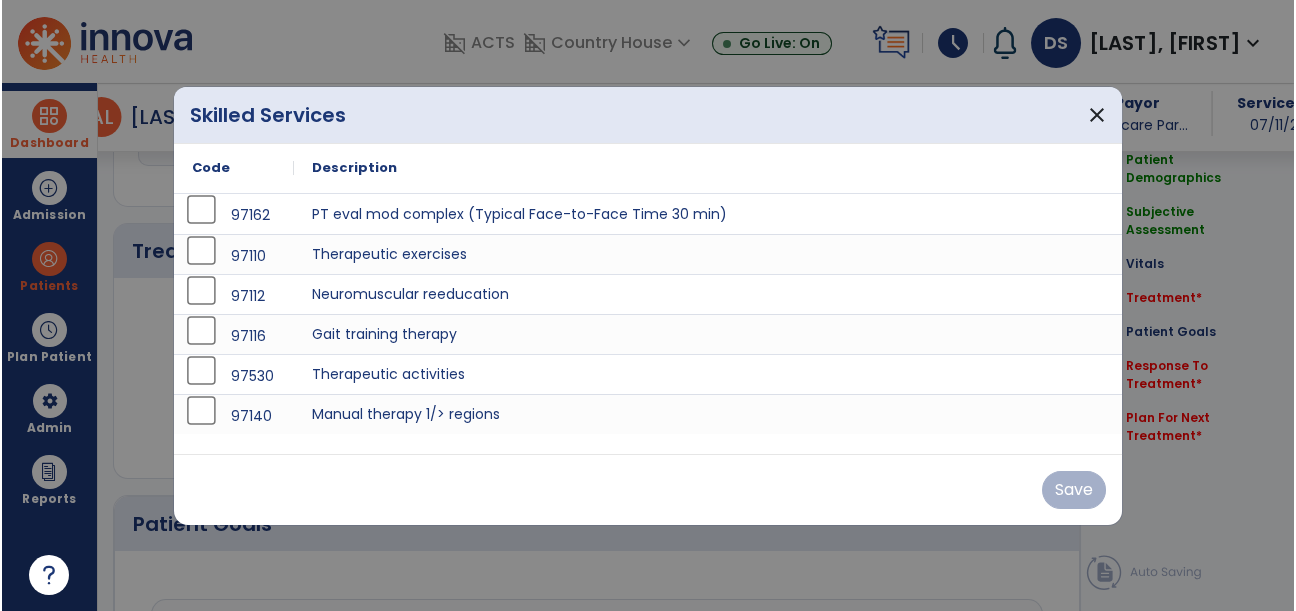 scroll, scrollTop: 1136, scrollLeft: 0, axis: vertical 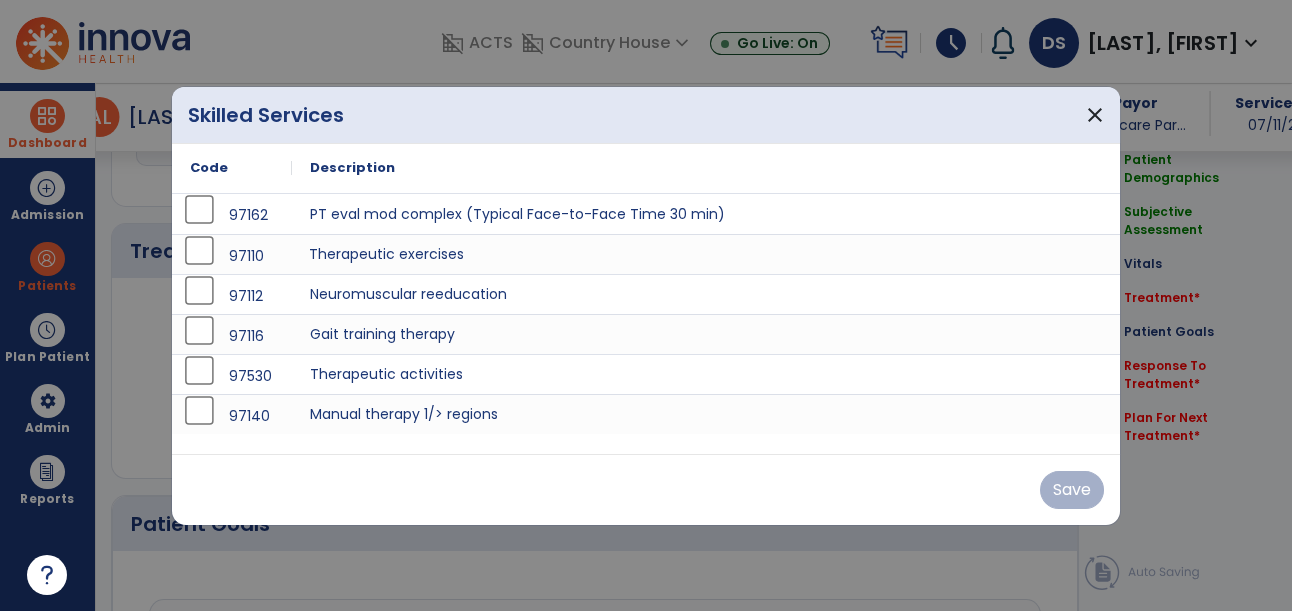 click on "Therapeutic exercises" at bounding box center [706, 254] 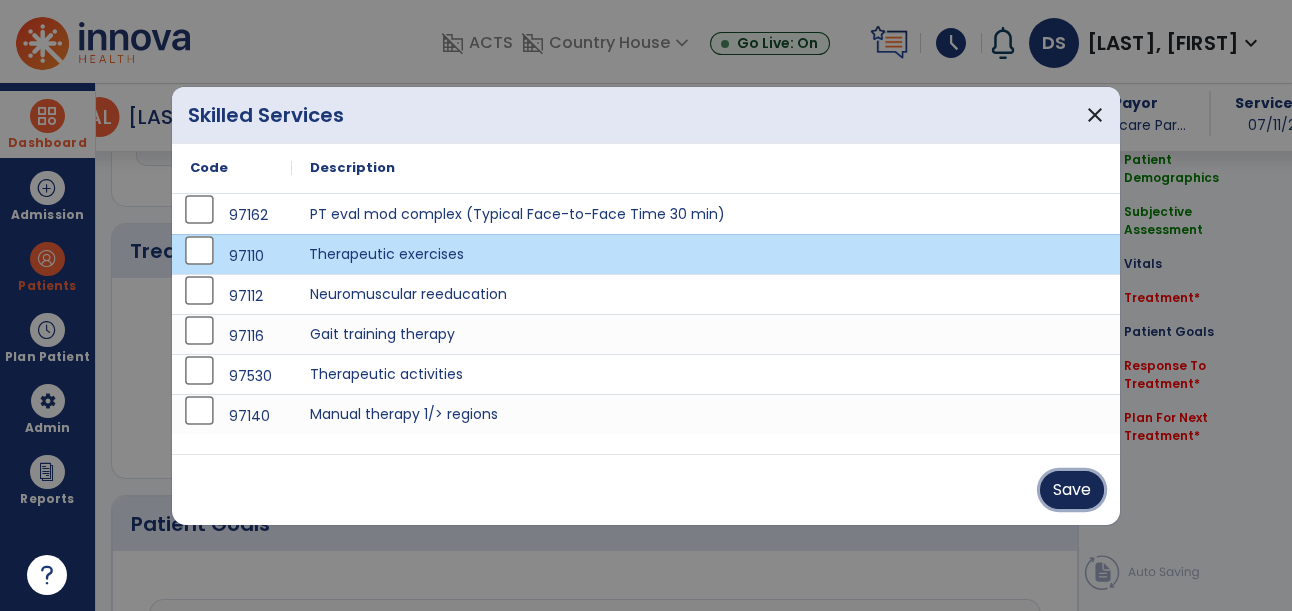 click on "Save" at bounding box center (1072, 490) 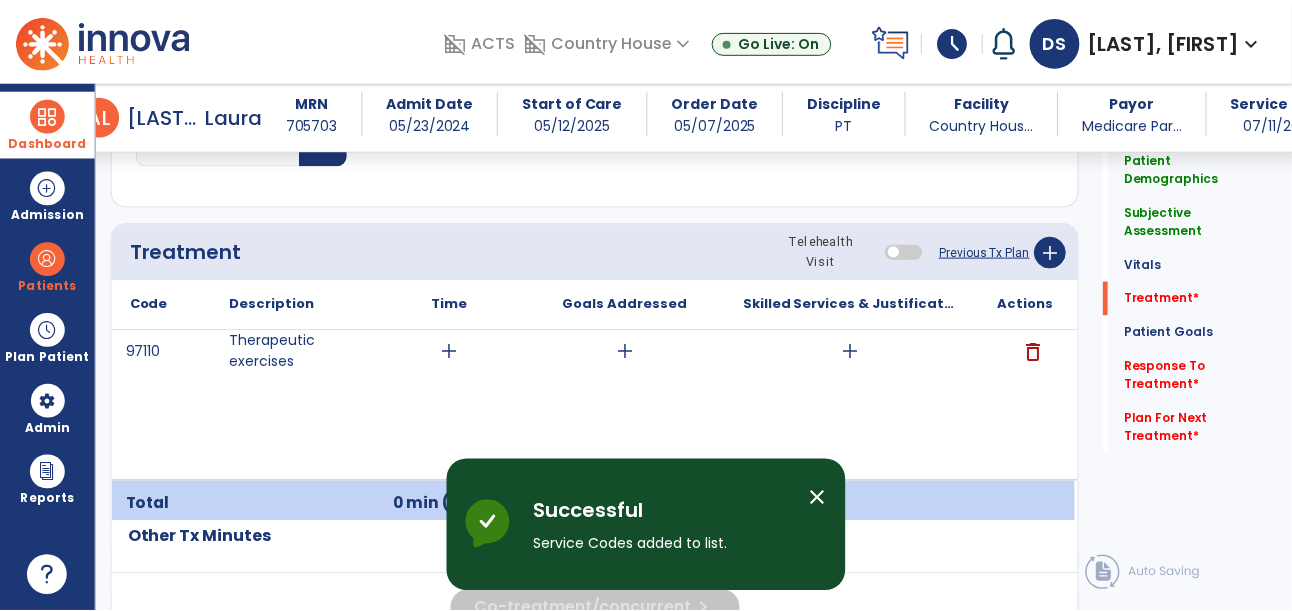 scroll, scrollTop: 1133, scrollLeft: 0, axis: vertical 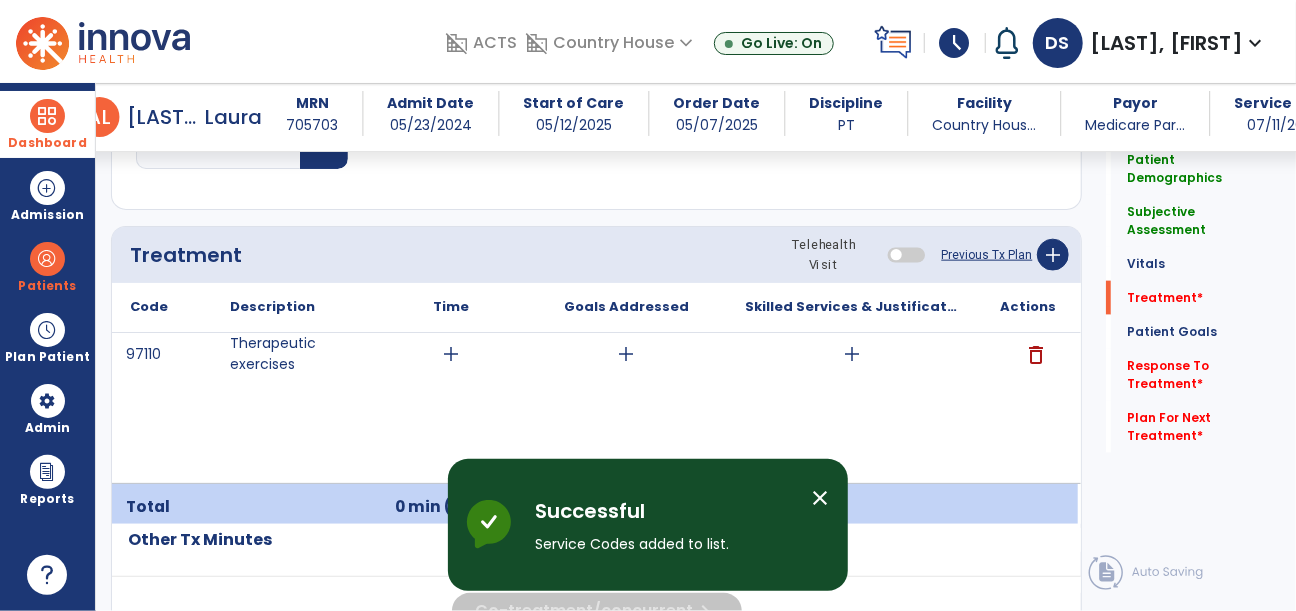 click on "add" at bounding box center (853, 354) 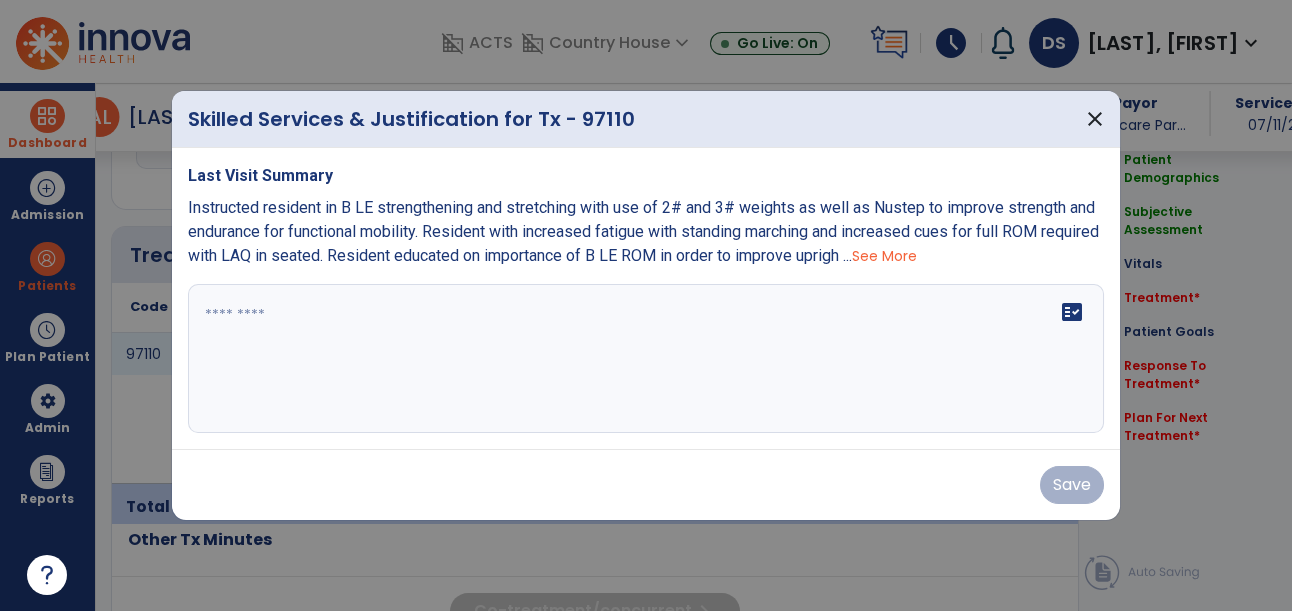 scroll, scrollTop: 1133, scrollLeft: 0, axis: vertical 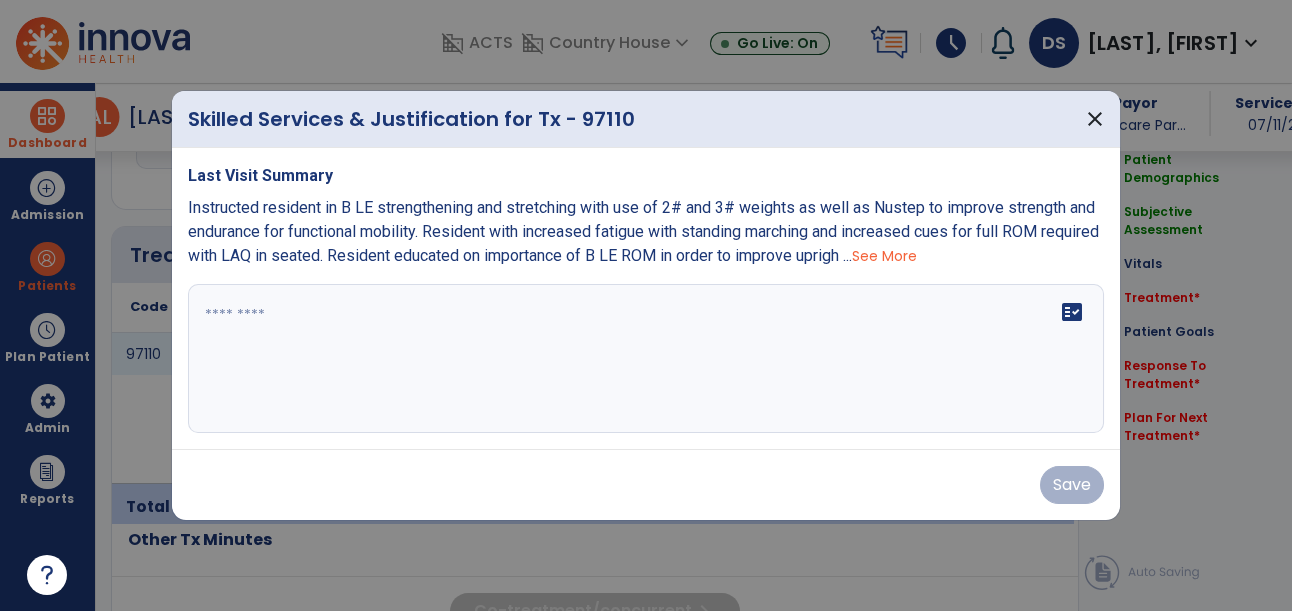 click at bounding box center [646, 359] 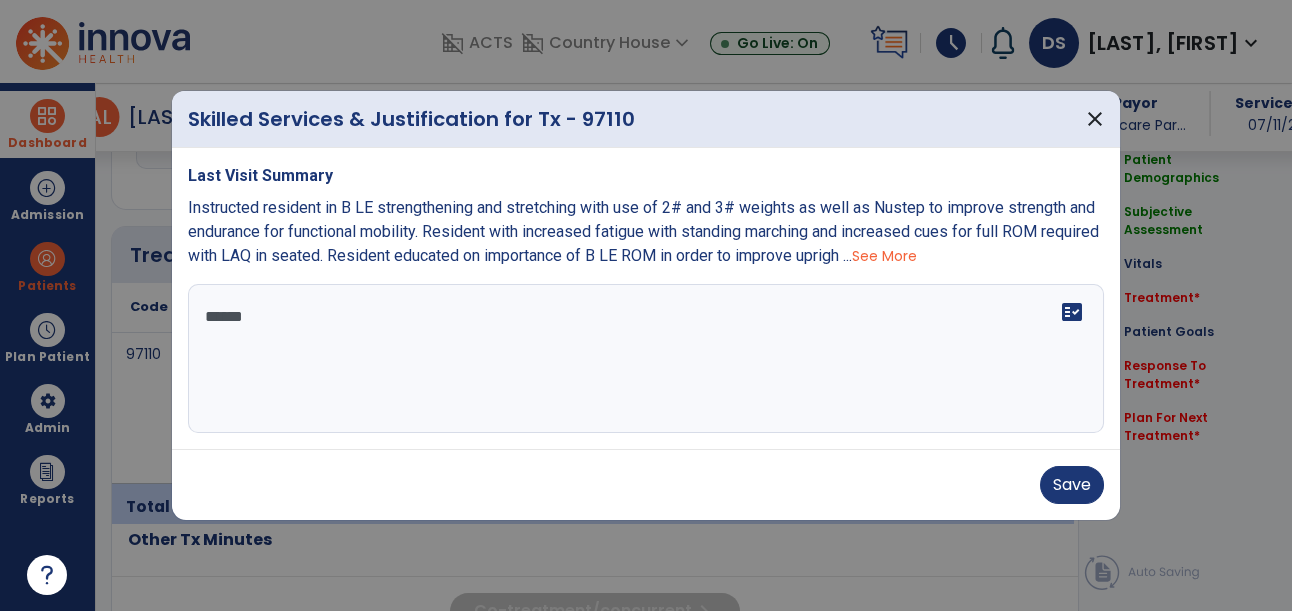 type on "*******" 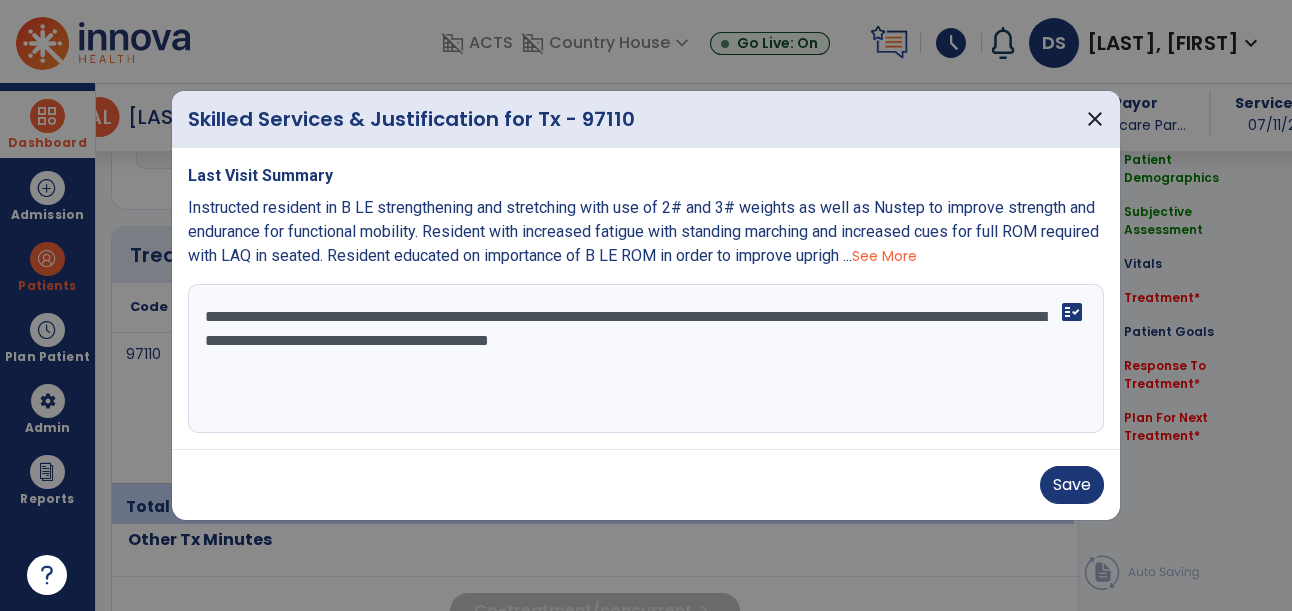 type on "**********" 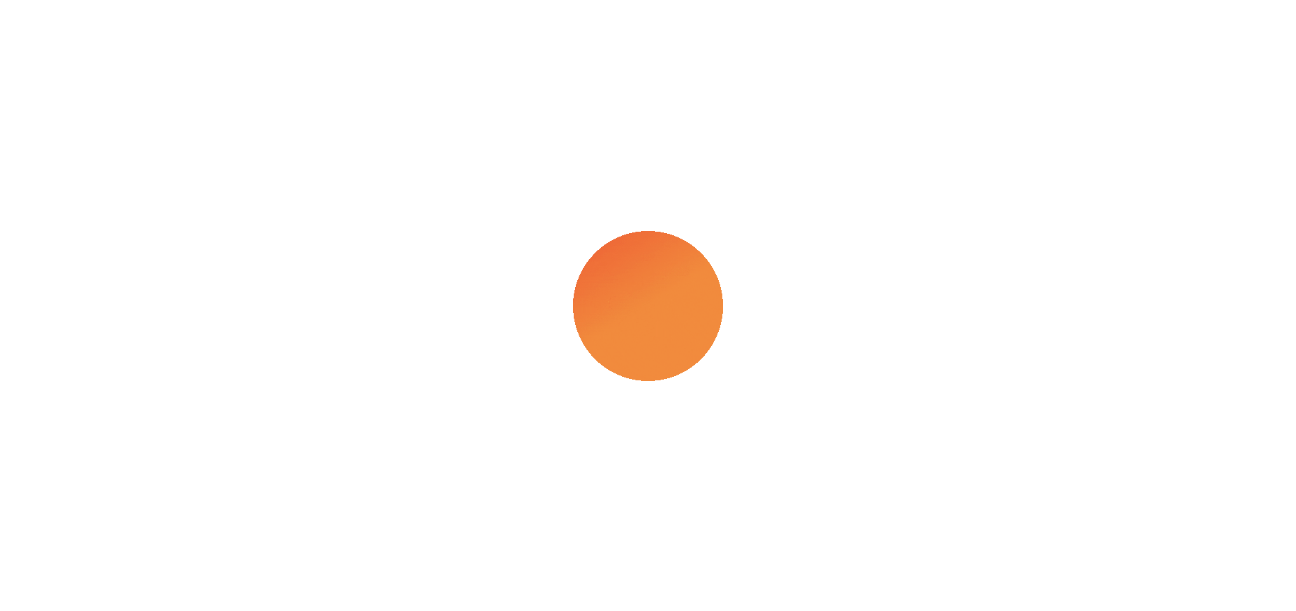scroll, scrollTop: 0, scrollLeft: 0, axis: both 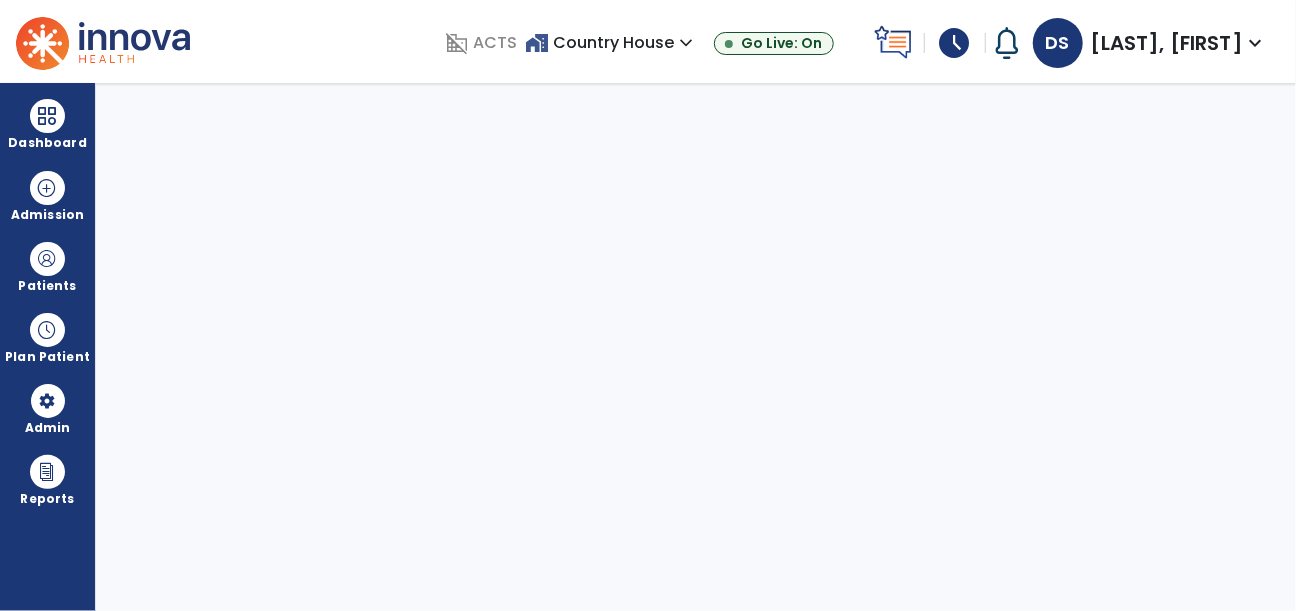 select on "****" 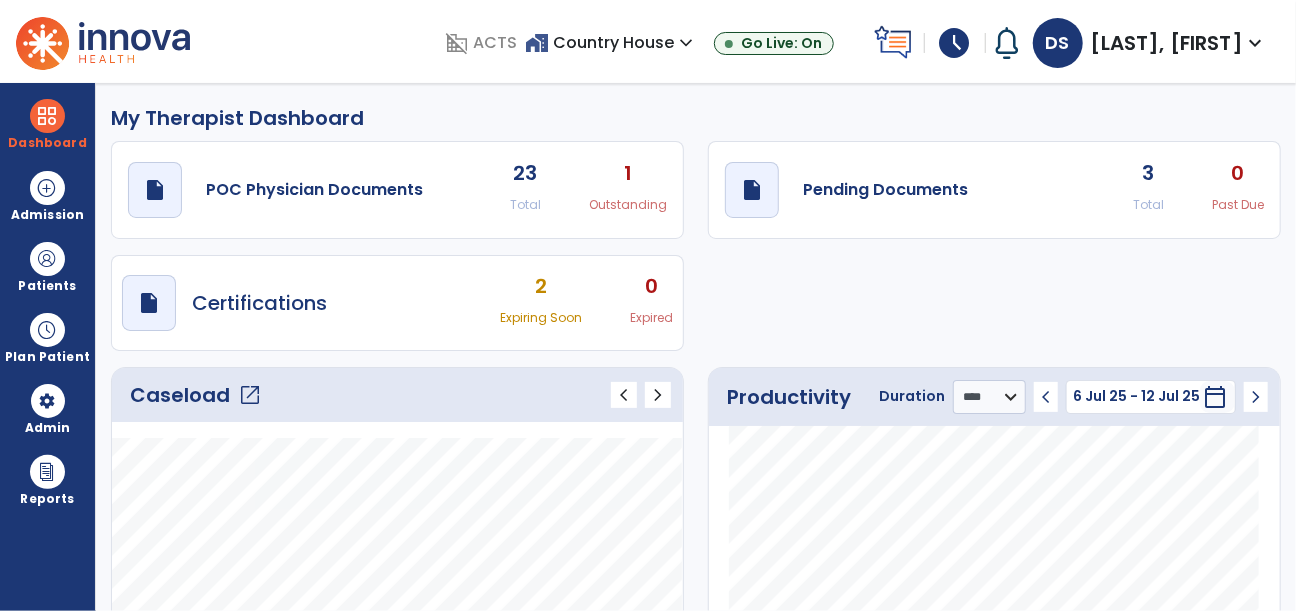 click on "draft   open_in_new  Pending Documents 3 Total 0 Past Due" 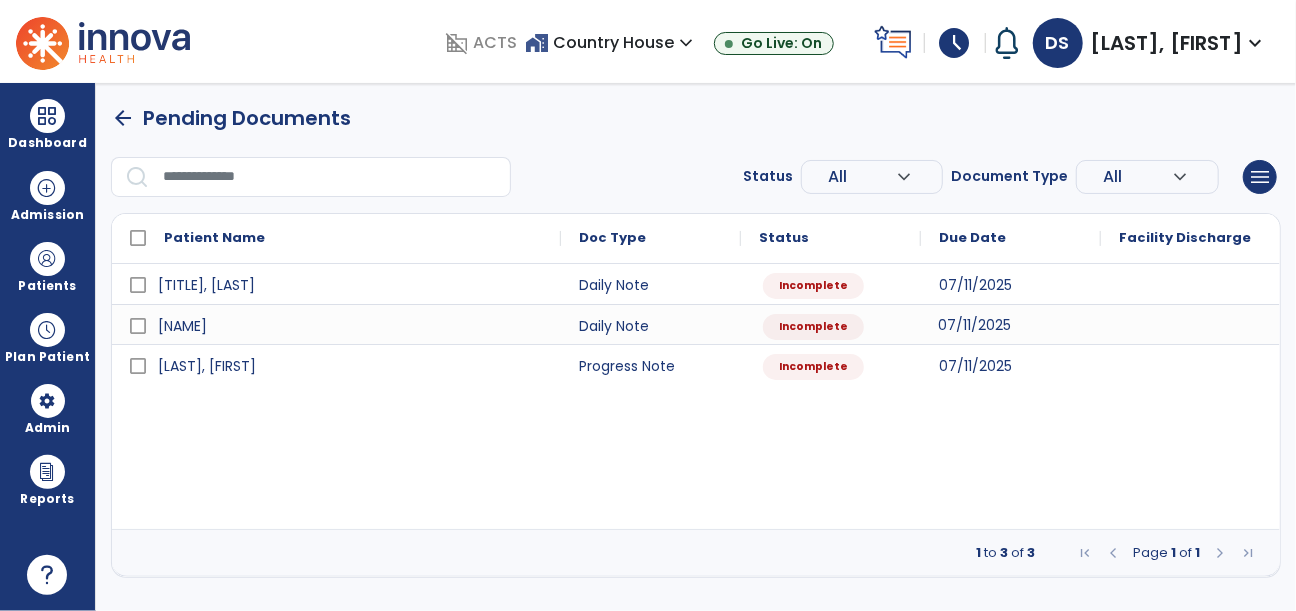 click on "07/11/2025" at bounding box center (974, 325) 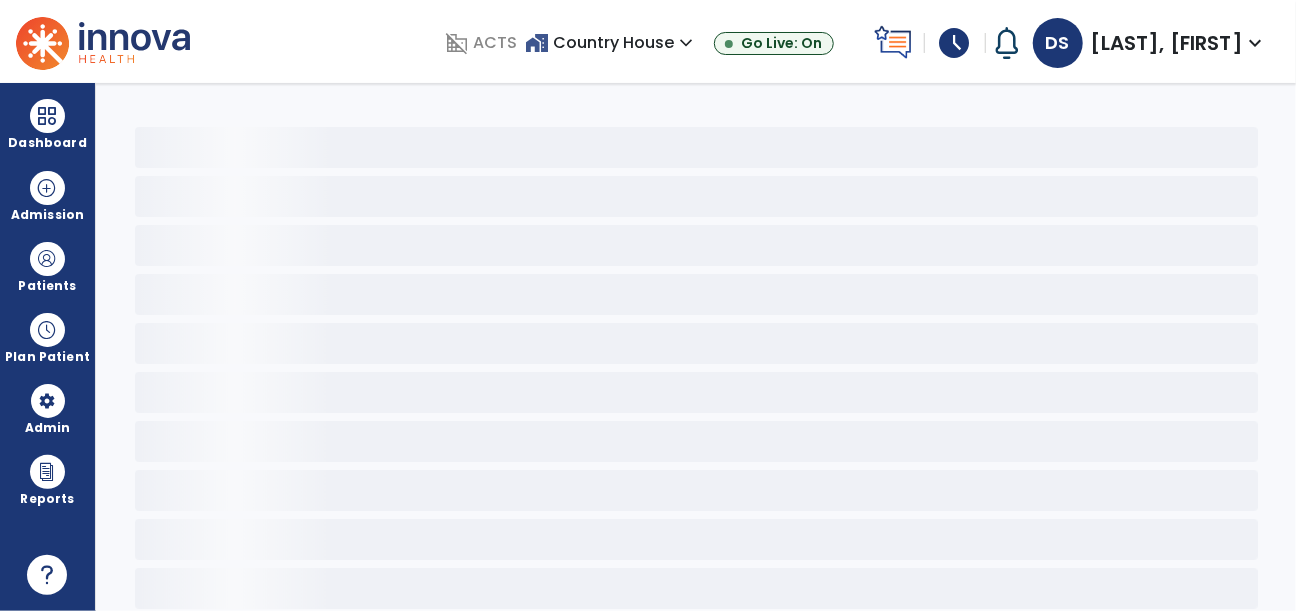select on "*" 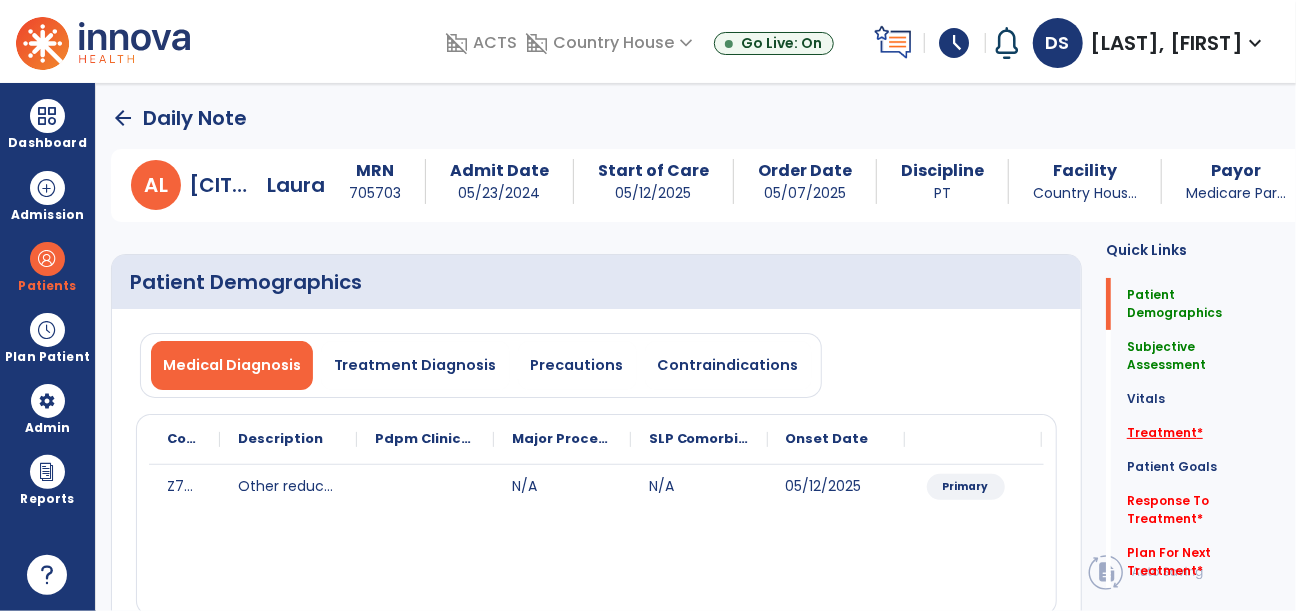 click on "Treatment   *" 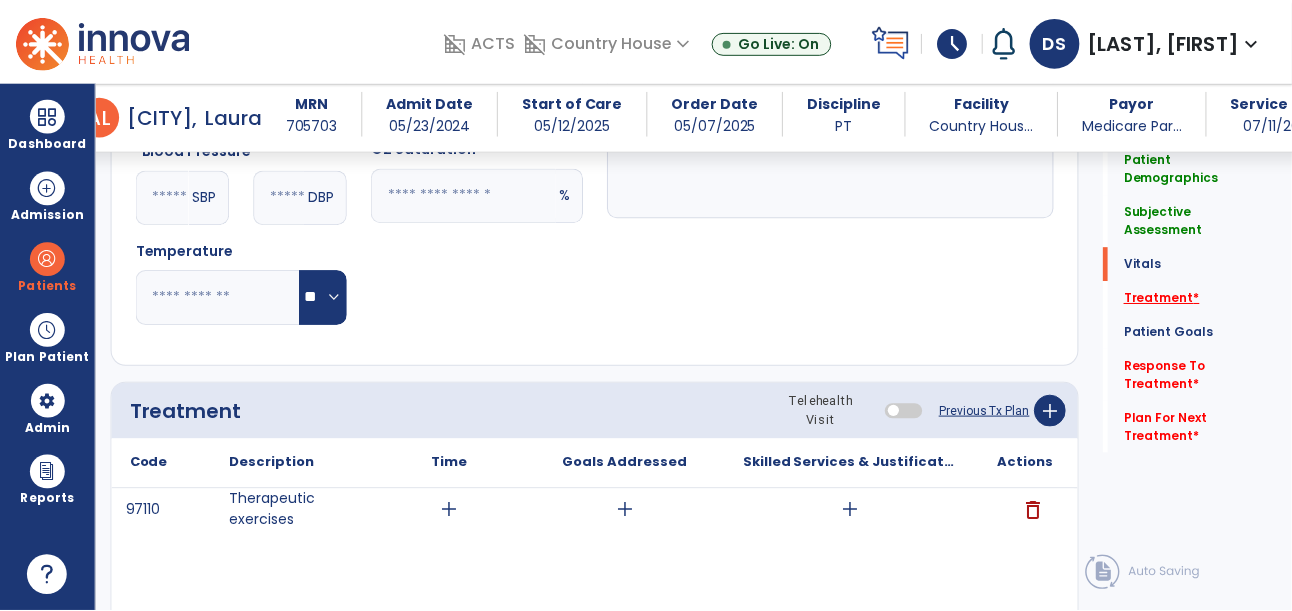 scroll, scrollTop: 1236, scrollLeft: 0, axis: vertical 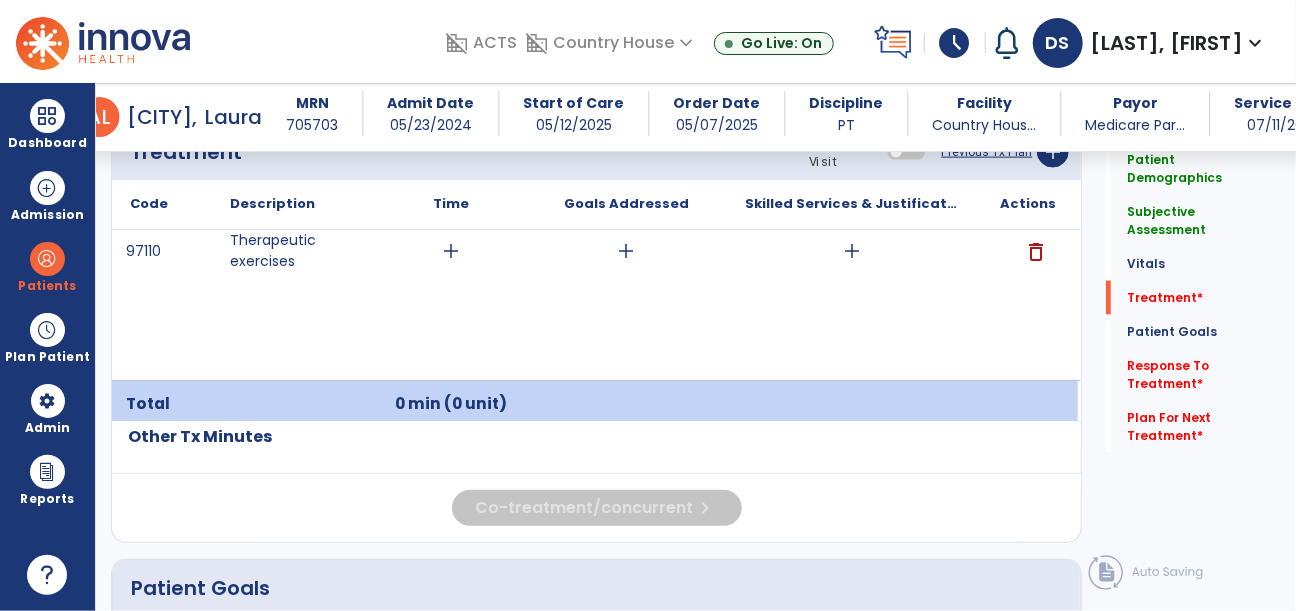 click on "add" at bounding box center [853, 251] 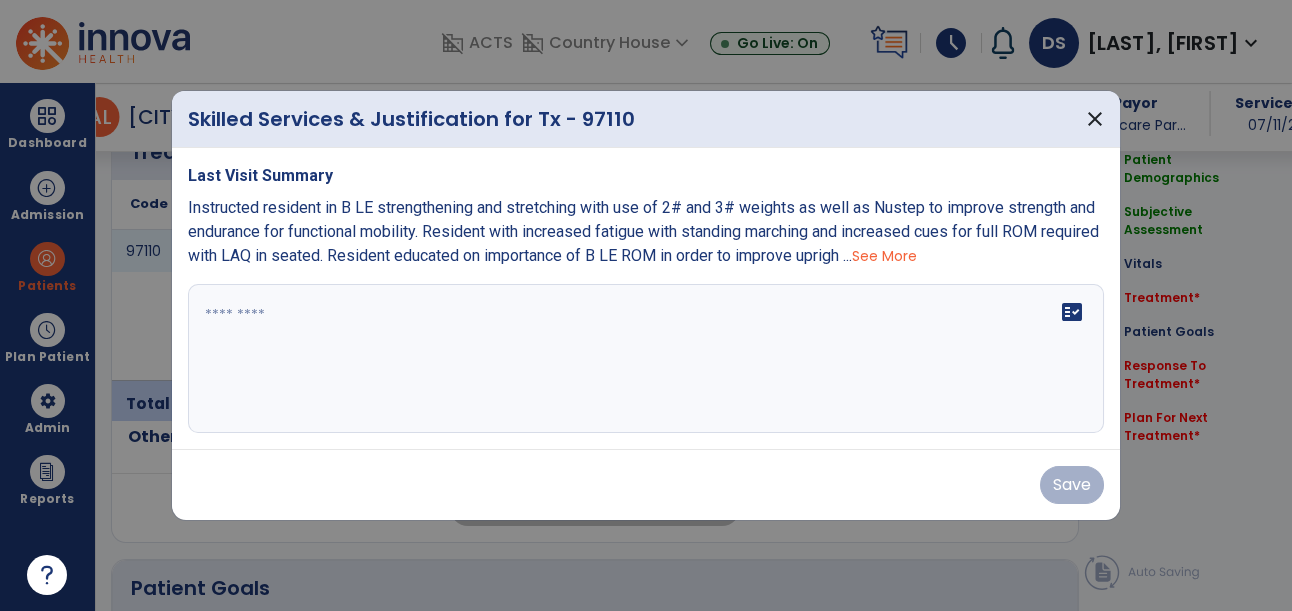 scroll, scrollTop: 1236, scrollLeft: 0, axis: vertical 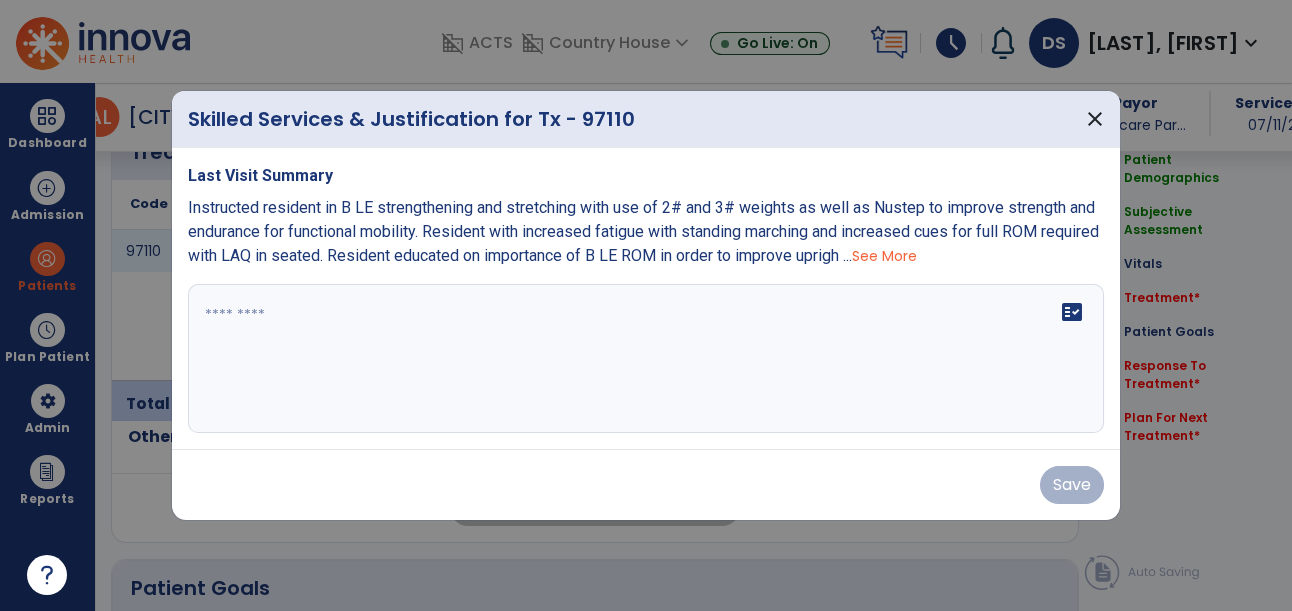 click at bounding box center [646, 359] 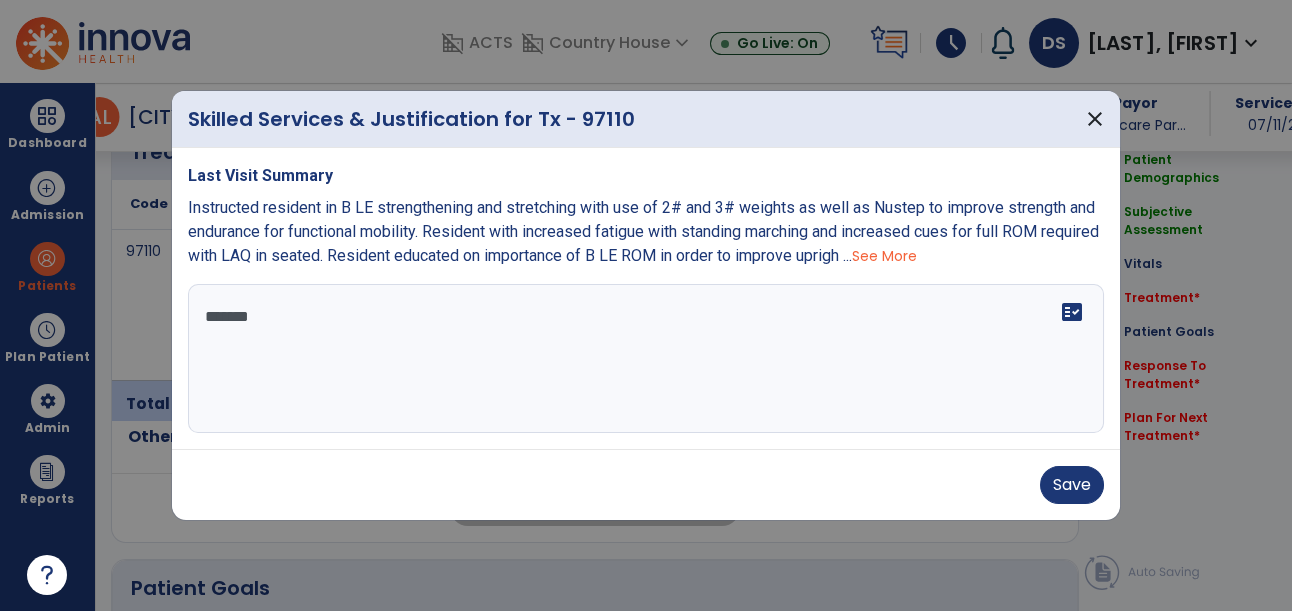 type on "********" 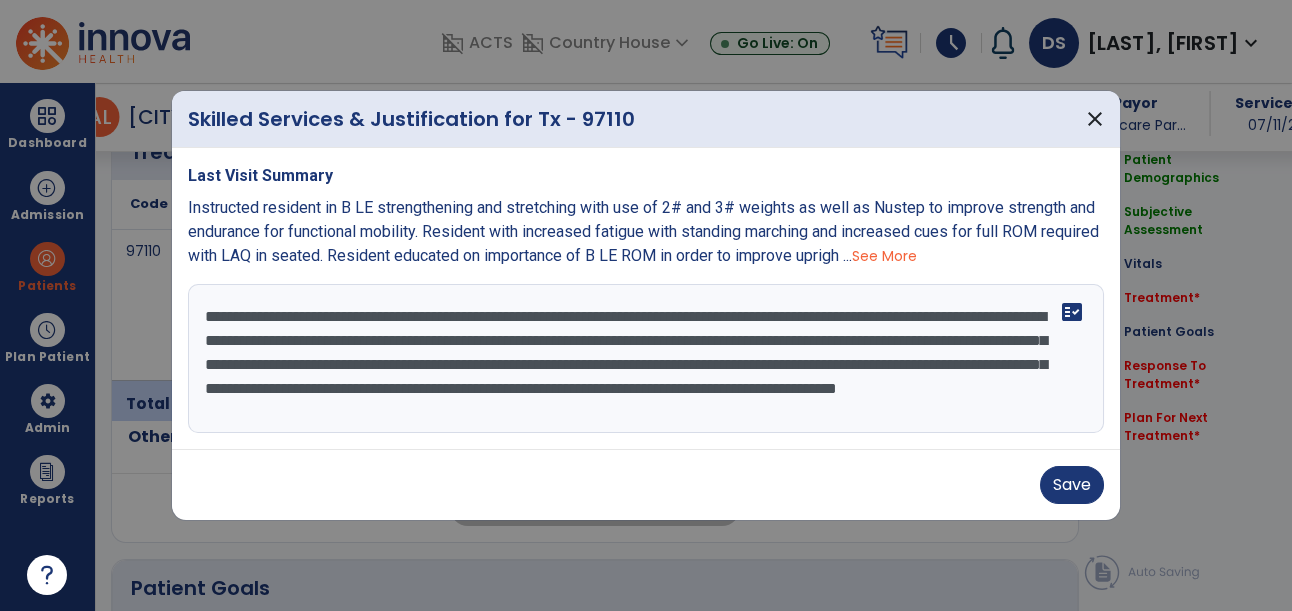 scroll, scrollTop: 15, scrollLeft: 0, axis: vertical 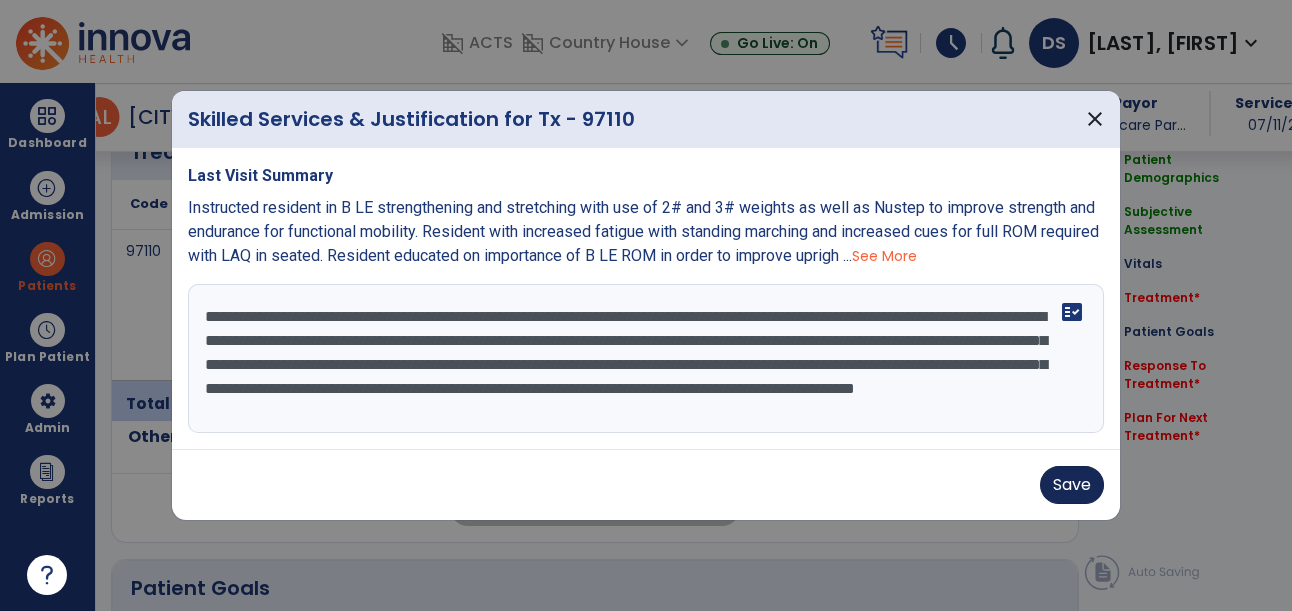 type on "**********" 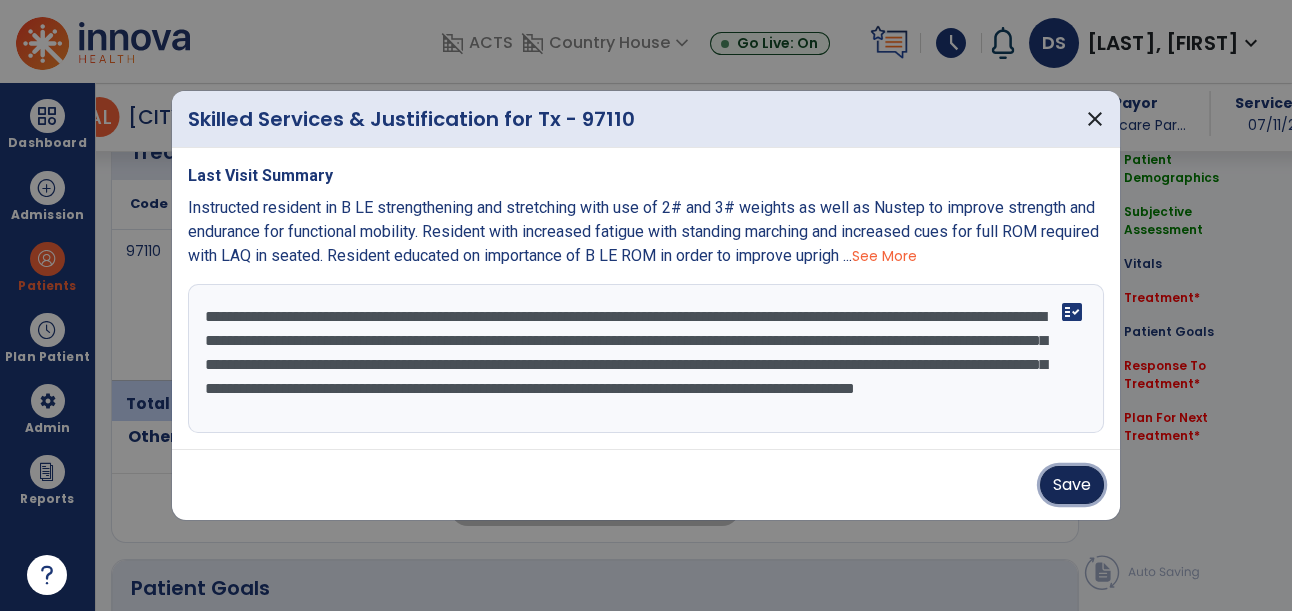 click on "Save" at bounding box center [1072, 485] 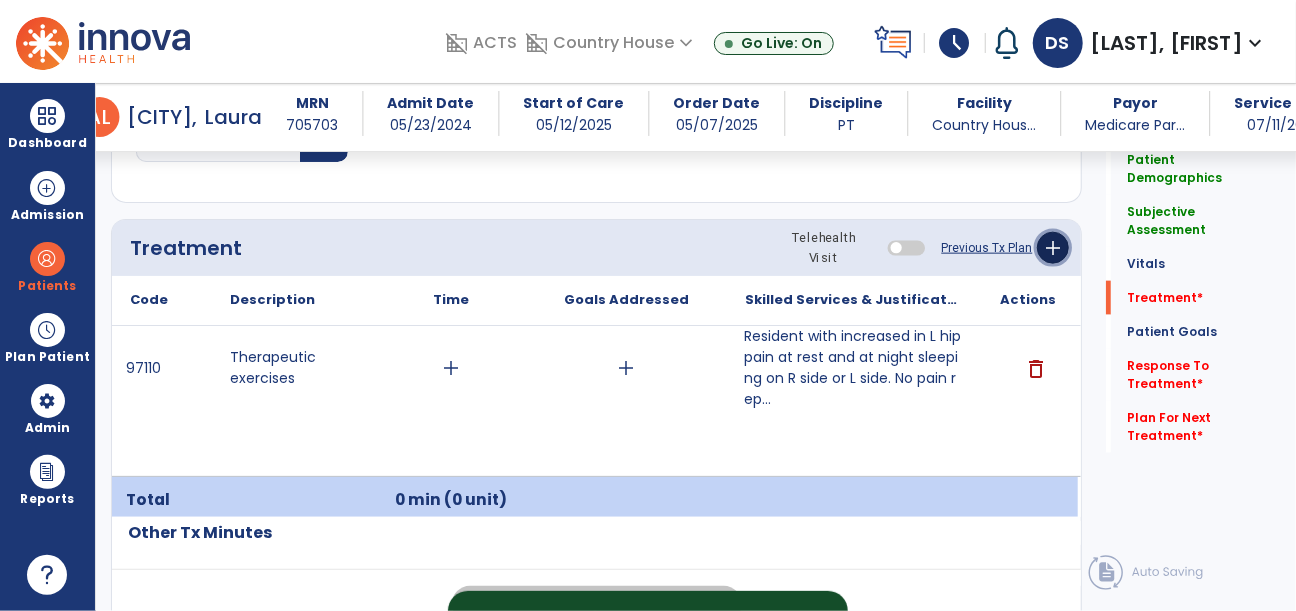 click on "add" 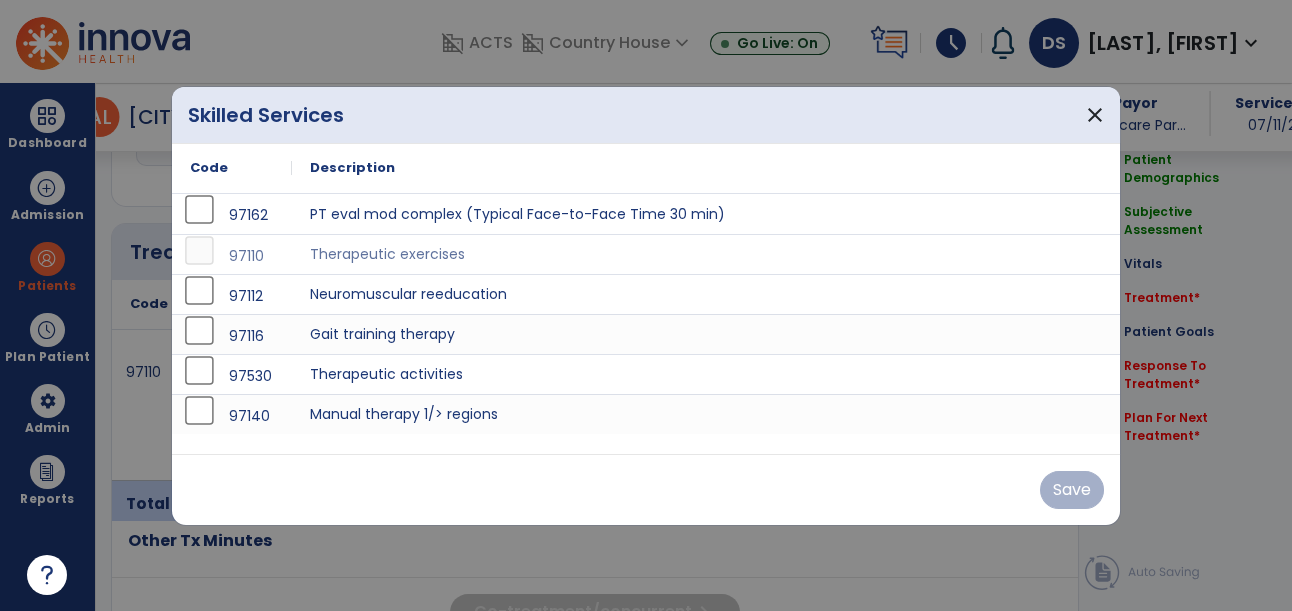 scroll, scrollTop: 1140, scrollLeft: 0, axis: vertical 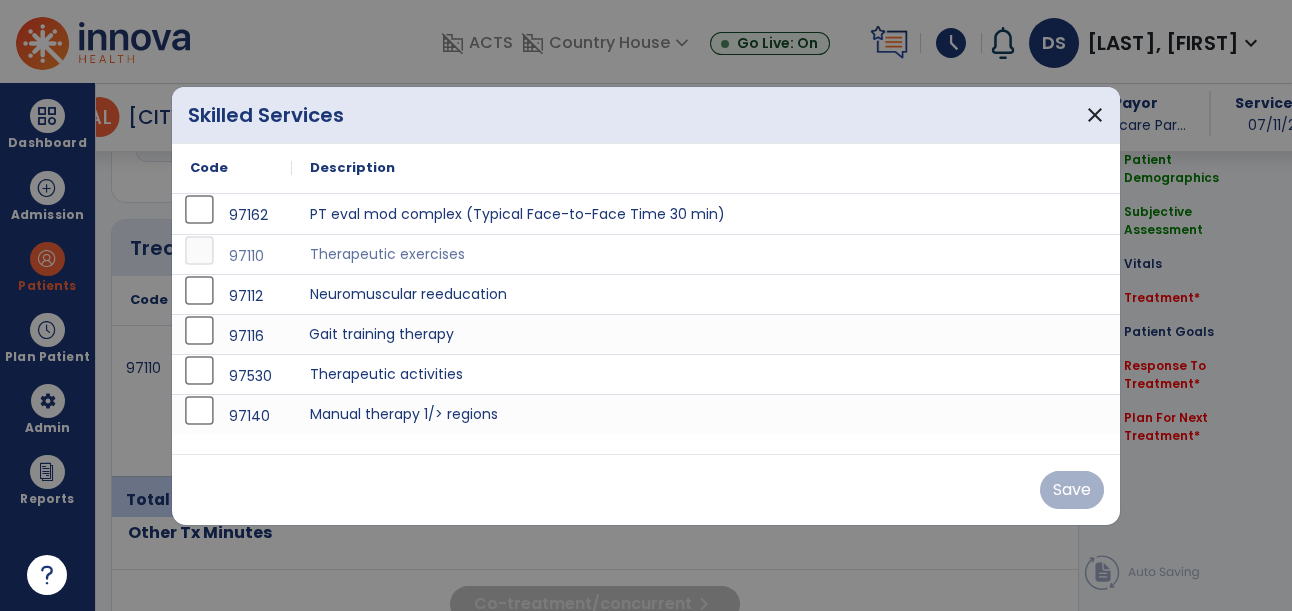 click on "Gait training therapy" at bounding box center (706, 334) 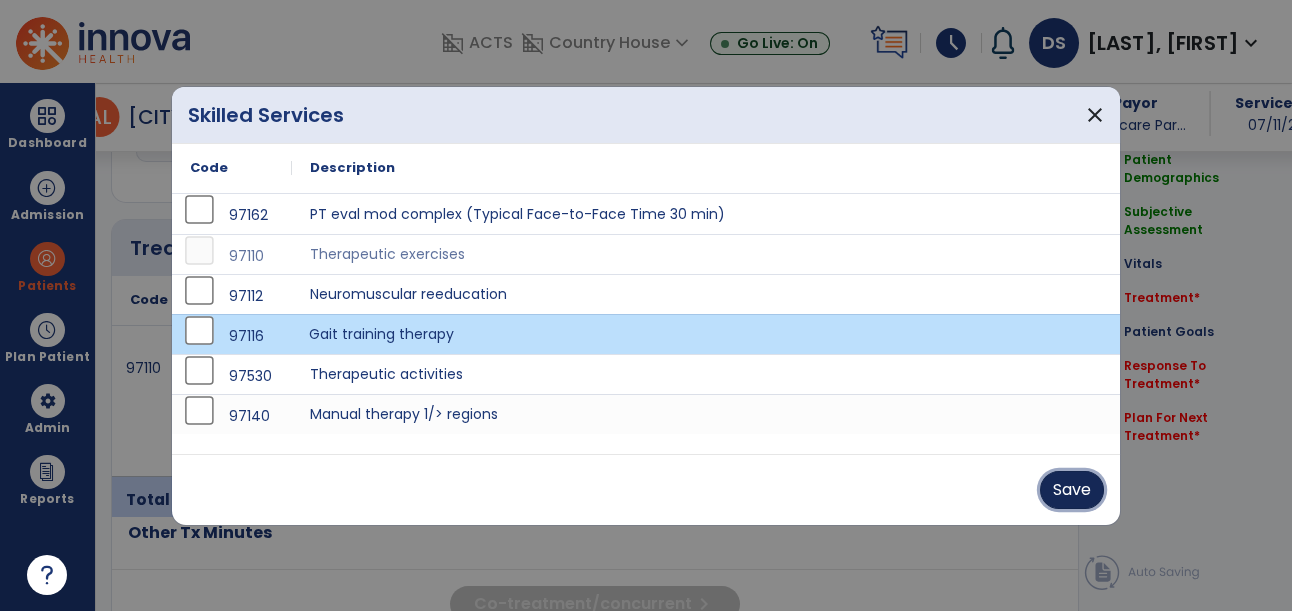 click on "Save" at bounding box center [1072, 490] 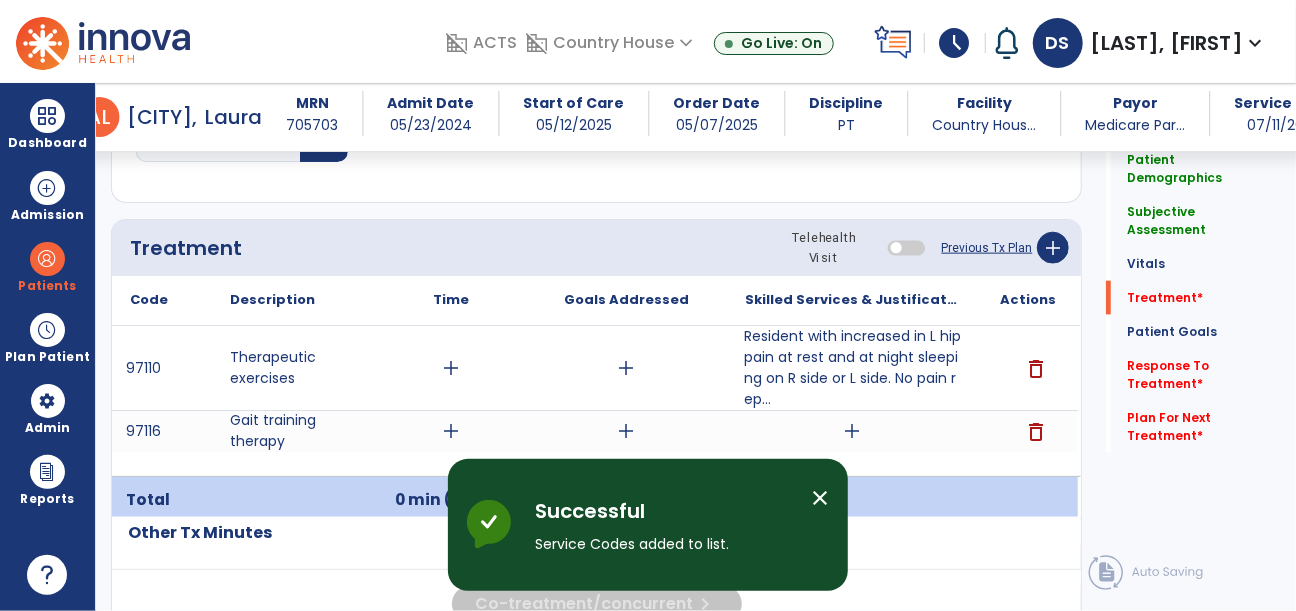 click on "add" at bounding box center (853, 431) 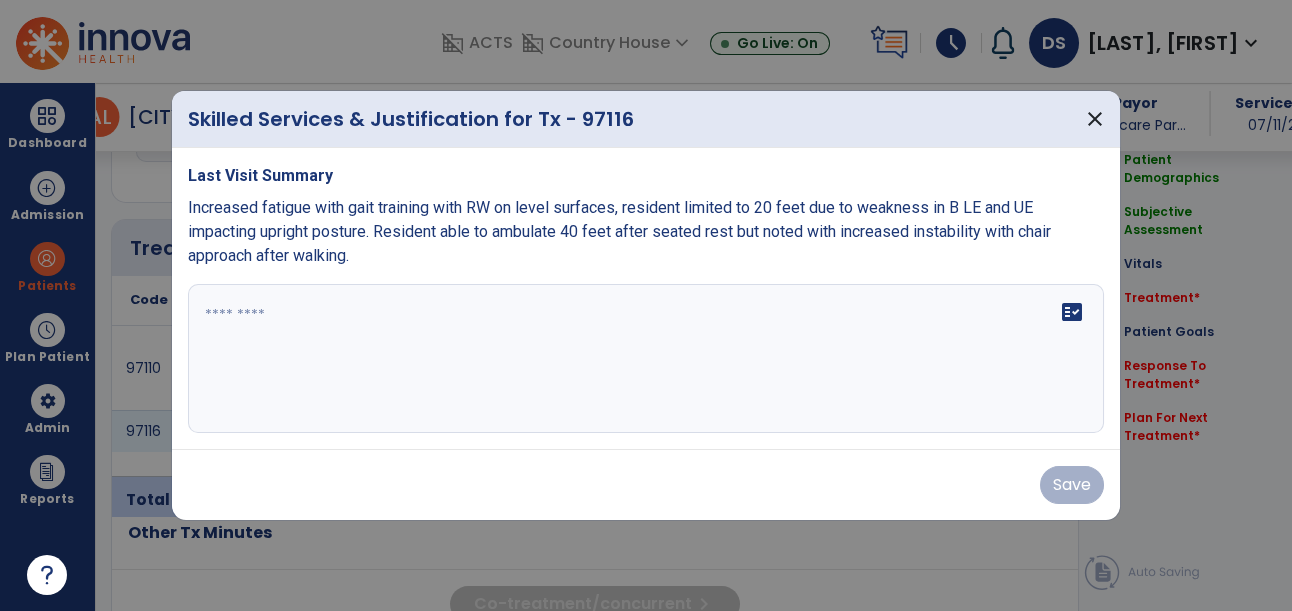 scroll, scrollTop: 1140, scrollLeft: 0, axis: vertical 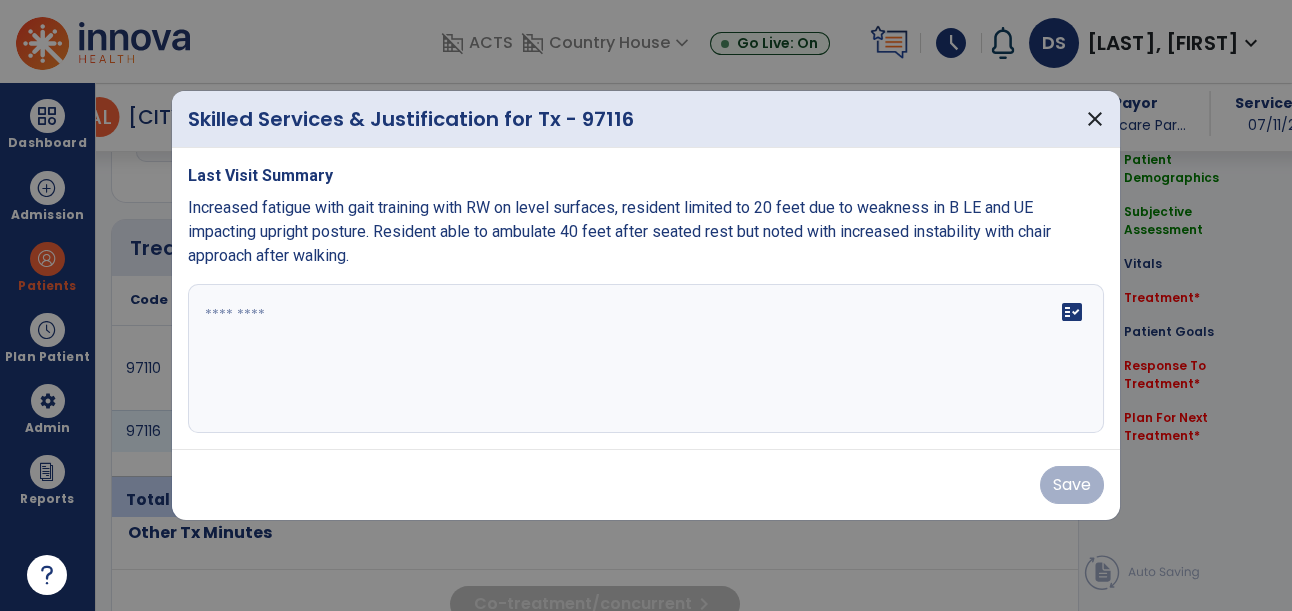 click on "fact_check" at bounding box center [646, 359] 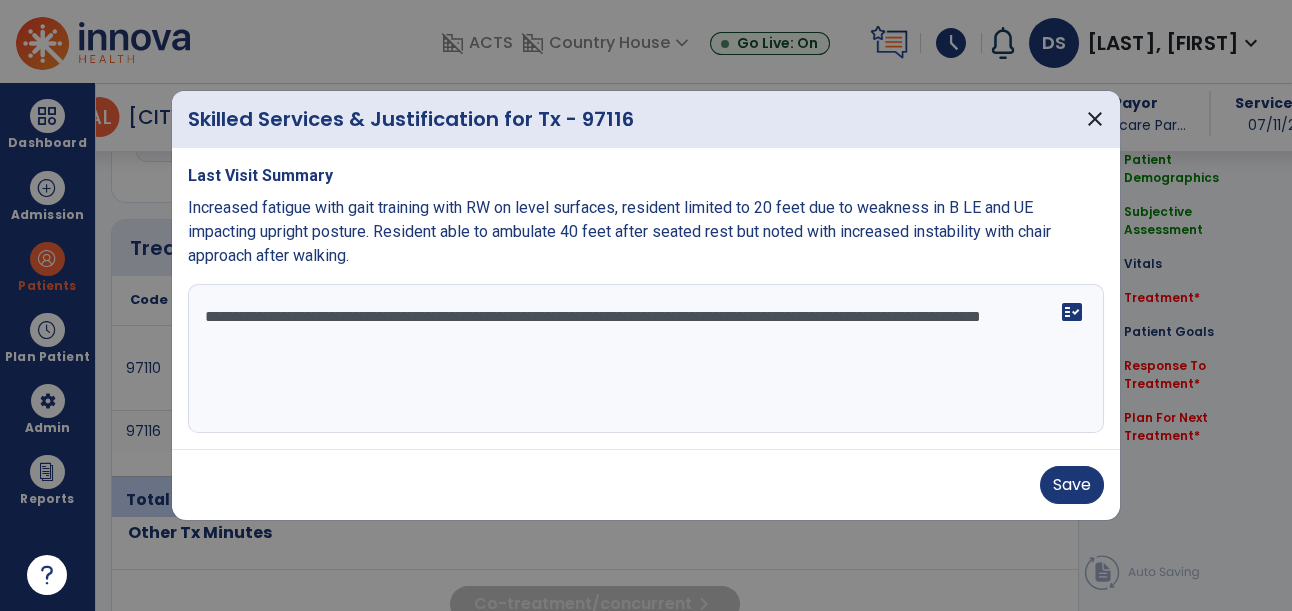 click on "**********" at bounding box center [646, 359] 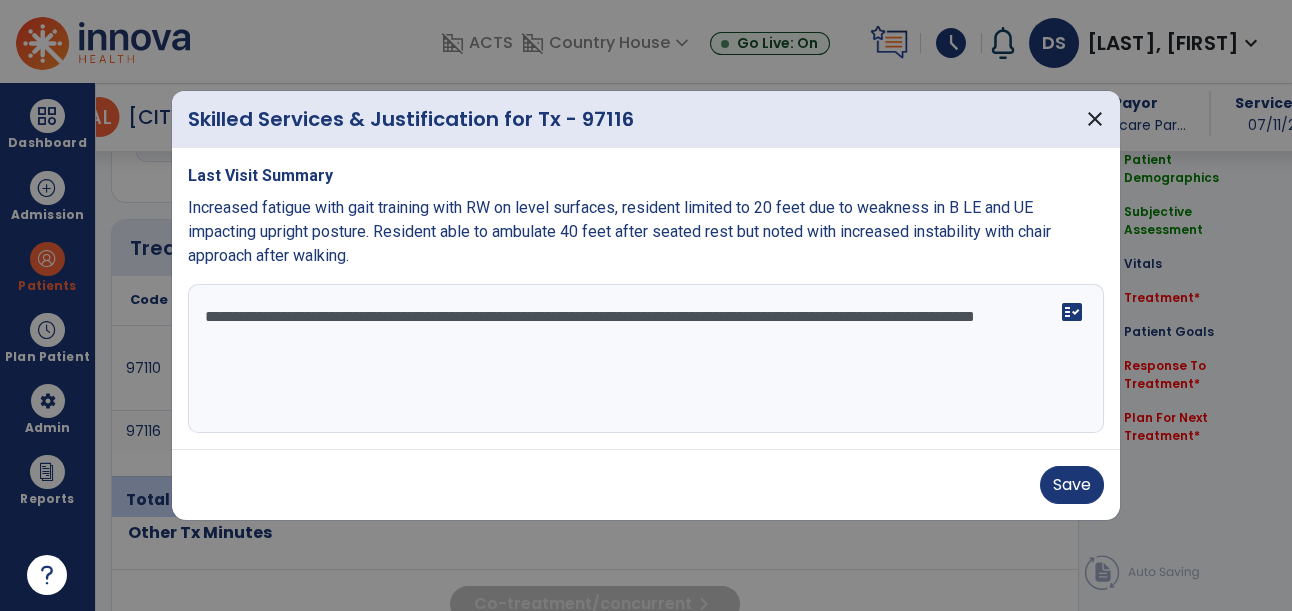 click on "**********" at bounding box center [646, 359] 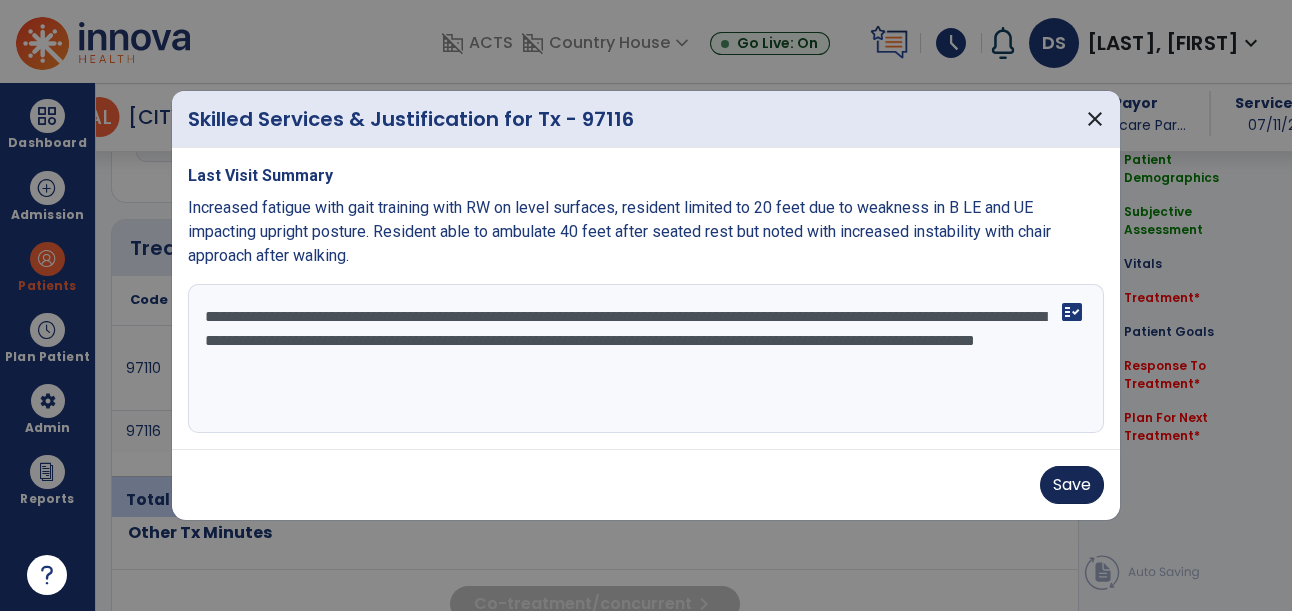 type on "**********" 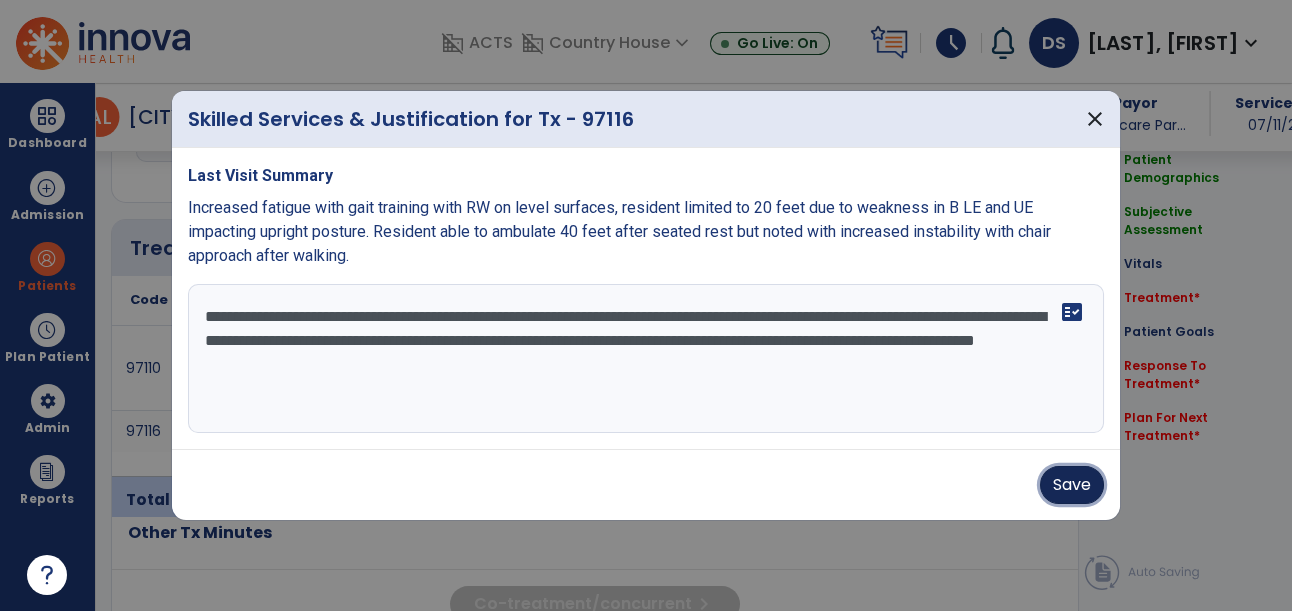 click on "Save" at bounding box center (1072, 485) 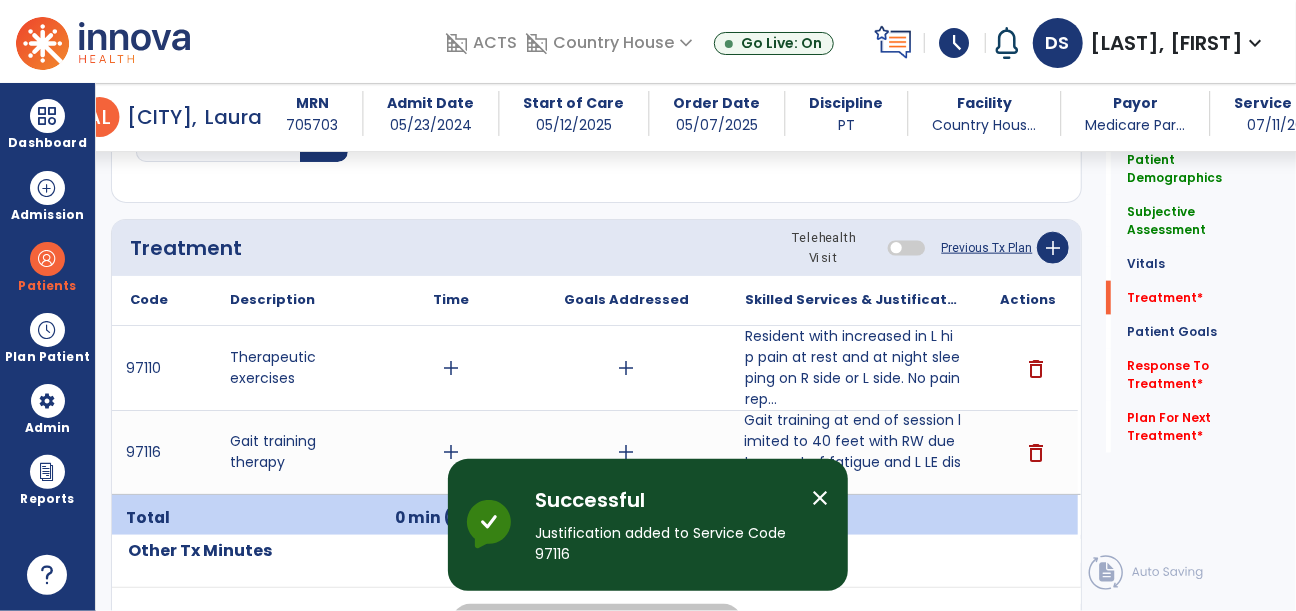 click on "add" at bounding box center [451, 452] 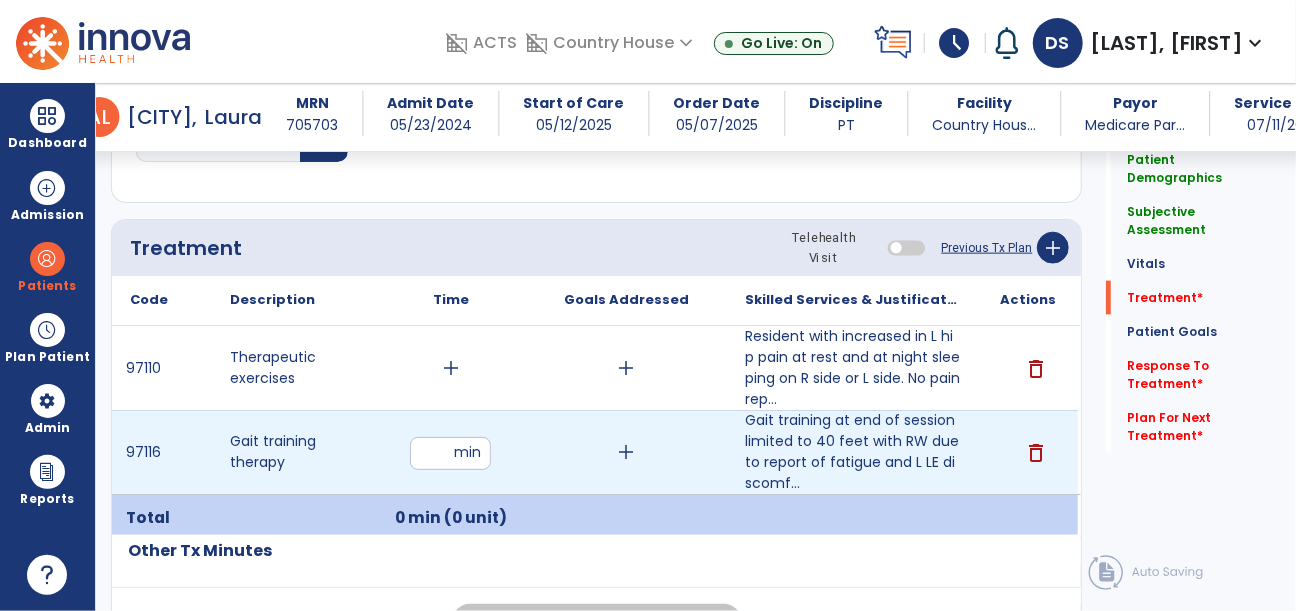 type on "**" 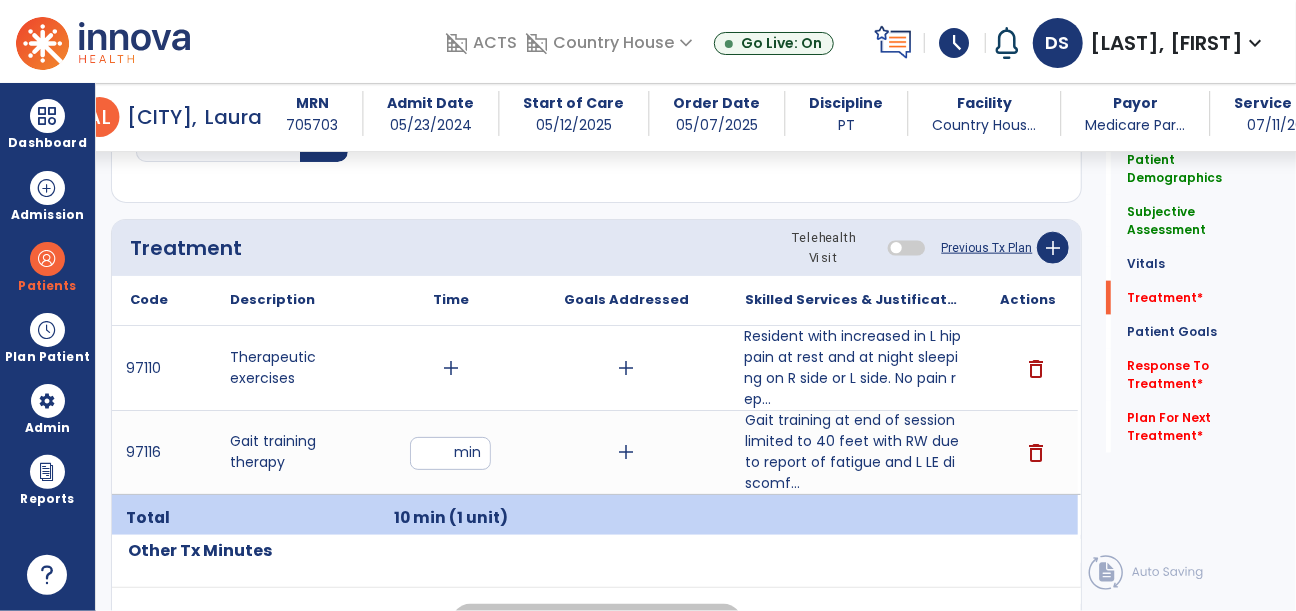click on "Resident with increased in L hip pain at rest and at night sleeping on R side or L side. No pain rep..." at bounding box center [852, 368] 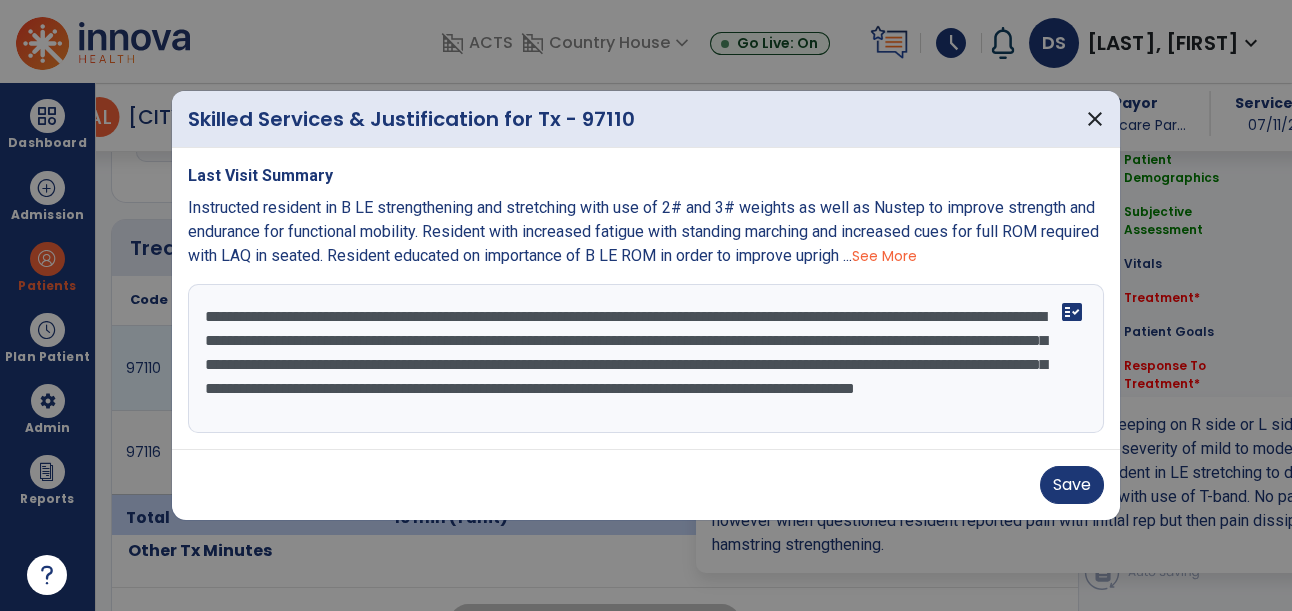 scroll, scrollTop: 1140, scrollLeft: 0, axis: vertical 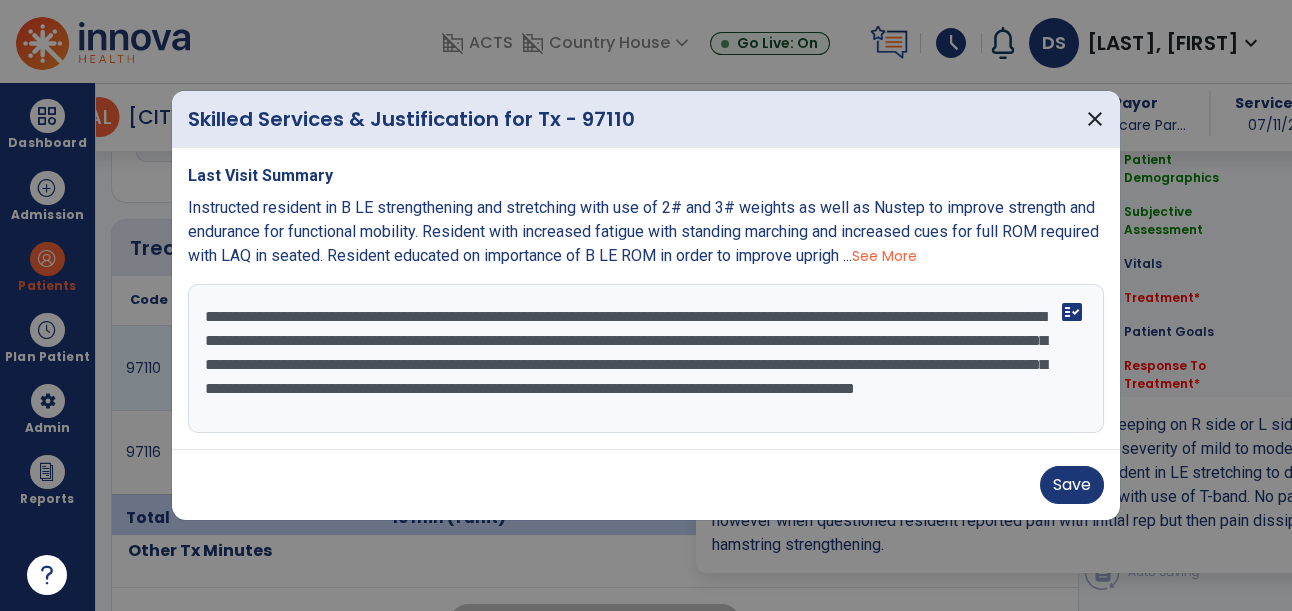 click on "**********" at bounding box center [646, 359] 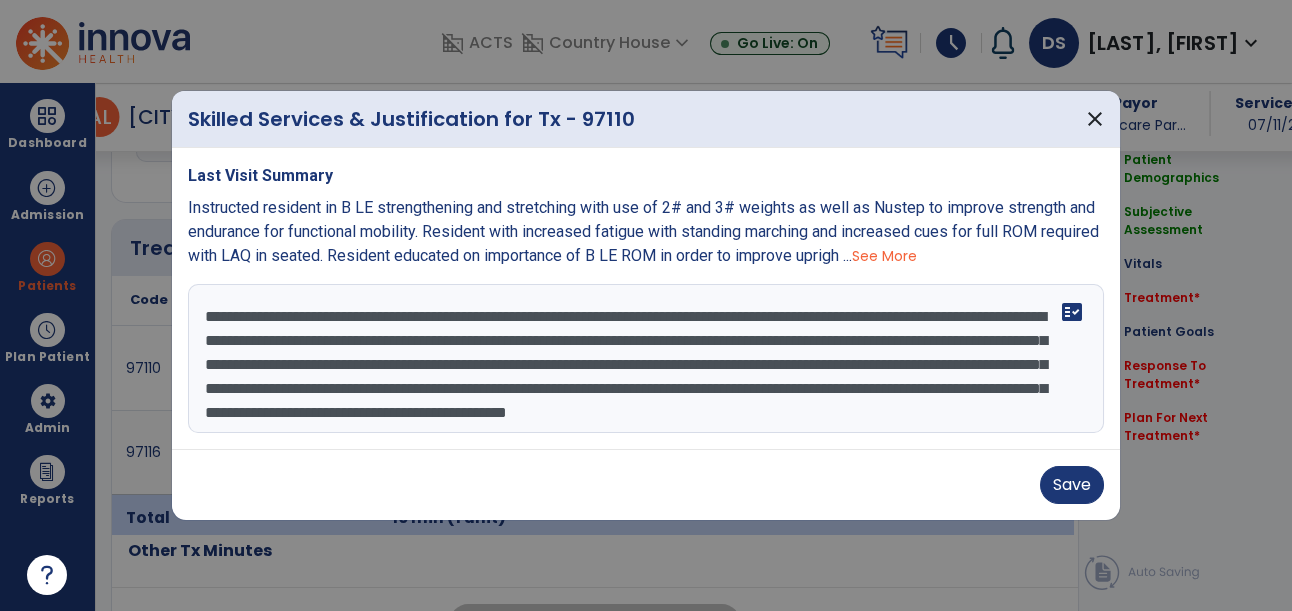 type on "**********" 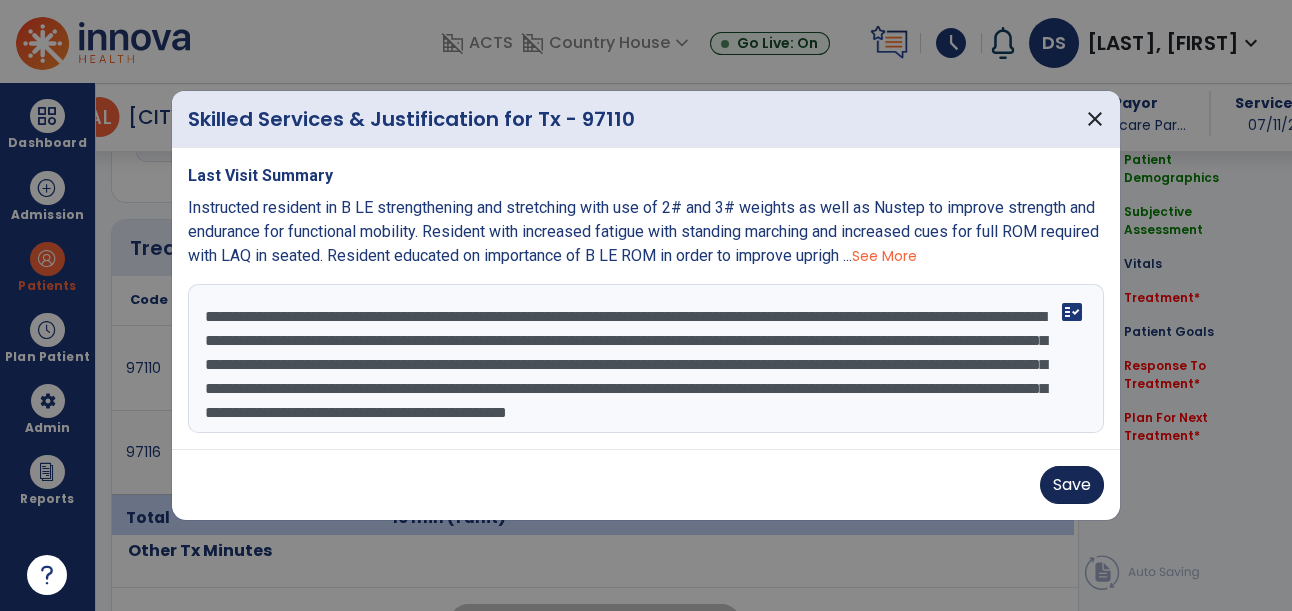 click on "Save" at bounding box center [1072, 485] 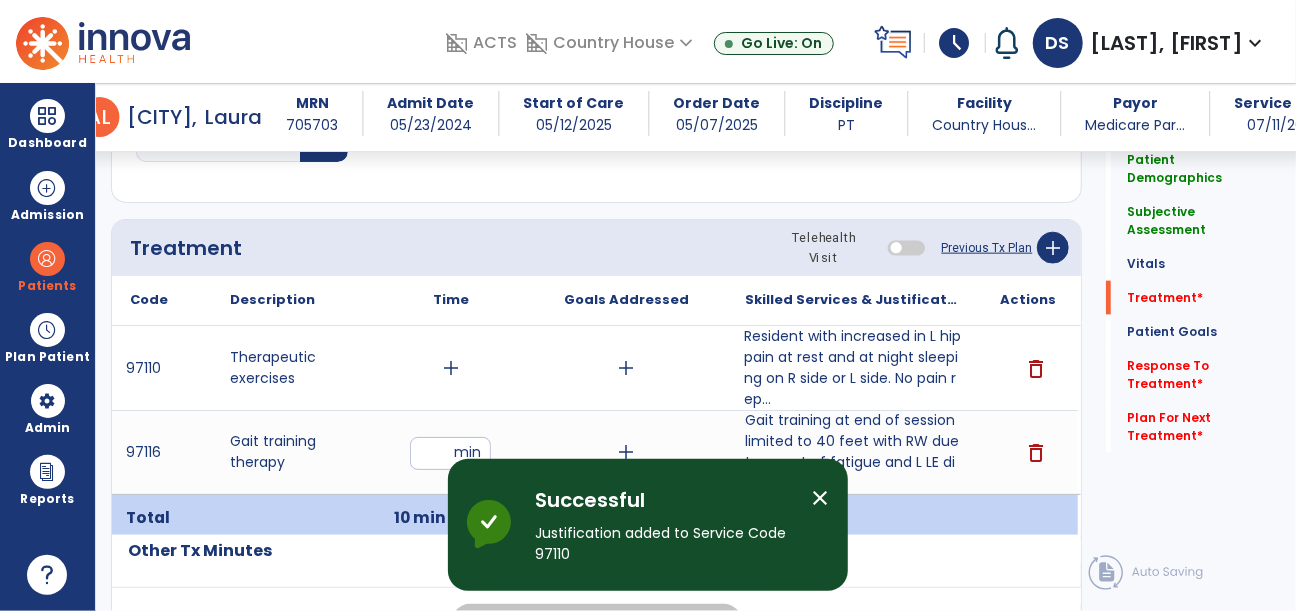 click on "add" at bounding box center [451, 368] 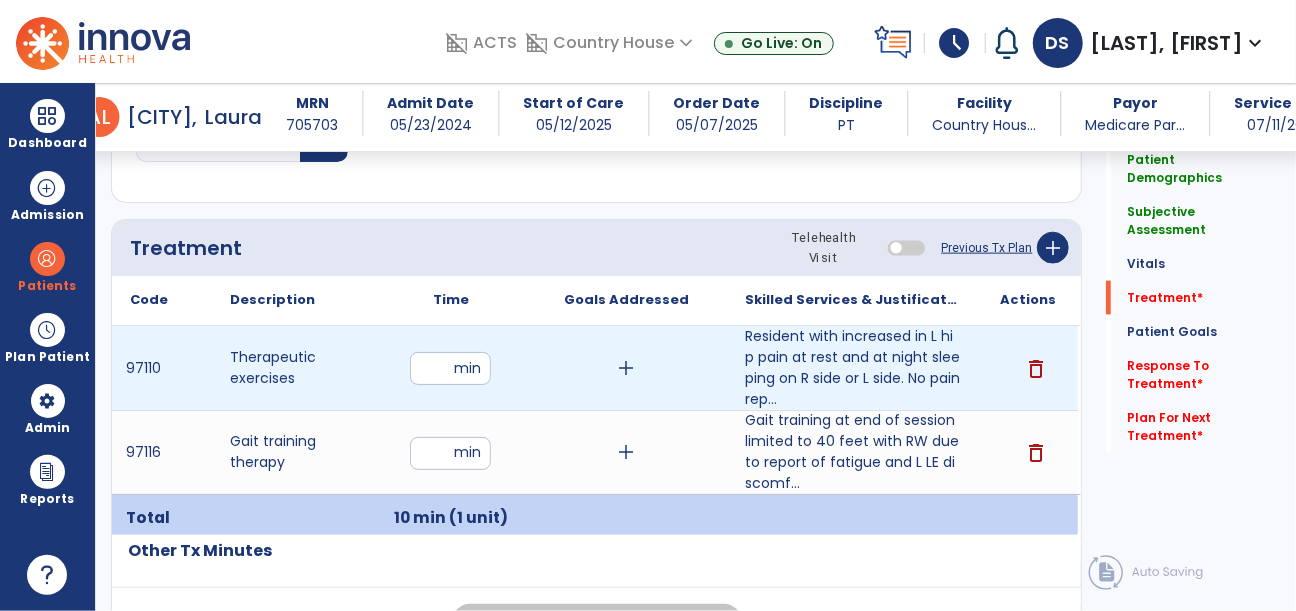 type on "**" 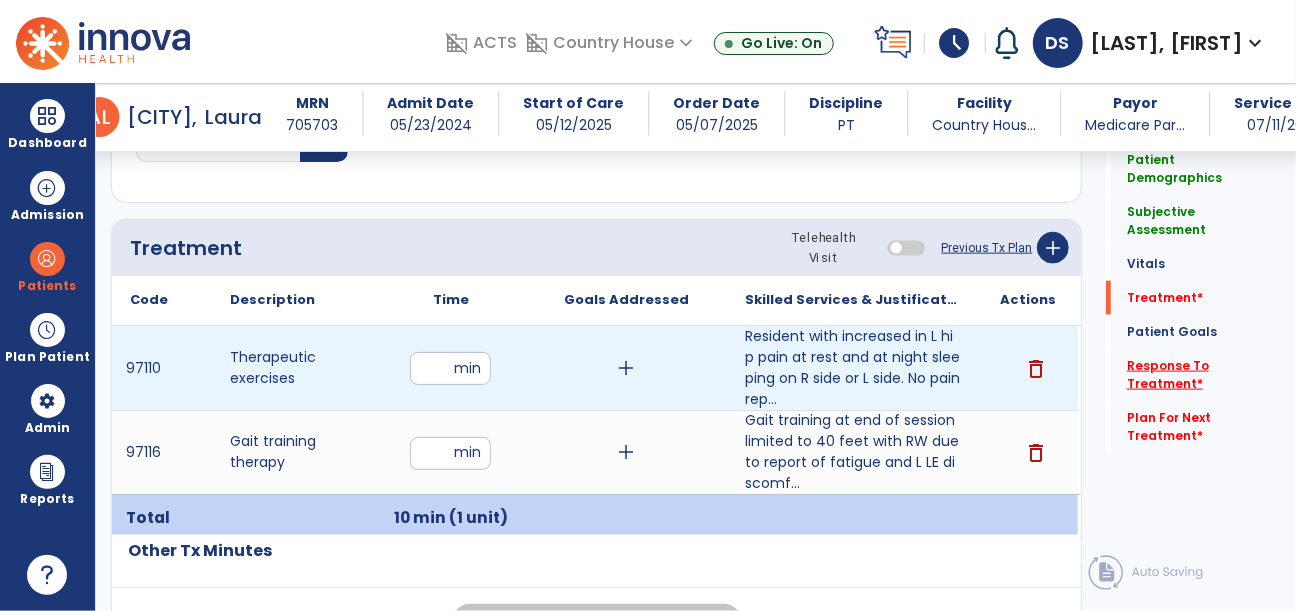 click on "Response To Treatment   *" 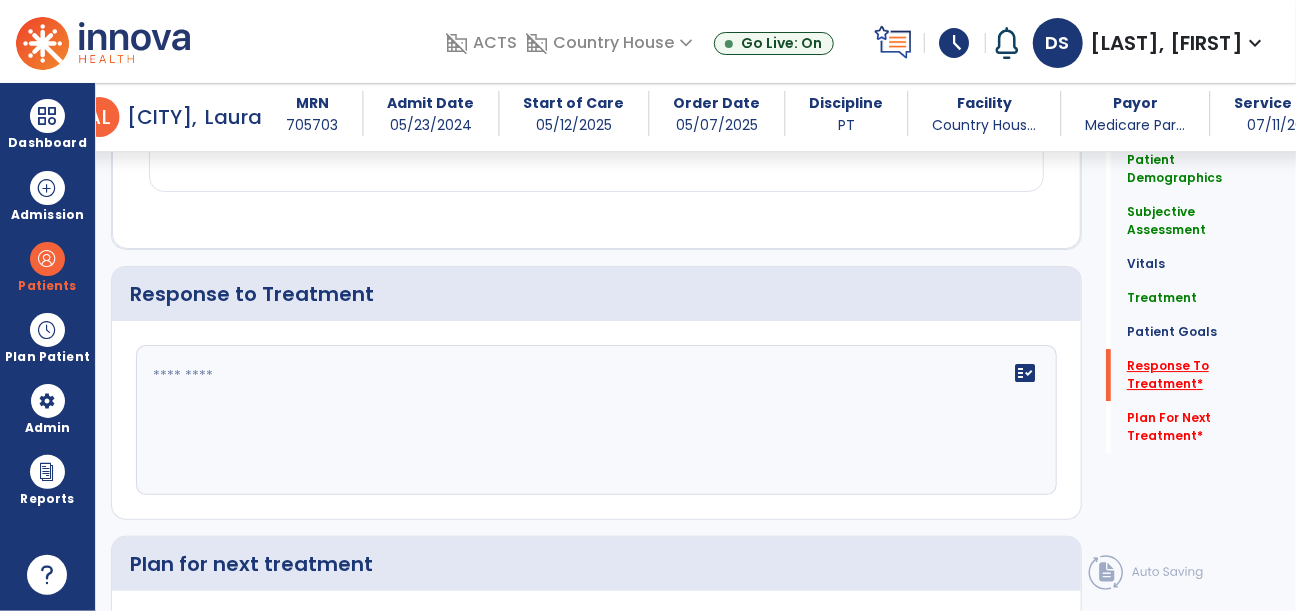 scroll, scrollTop: 3084, scrollLeft: 0, axis: vertical 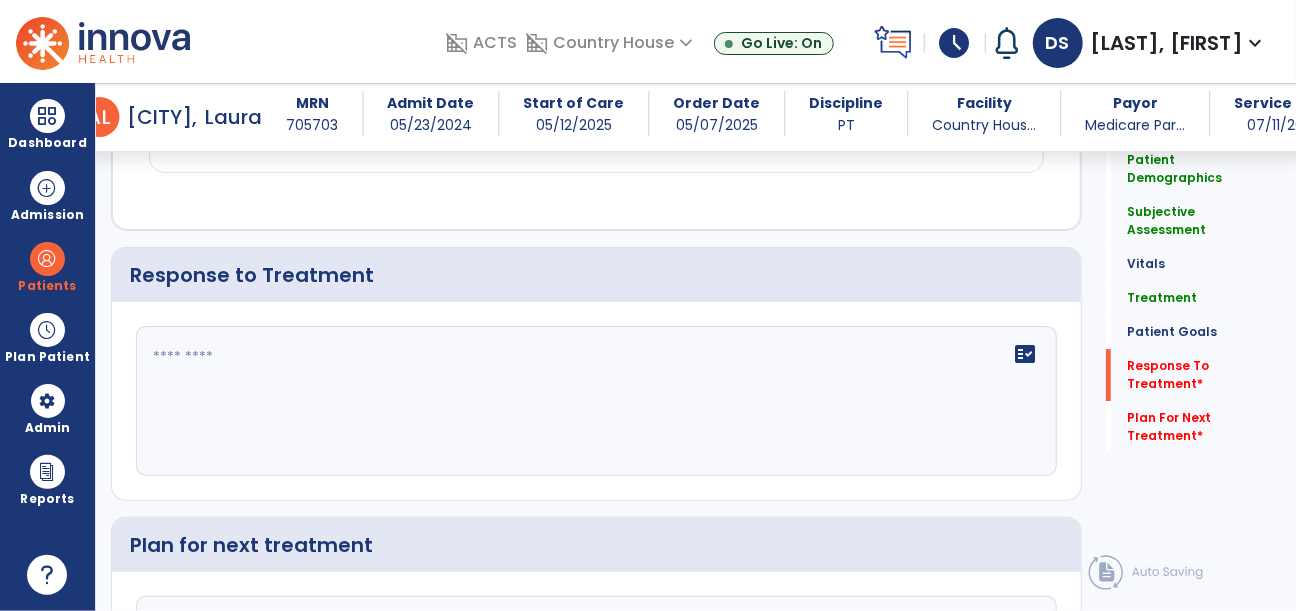 click on "fact_check" 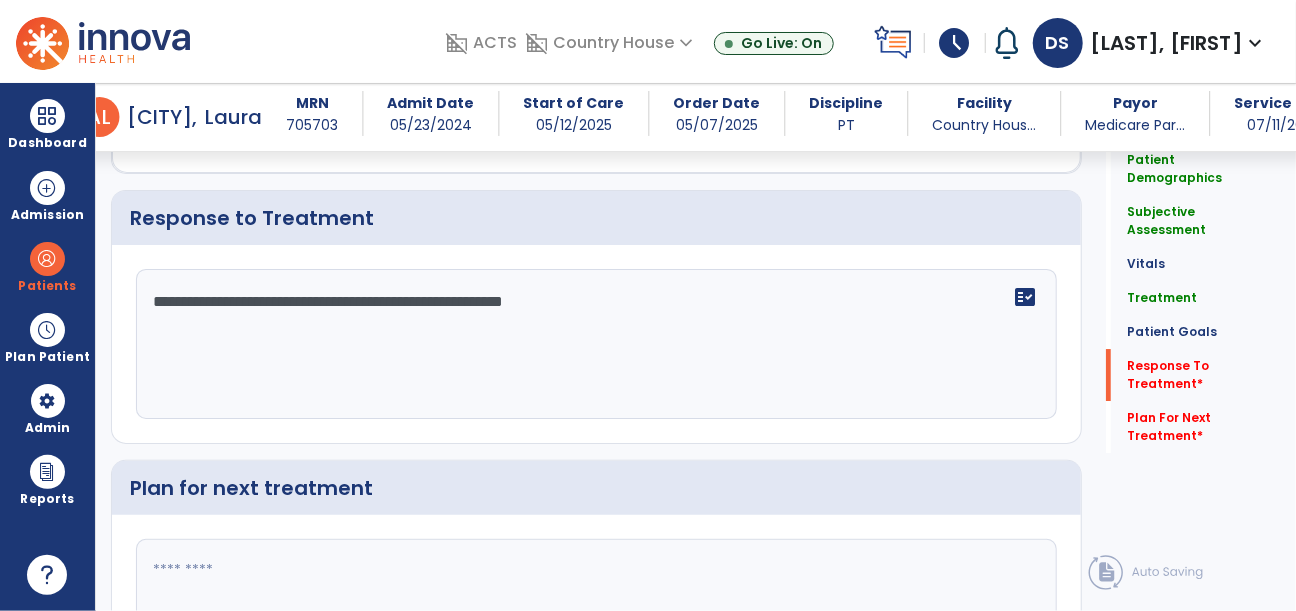 scroll, scrollTop: 3265, scrollLeft: 0, axis: vertical 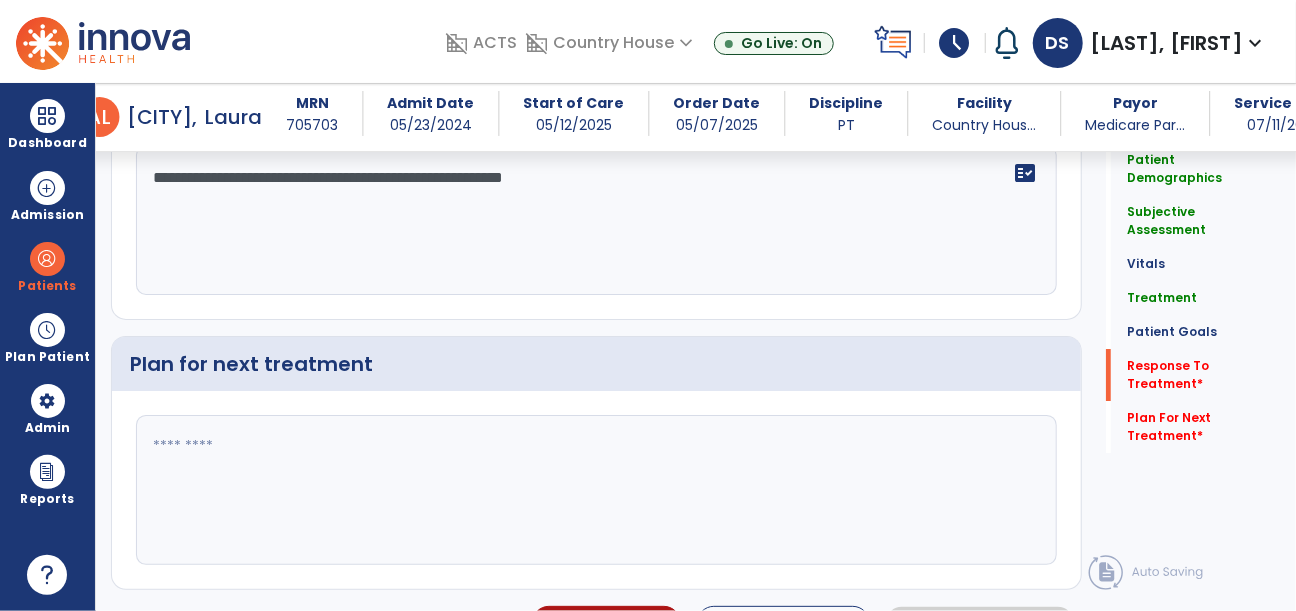 type on "**********" 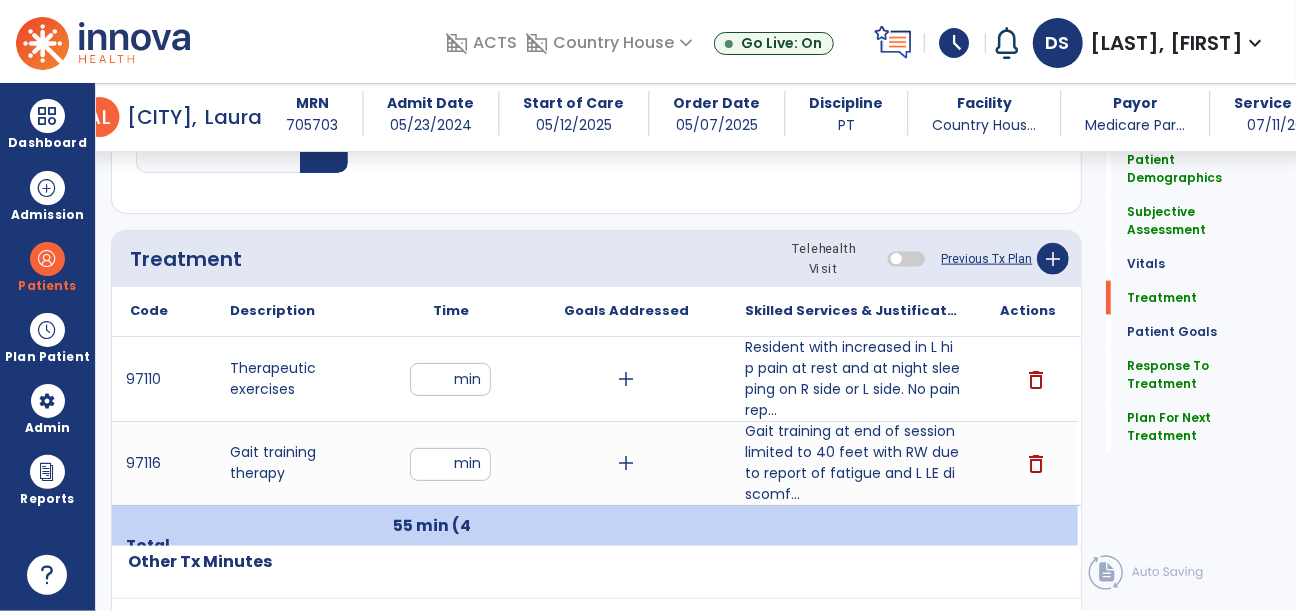 scroll, scrollTop: 1127, scrollLeft: 0, axis: vertical 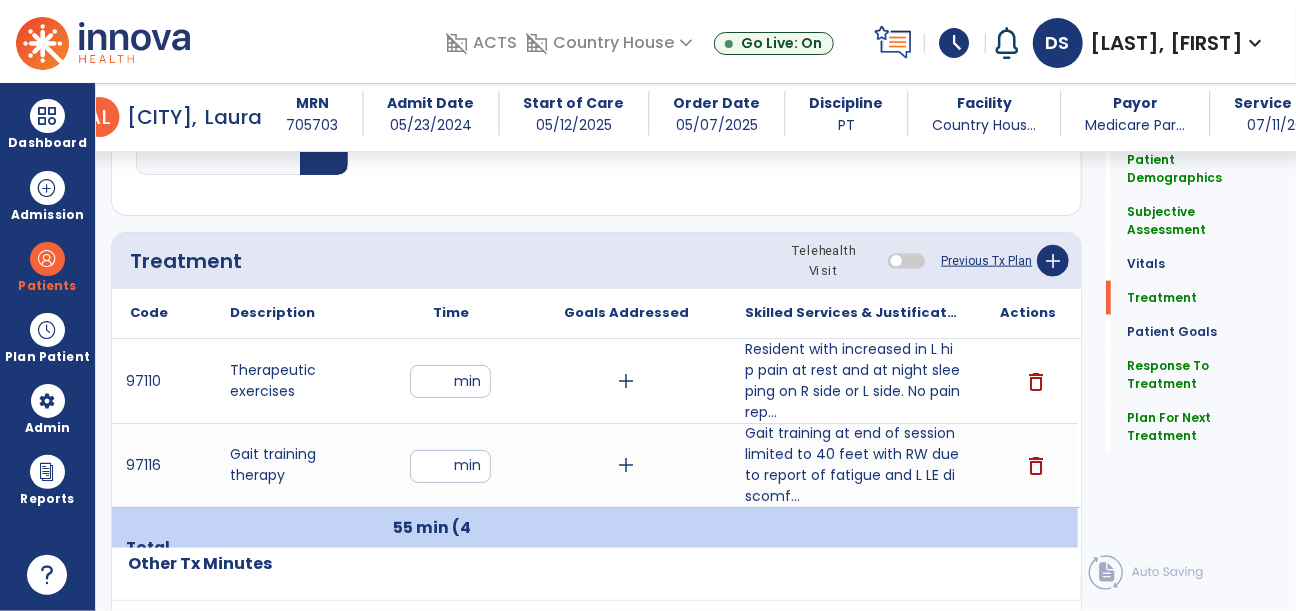 type on "**********" 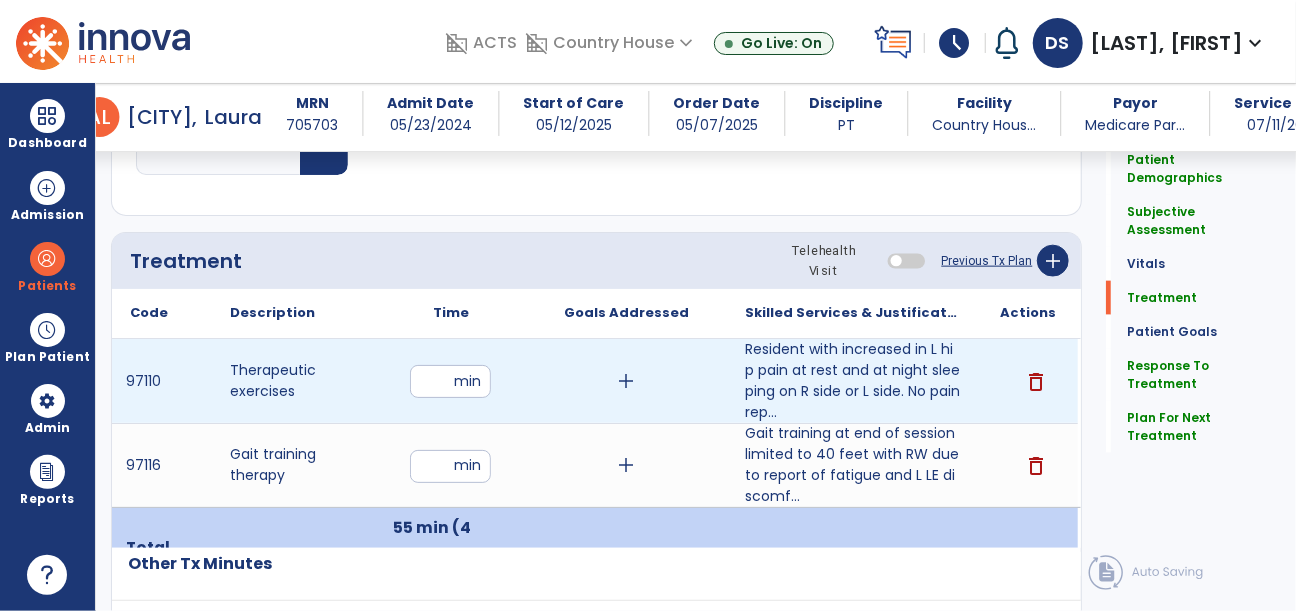 type on "*" 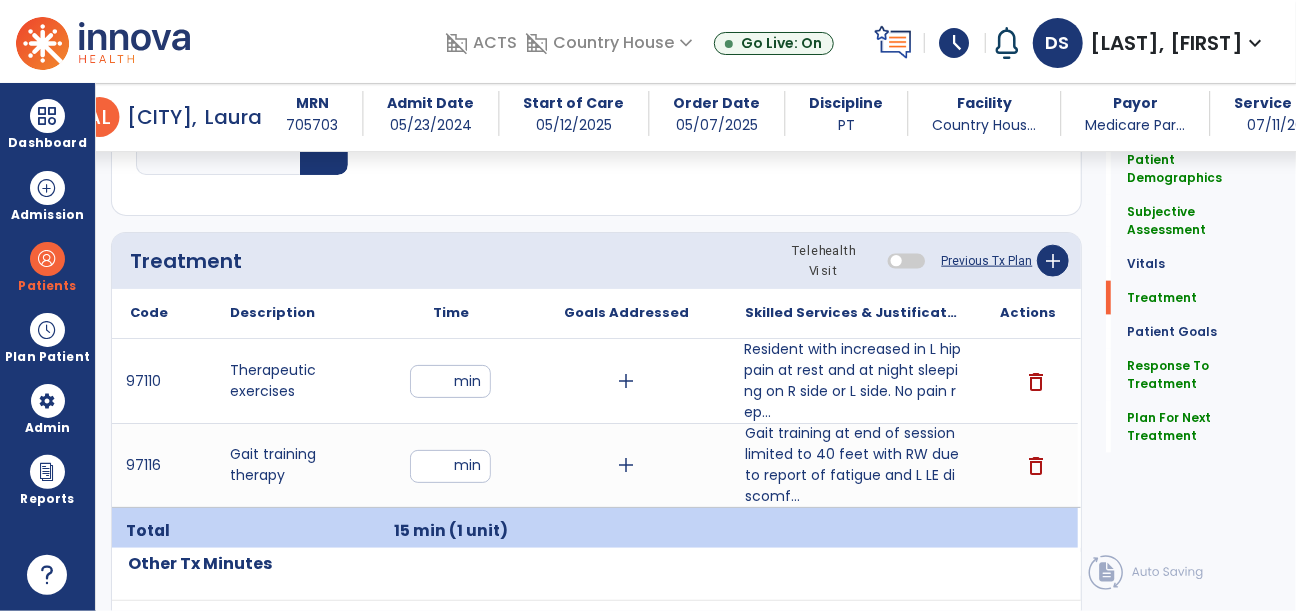click on "*" at bounding box center [450, 381] 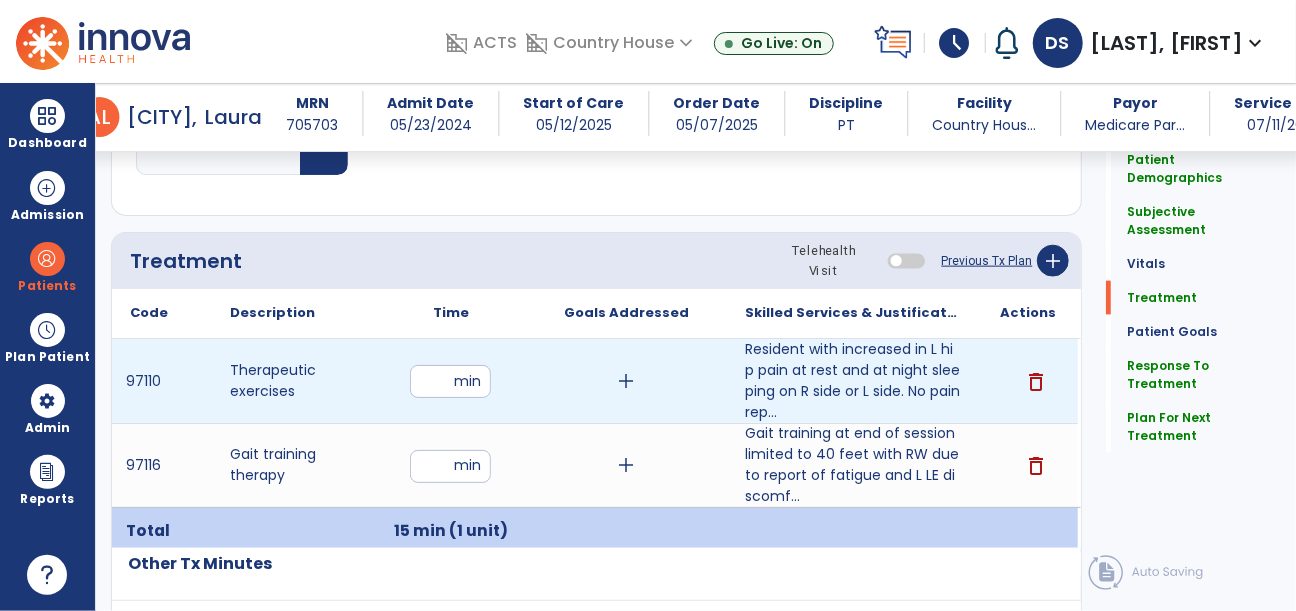 type on "*" 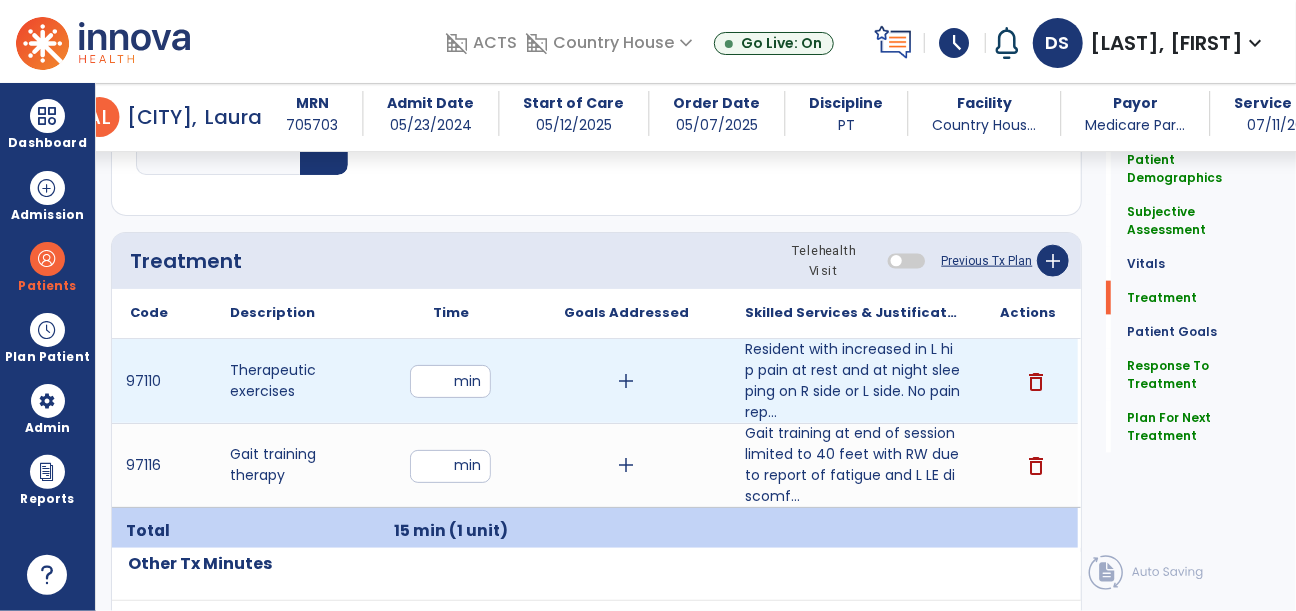 type on "**" 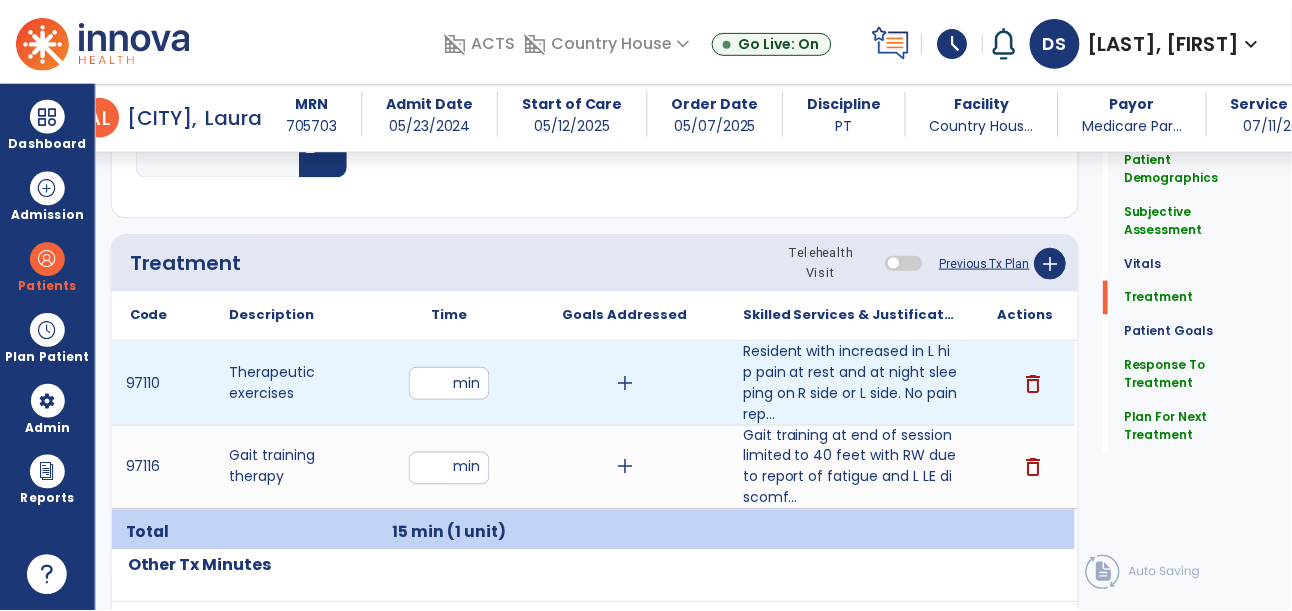 scroll, scrollTop: 1126, scrollLeft: 0, axis: vertical 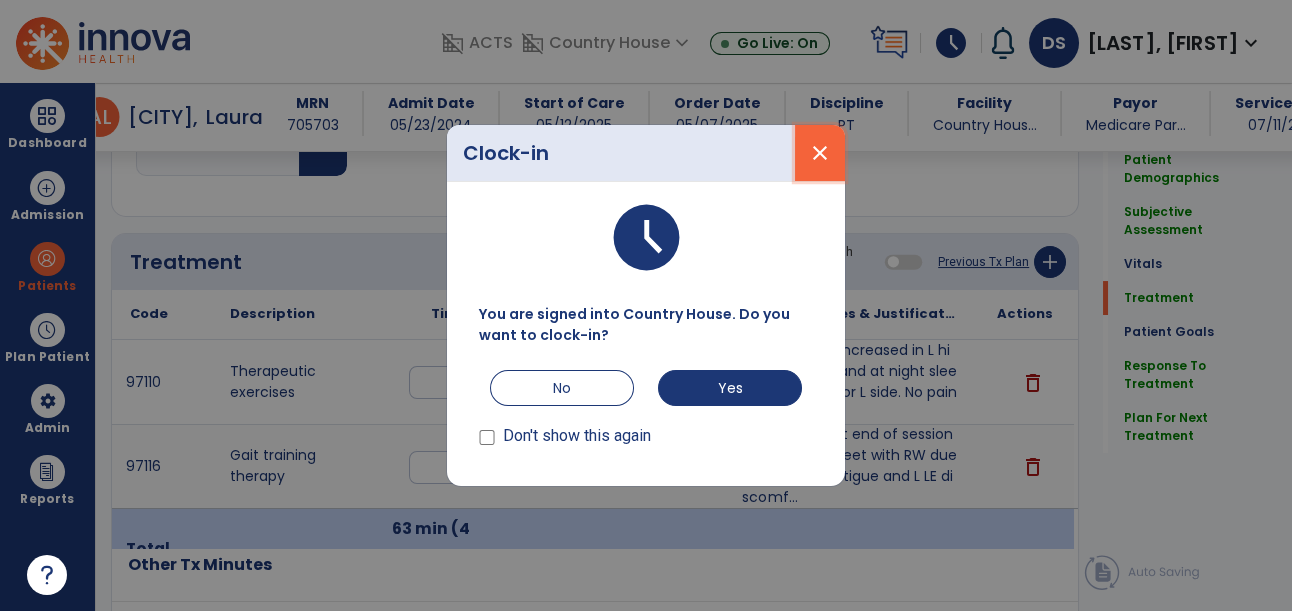 click on "close" at bounding box center [820, 153] 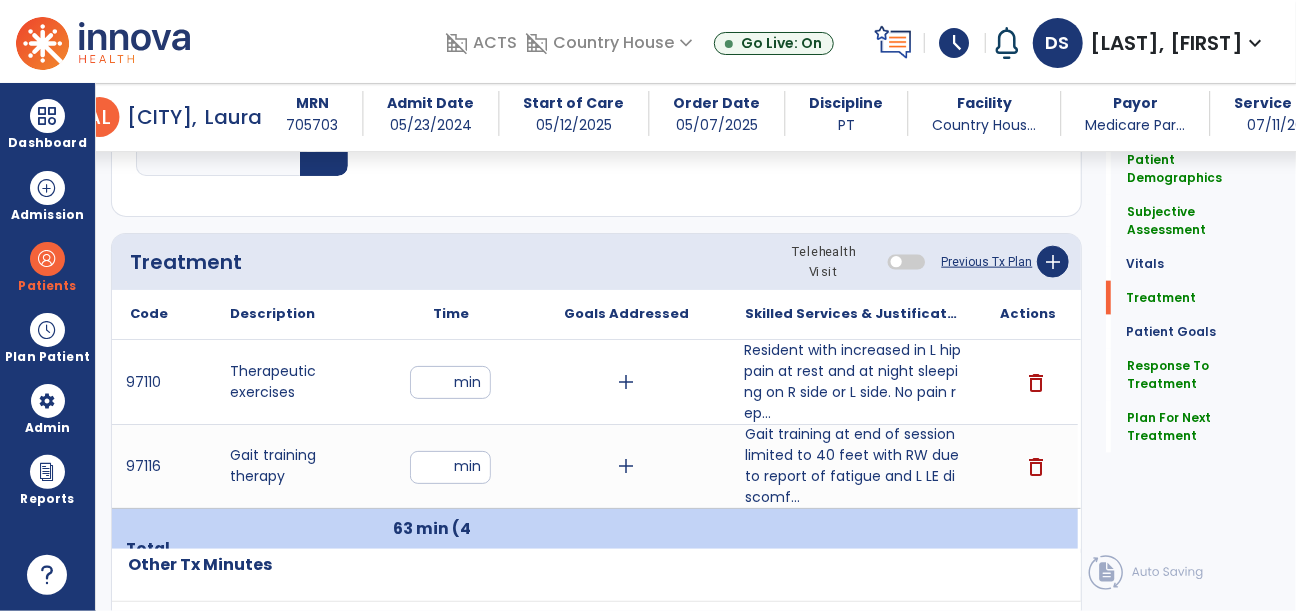 click on "Resident with increased in L hip pain at rest and at night sleeping on R side or L side. No pain rep..." at bounding box center (852, 382) 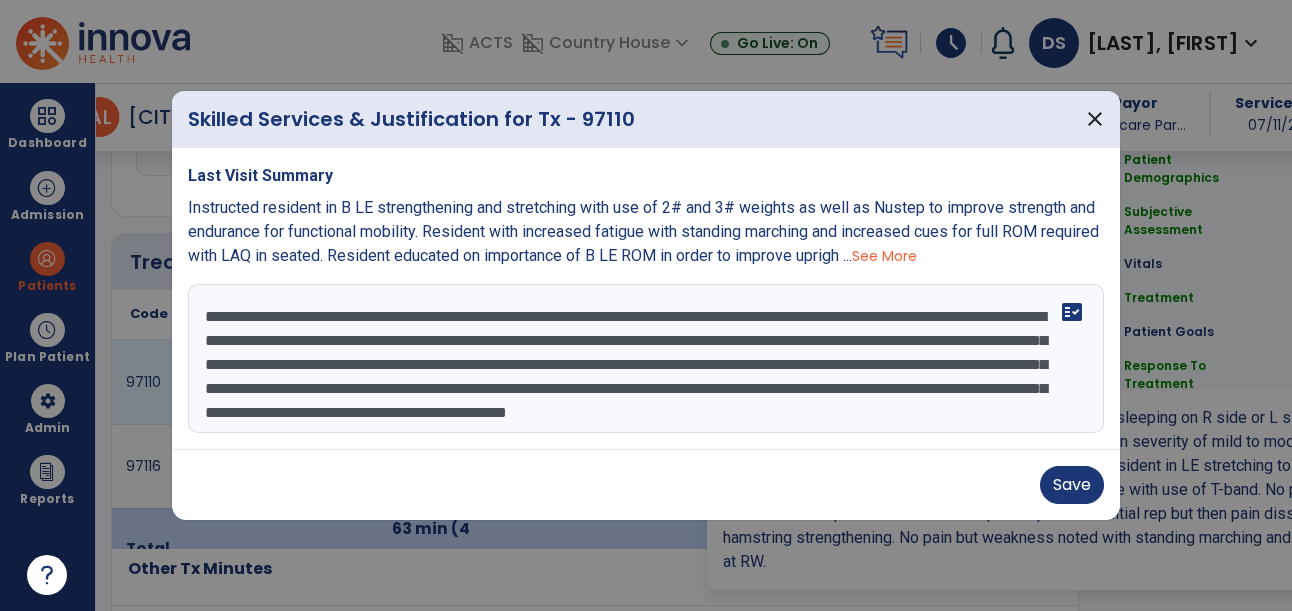 scroll, scrollTop: 1126, scrollLeft: 0, axis: vertical 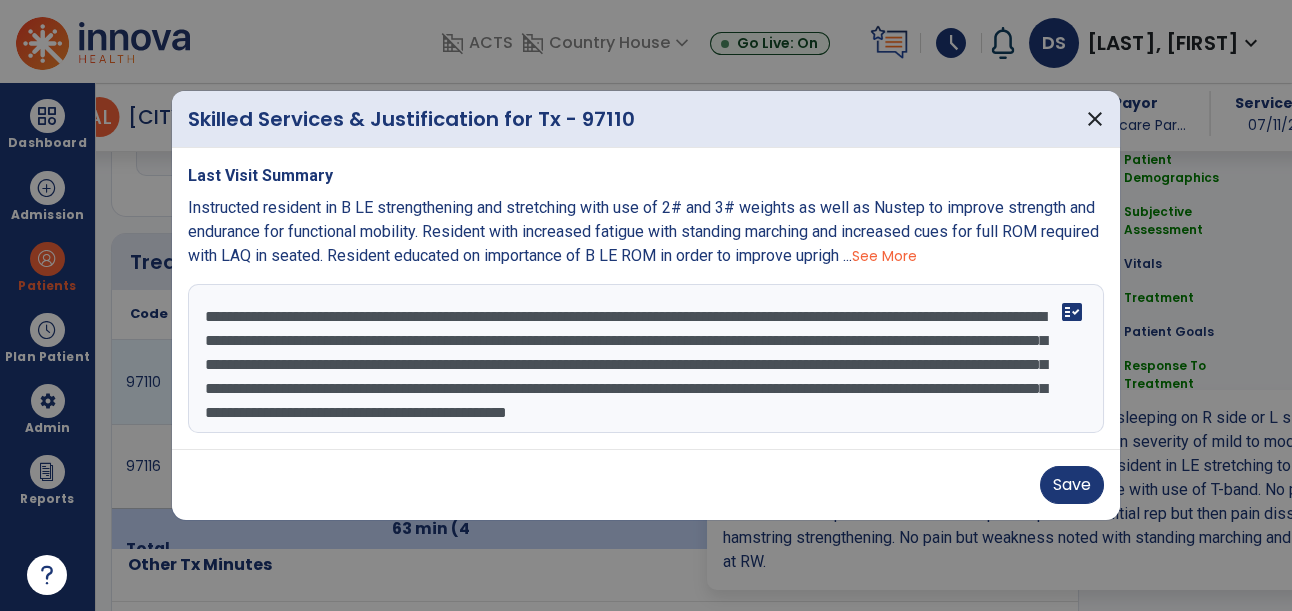 click on "**********" at bounding box center [646, 359] 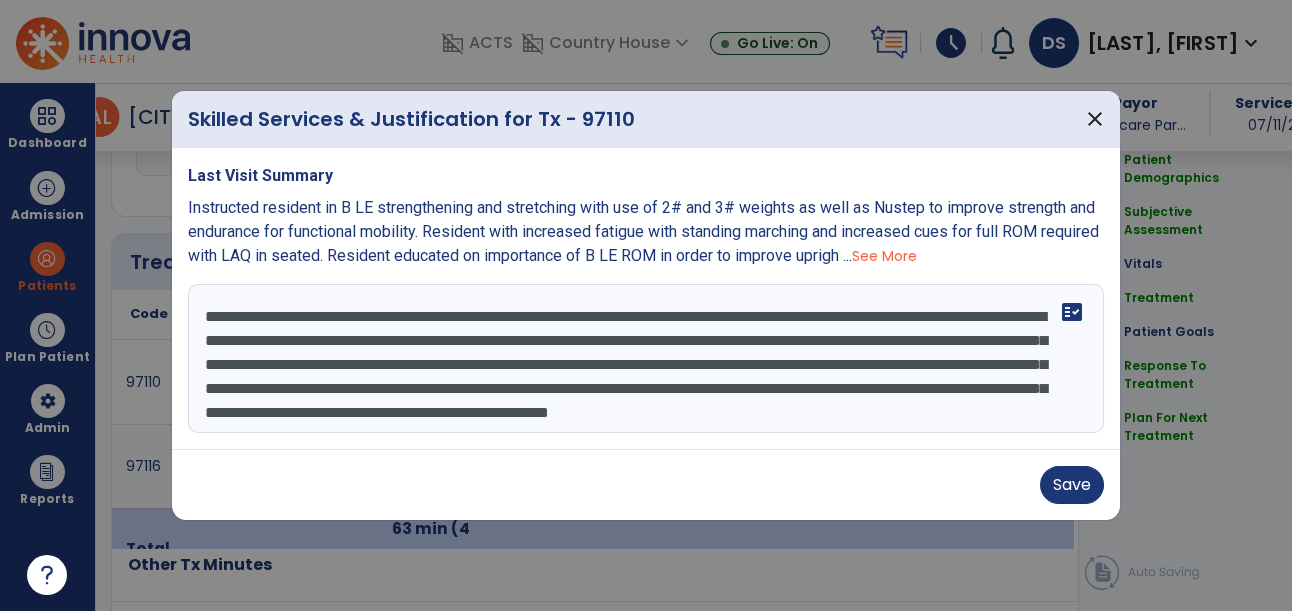 scroll, scrollTop: 39, scrollLeft: 0, axis: vertical 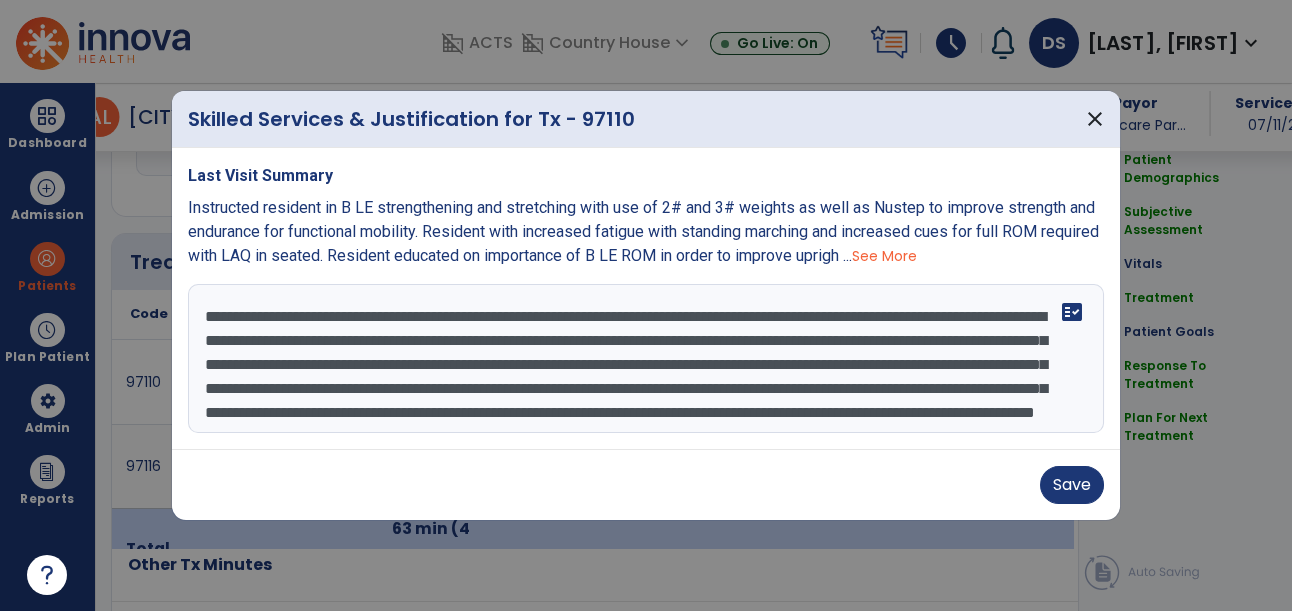 type on "**********" 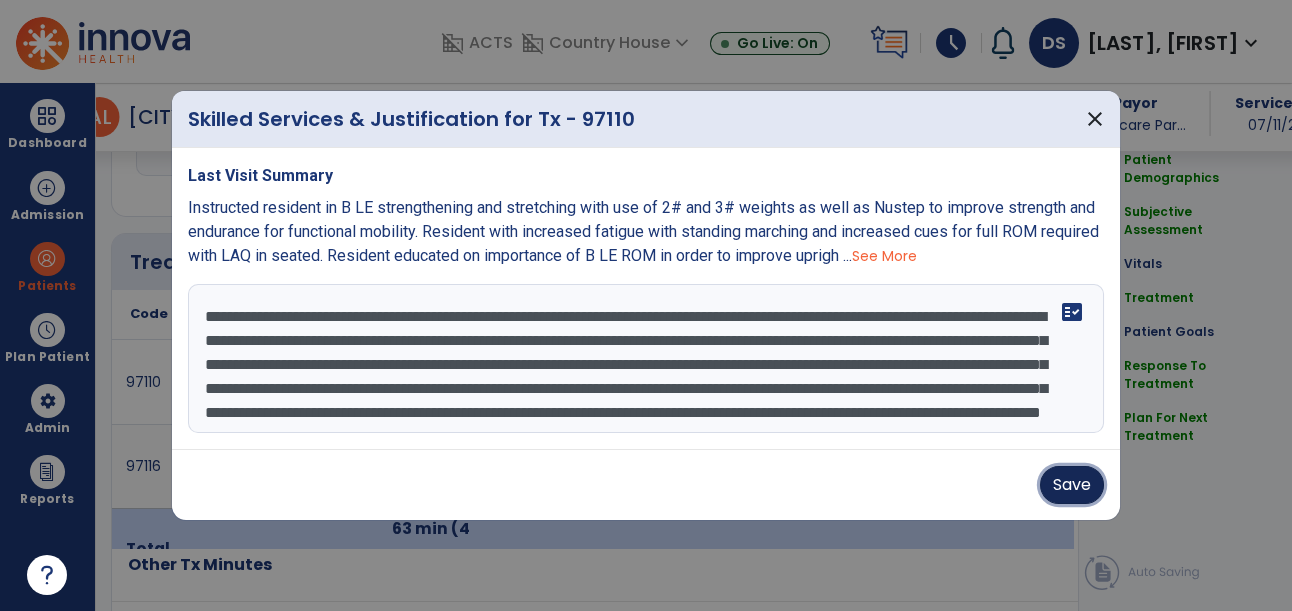 click on "Save" at bounding box center [1072, 485] 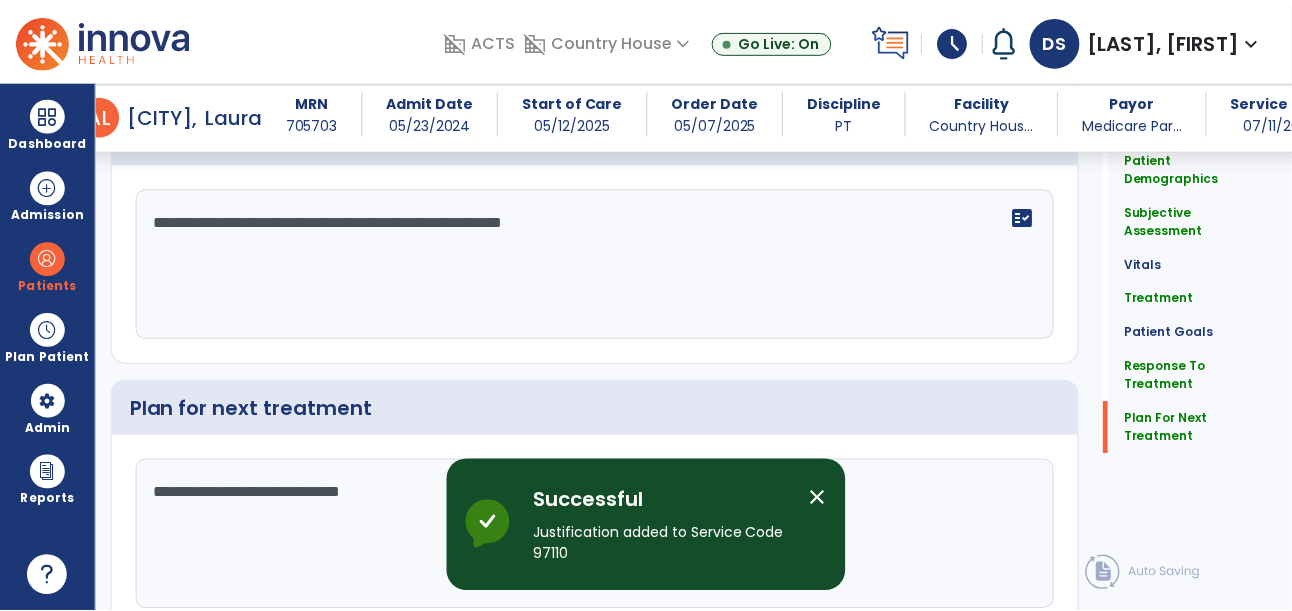 scroll, scrollTop: 3298, scrollLeft: 0, axis: vertical 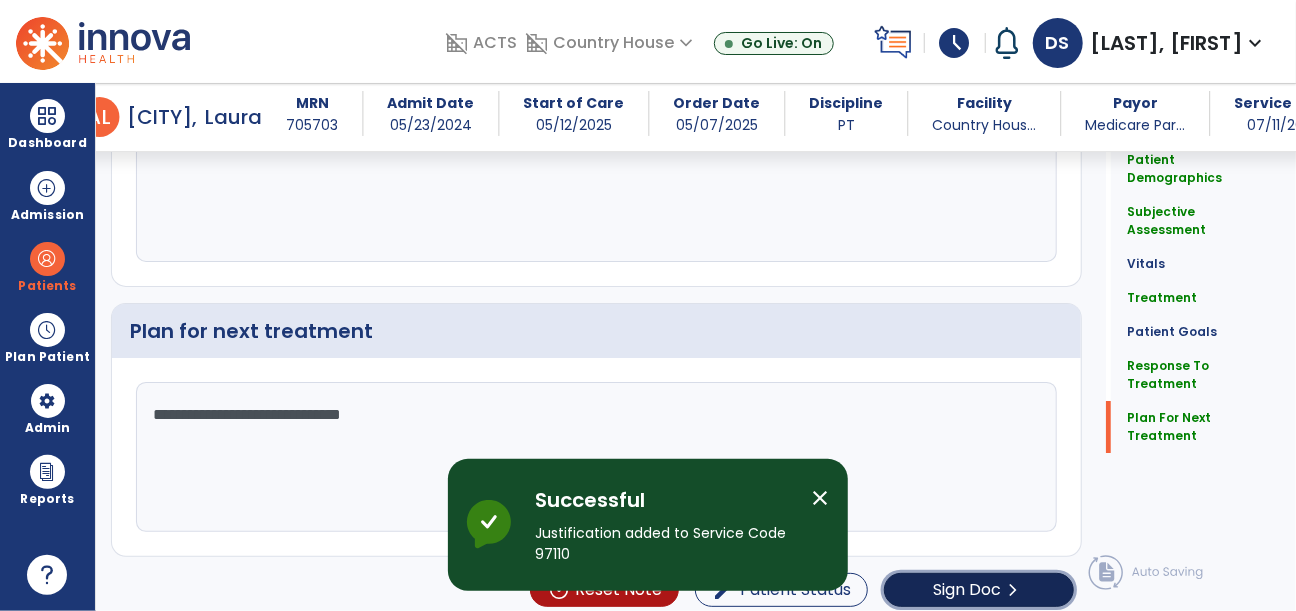 click on "chevron_right" 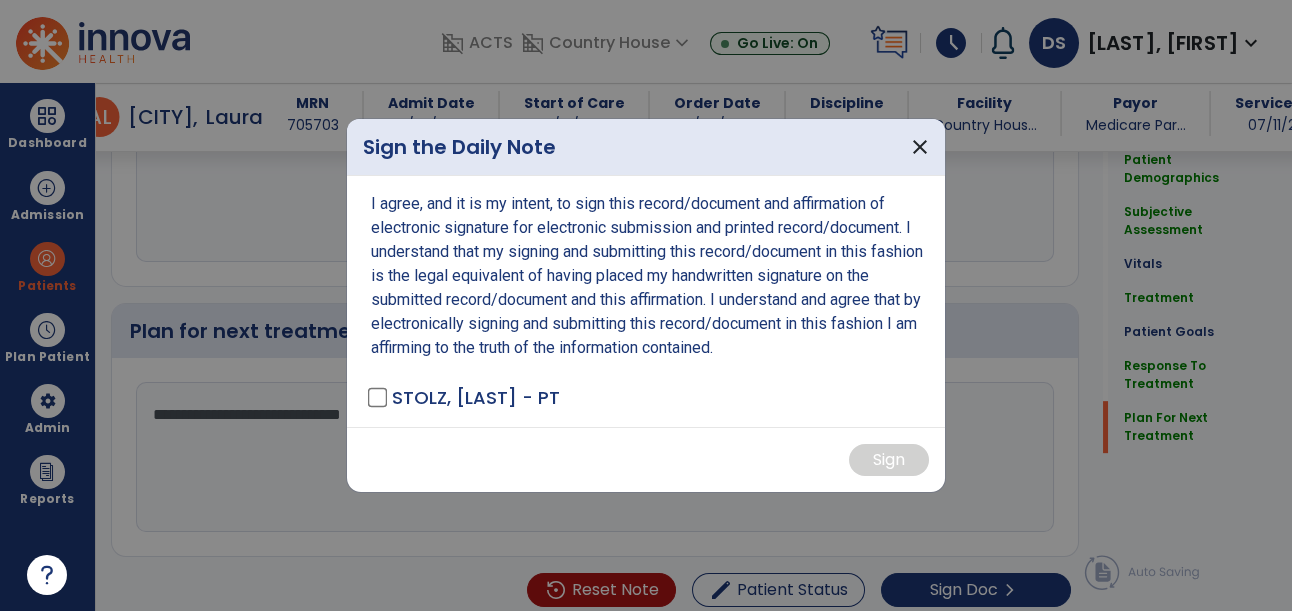 click at bounding box center [646, 305] 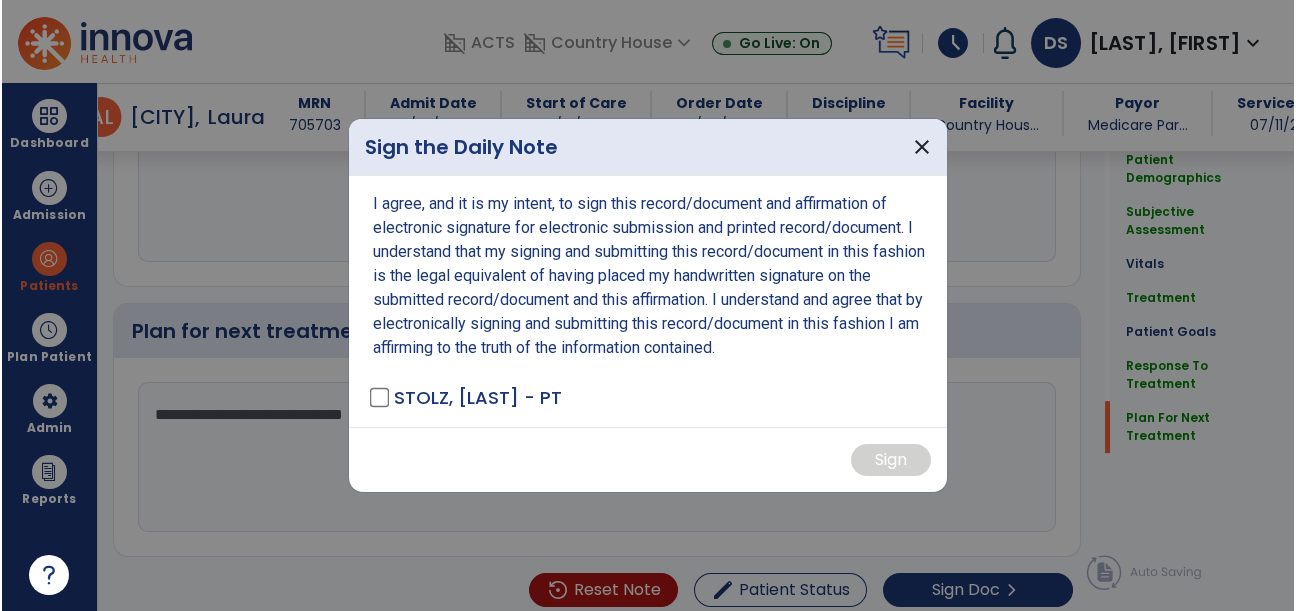 scroll, scrollTop: 3298, scrollLeft: 0, axis: vertical 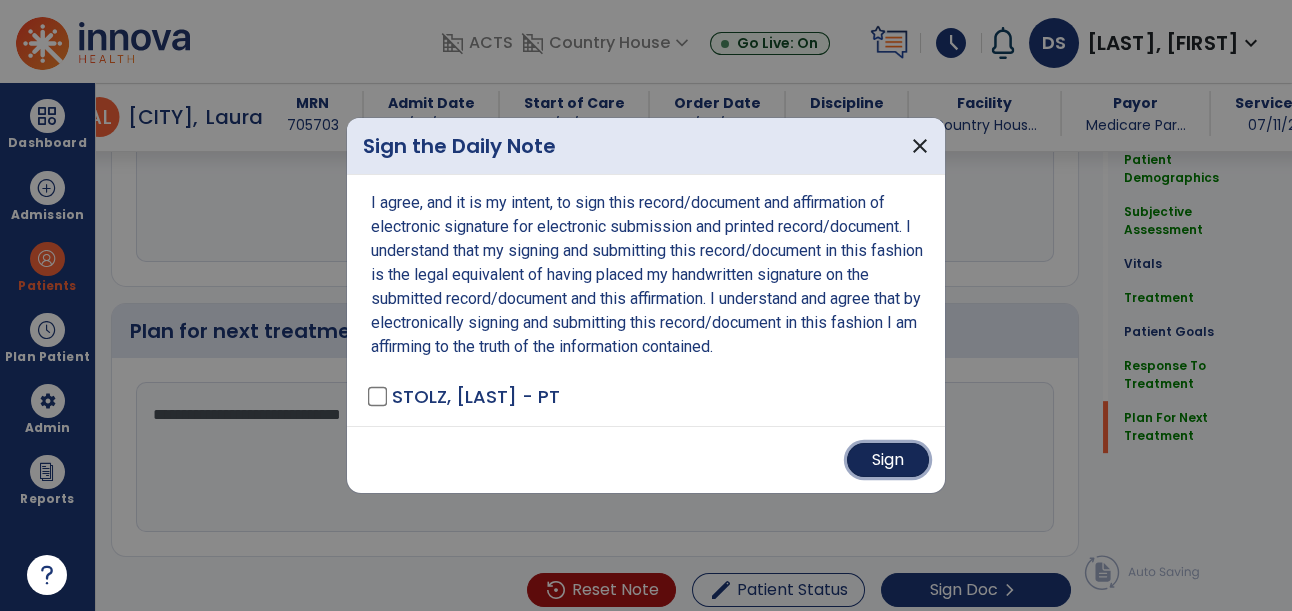 click on "Sign" at bounding box center (888, 460) 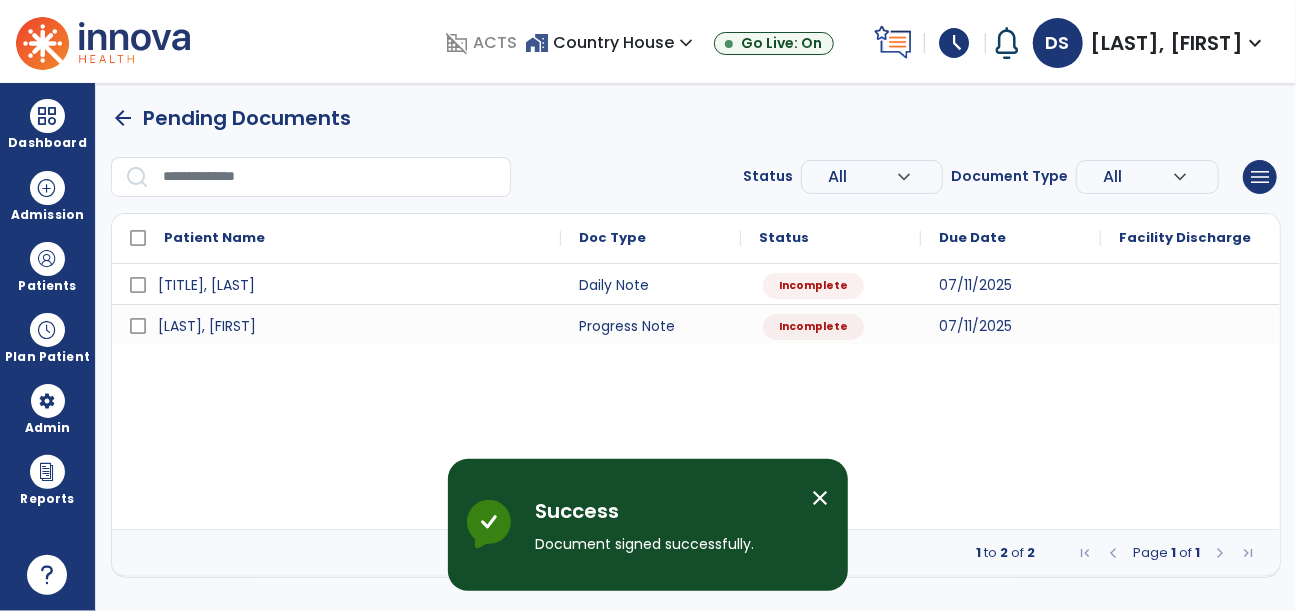 scroll, scrollTop: 0, scrollLeft: 0, axis: both 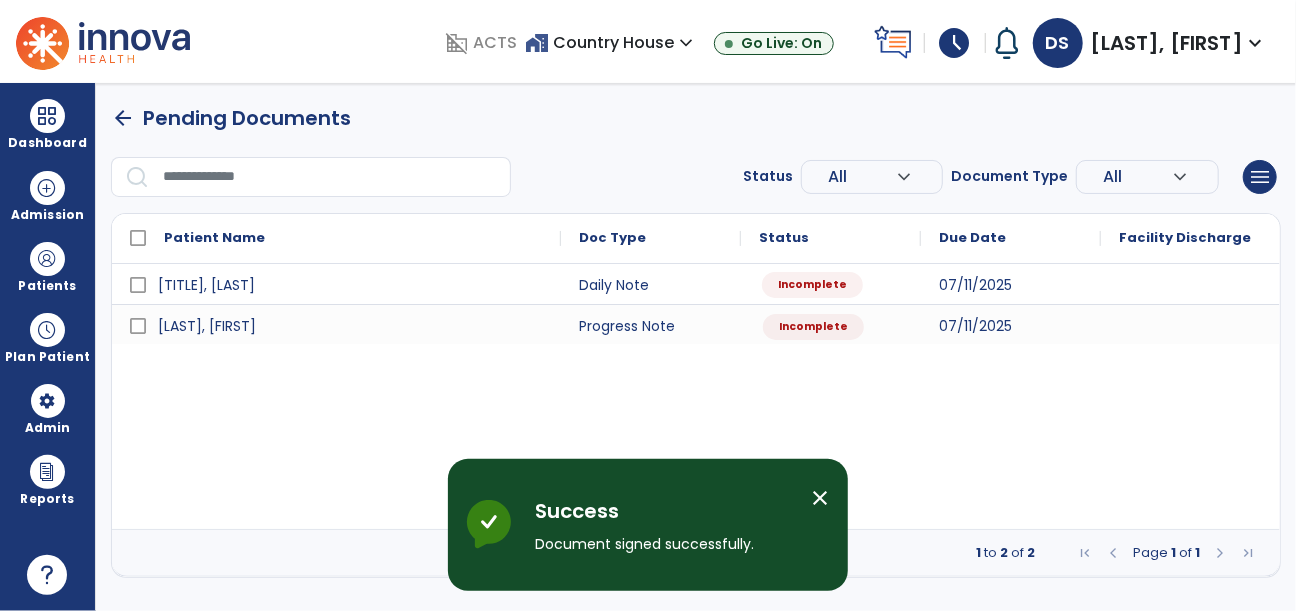 click on "Incomplete" at bounding box center [831, 284] 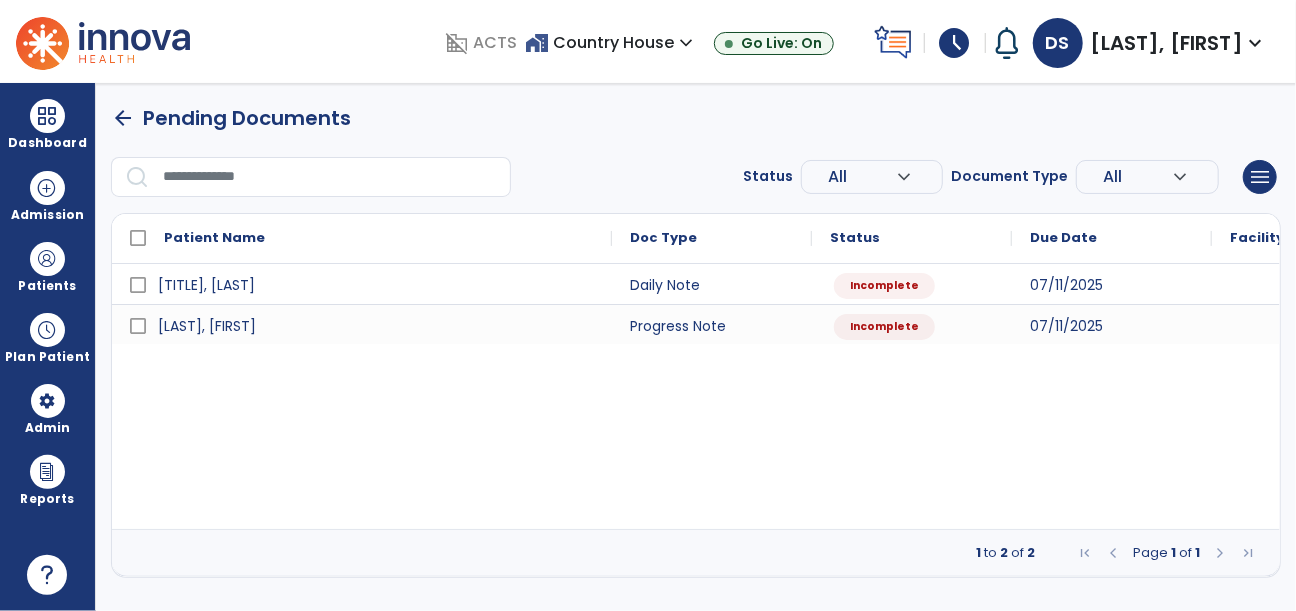select on "*" 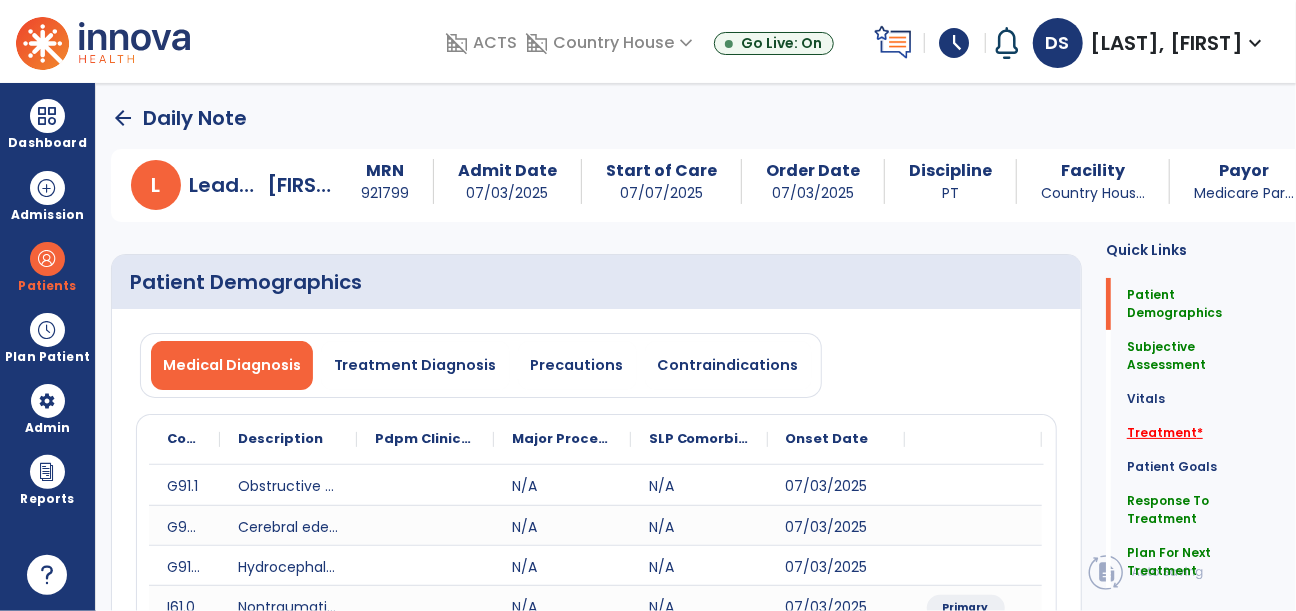 click on "Treatment   *" 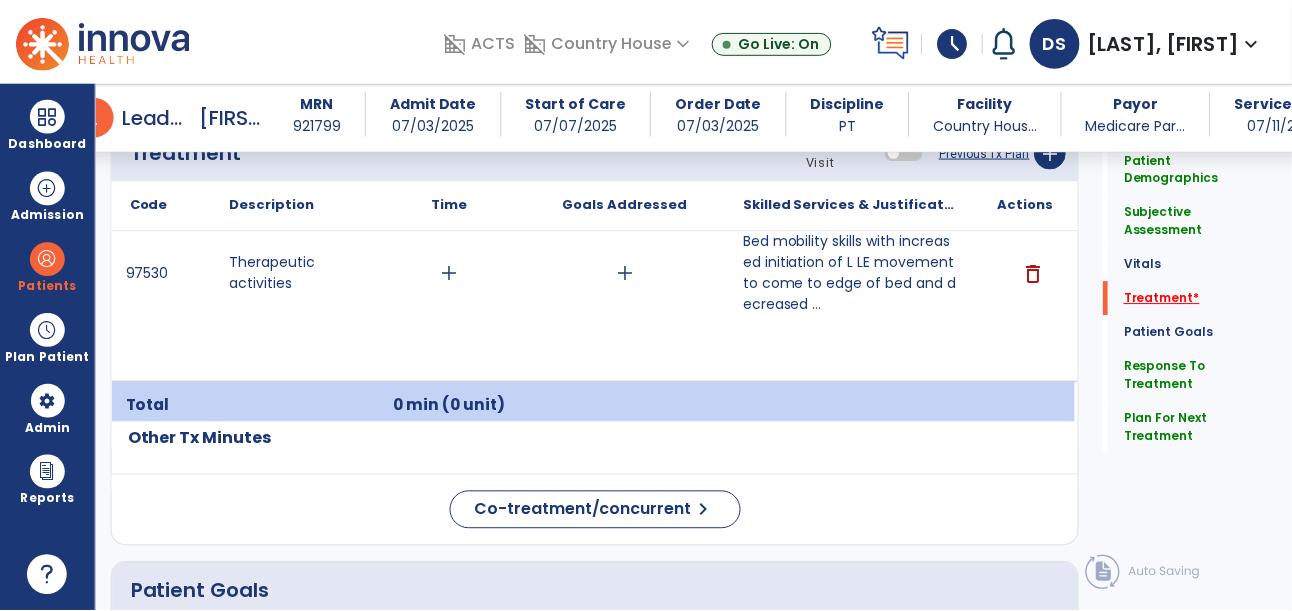scroll, scrollTop: 1247, scrollLeft: 0, axis: vertical 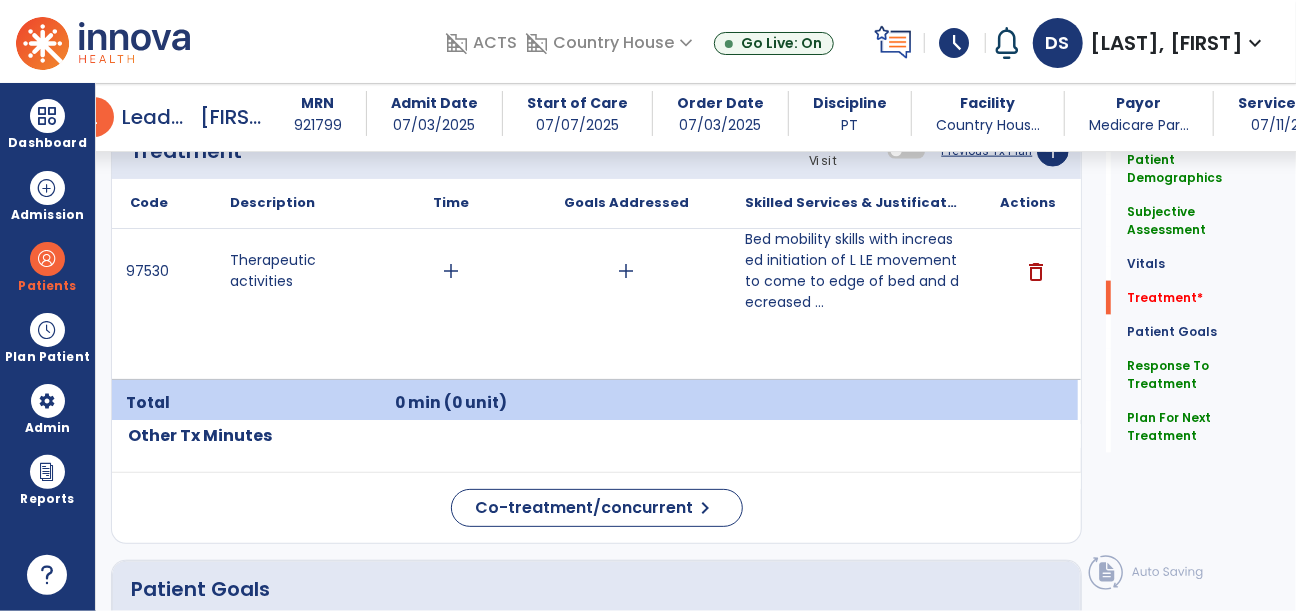 click on "add" at bounding box center (451, 271) 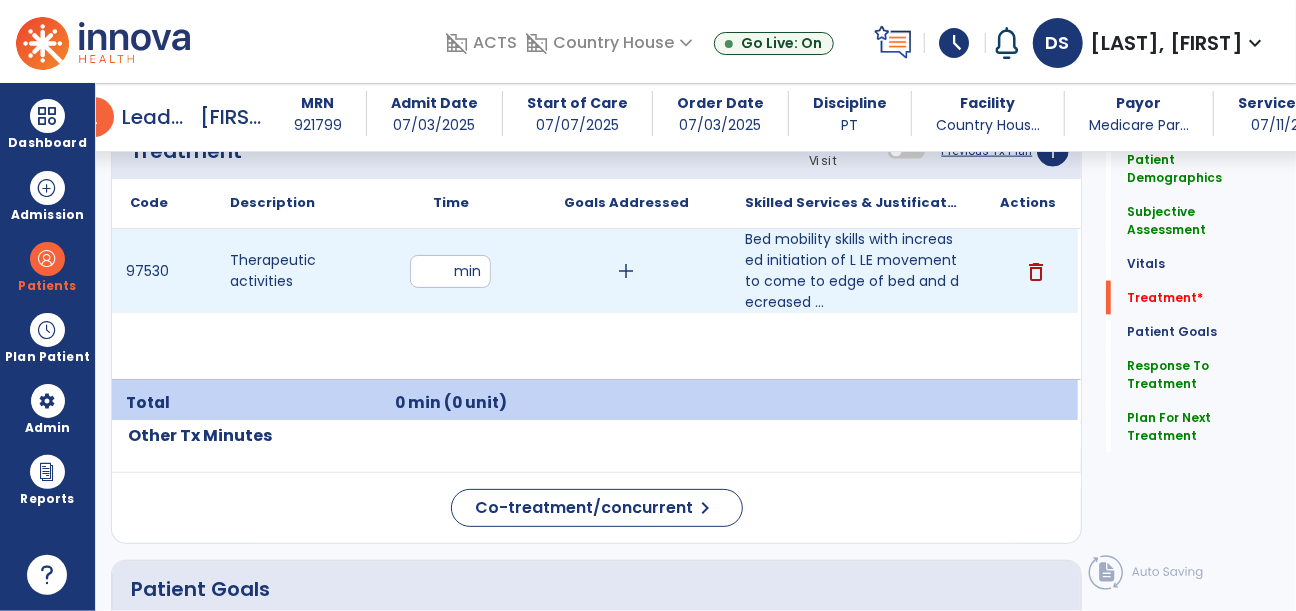 type on "**" 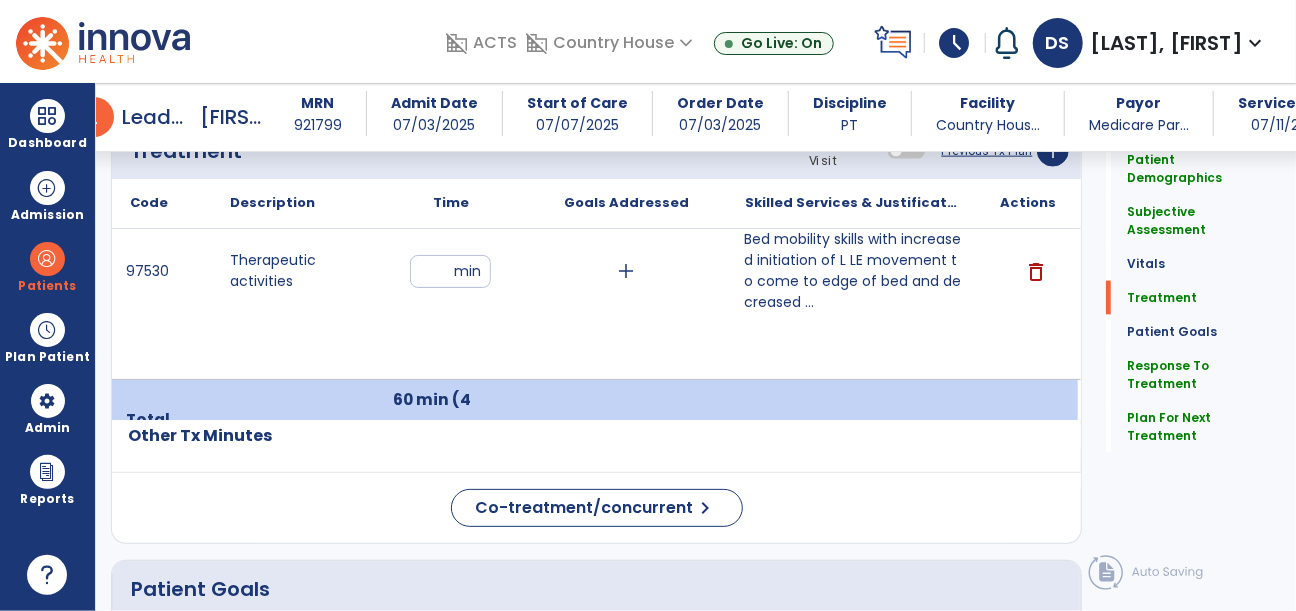 click on "Bed mobility skills with increased initiation of L LE movement to come to edge of bed and decreased ..." at bounding box center [852, 271] 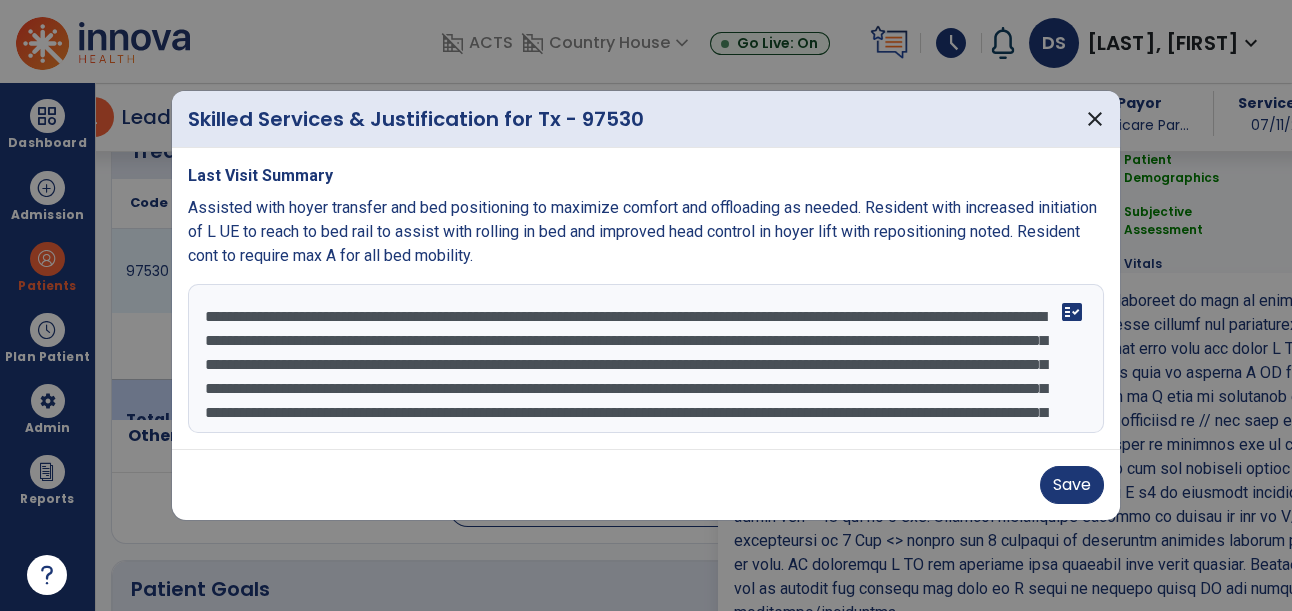 scroll, scrollTop: 1247, scrollLeft: 0, axis: vertical 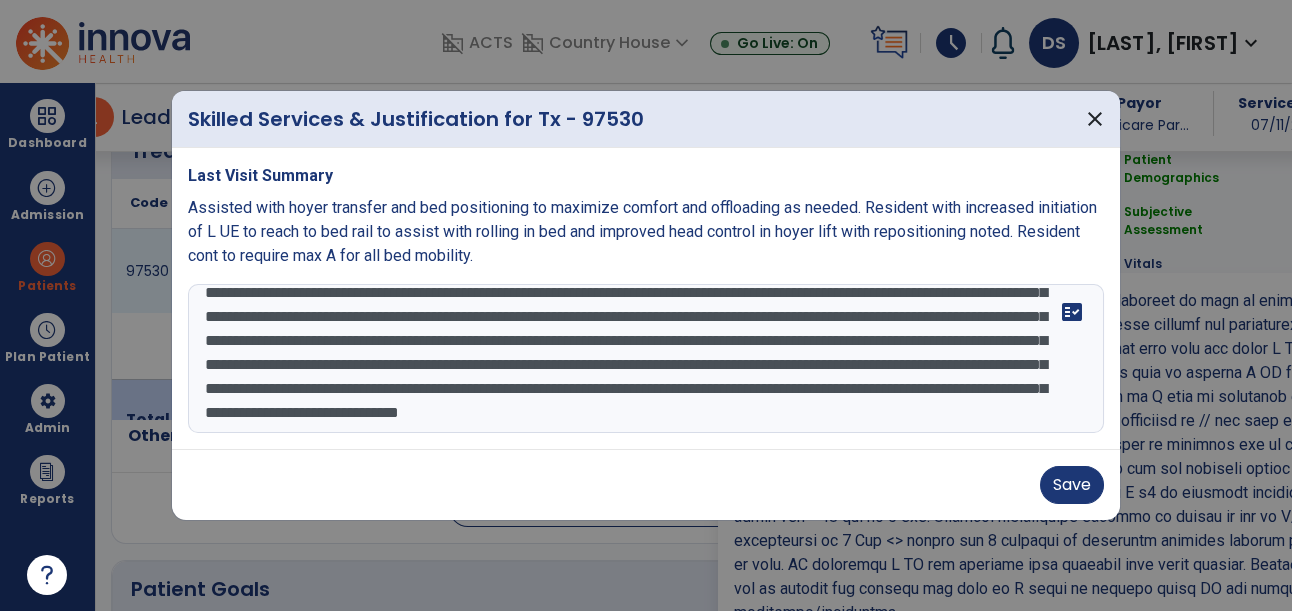 click at bounding box center (646, 359) 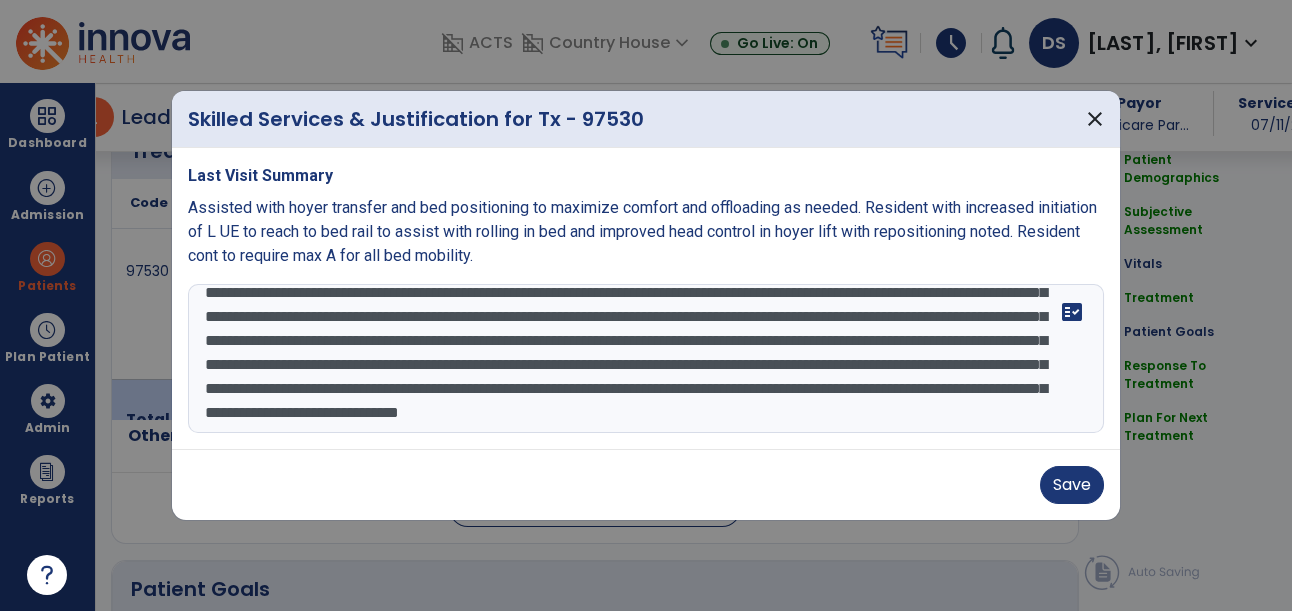 scroll, scrollTop: 175, scrollLeft: 0, axis: vertical 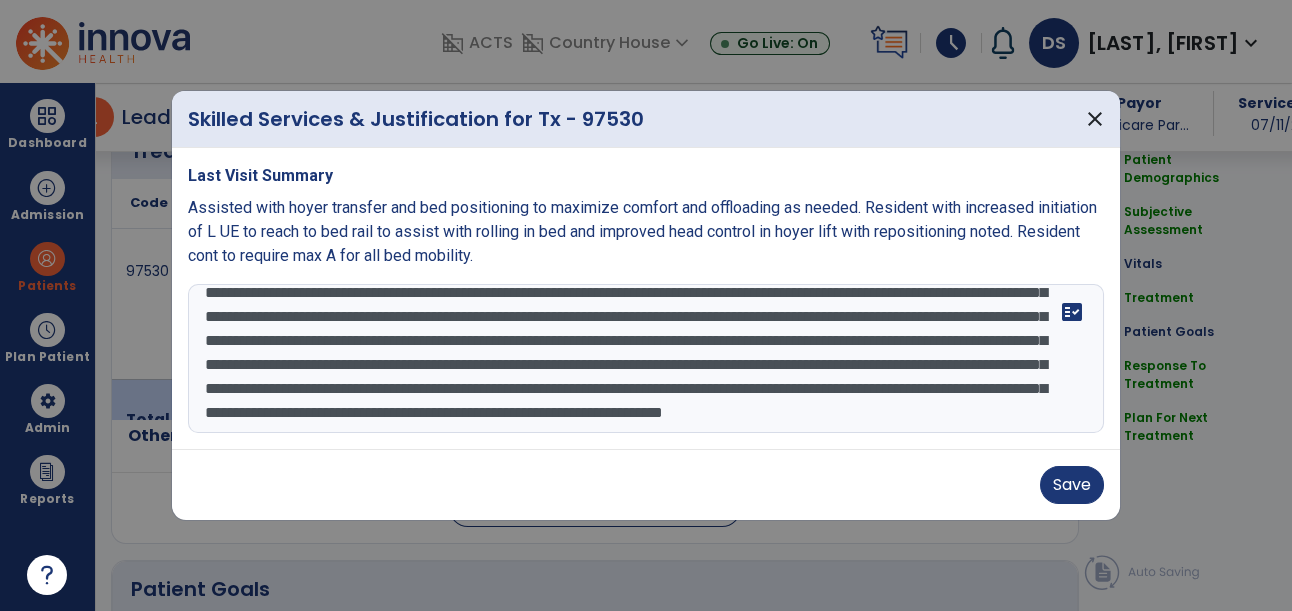 type on "**********" 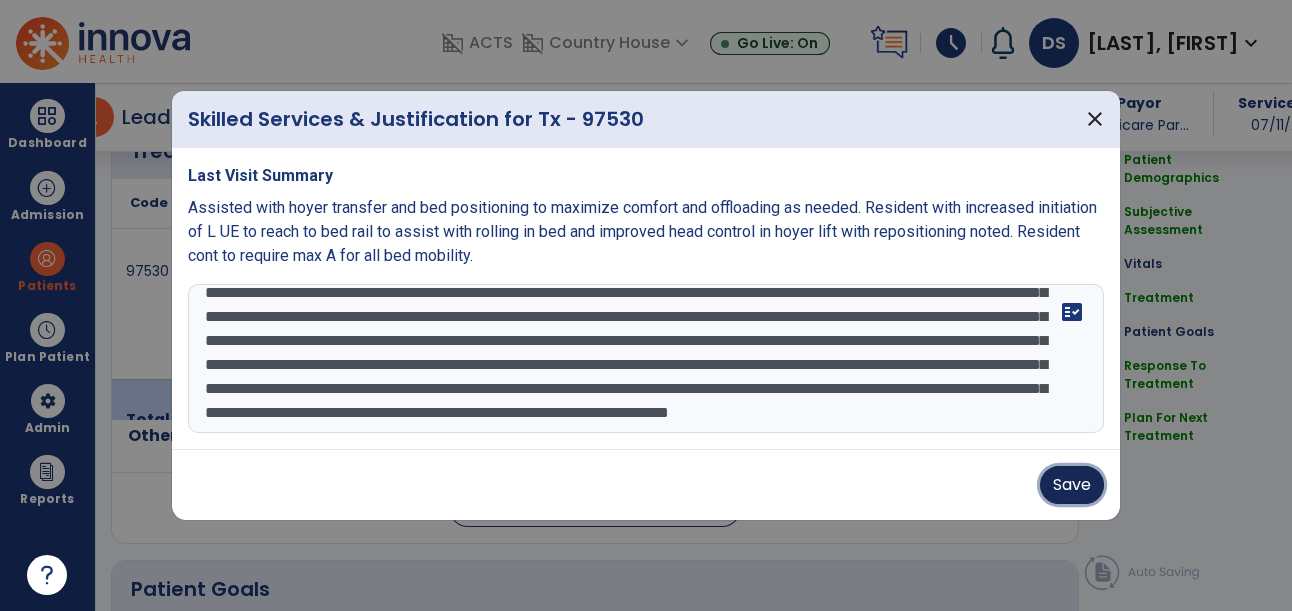 click on "Save" at bounding box center [1072, 485] 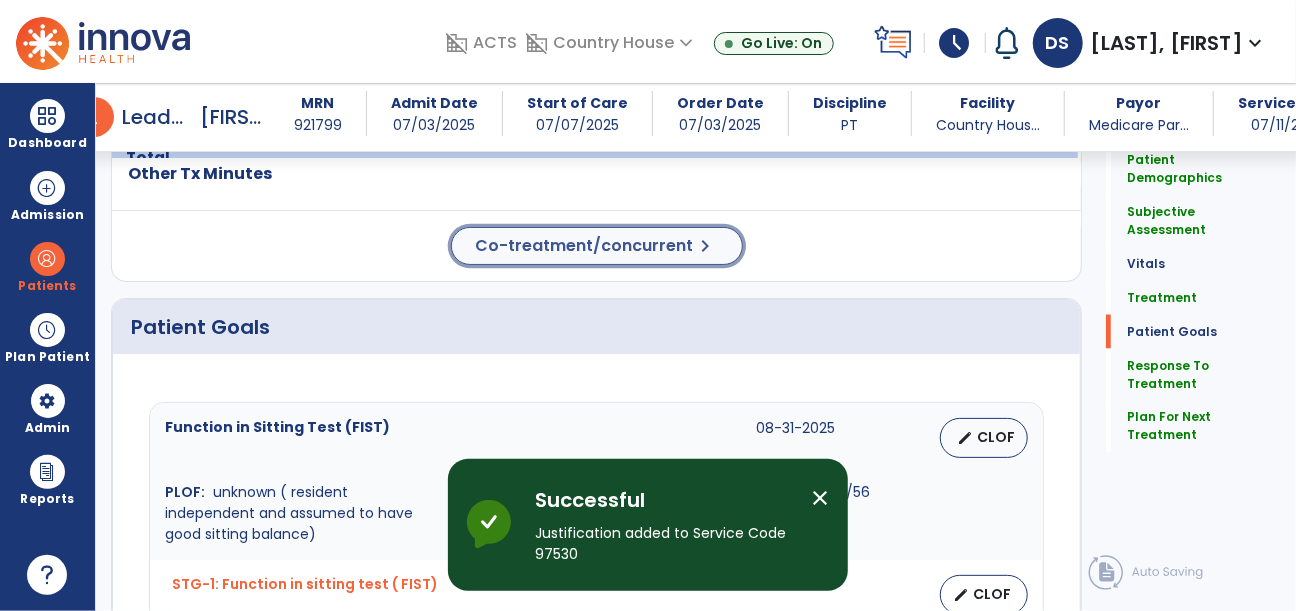 click on "chevron_right" 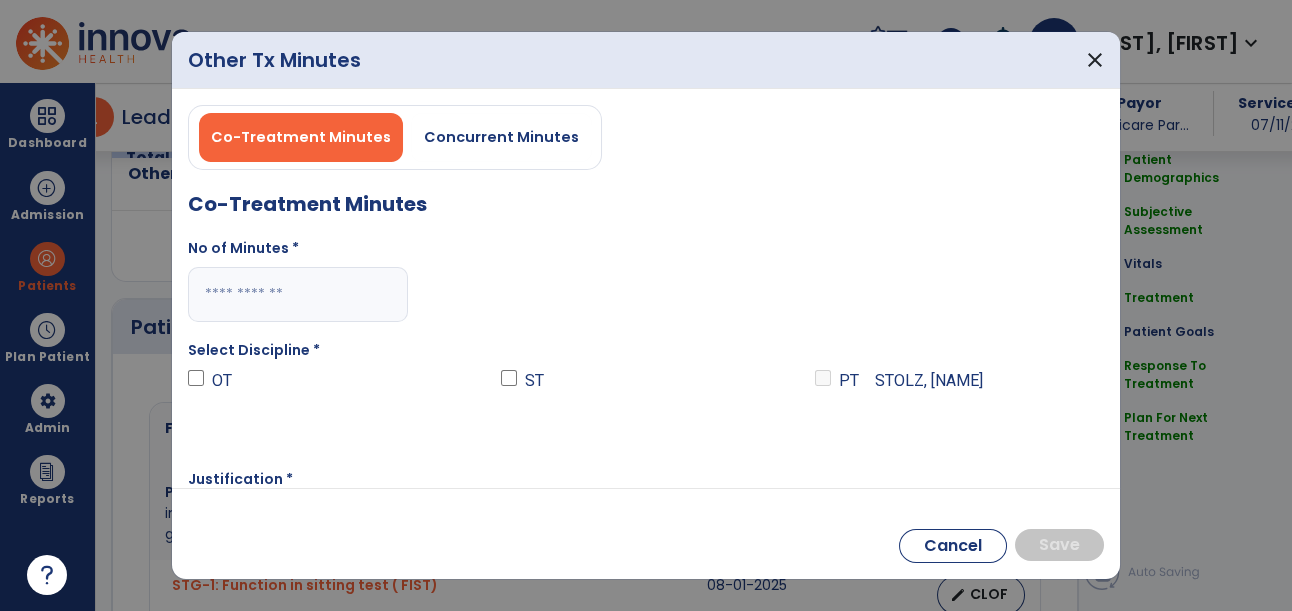click at bounding box center [298, 294] 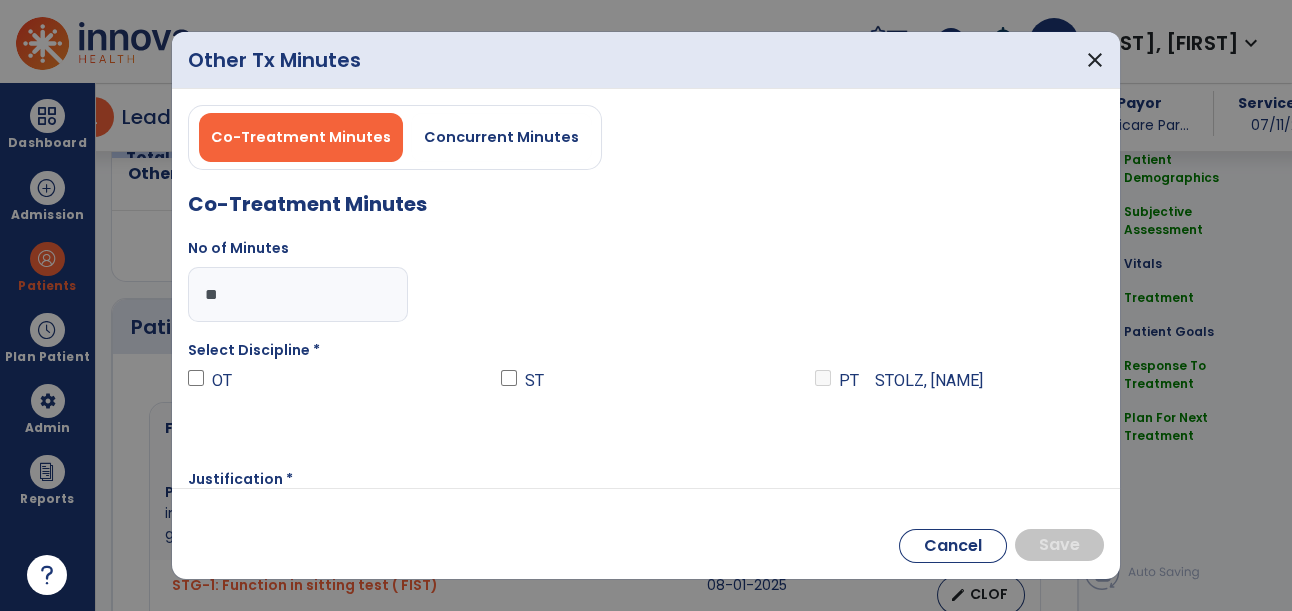 type on "**" 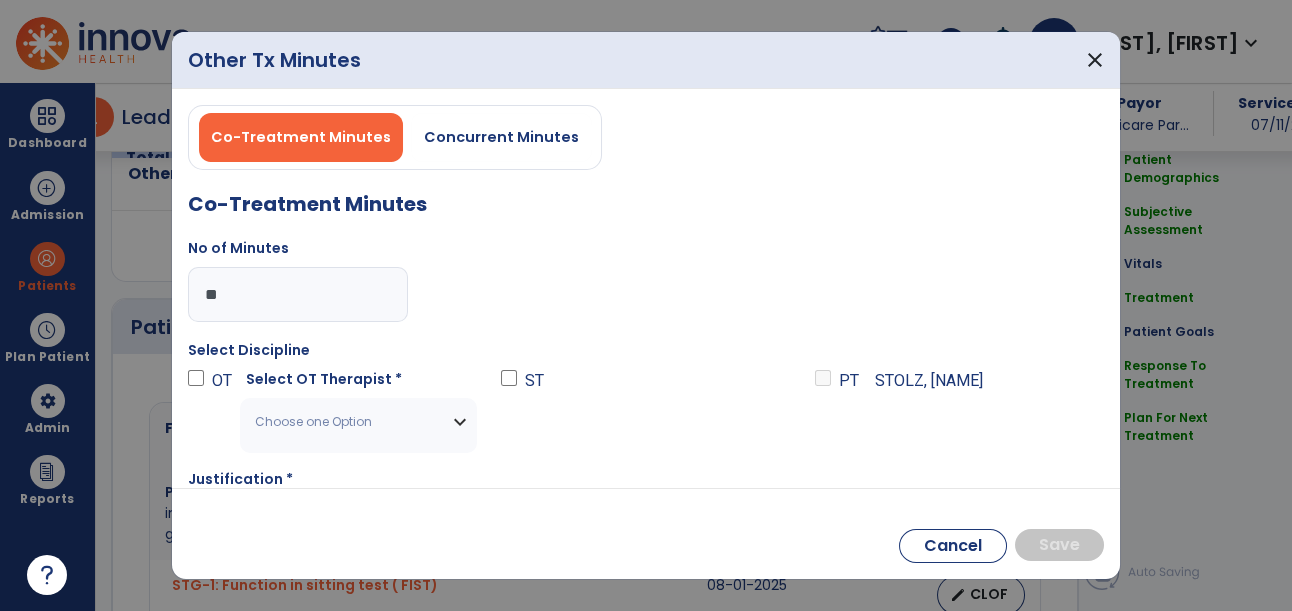 click on "Choose one Option" at bounding box center [346, 422] 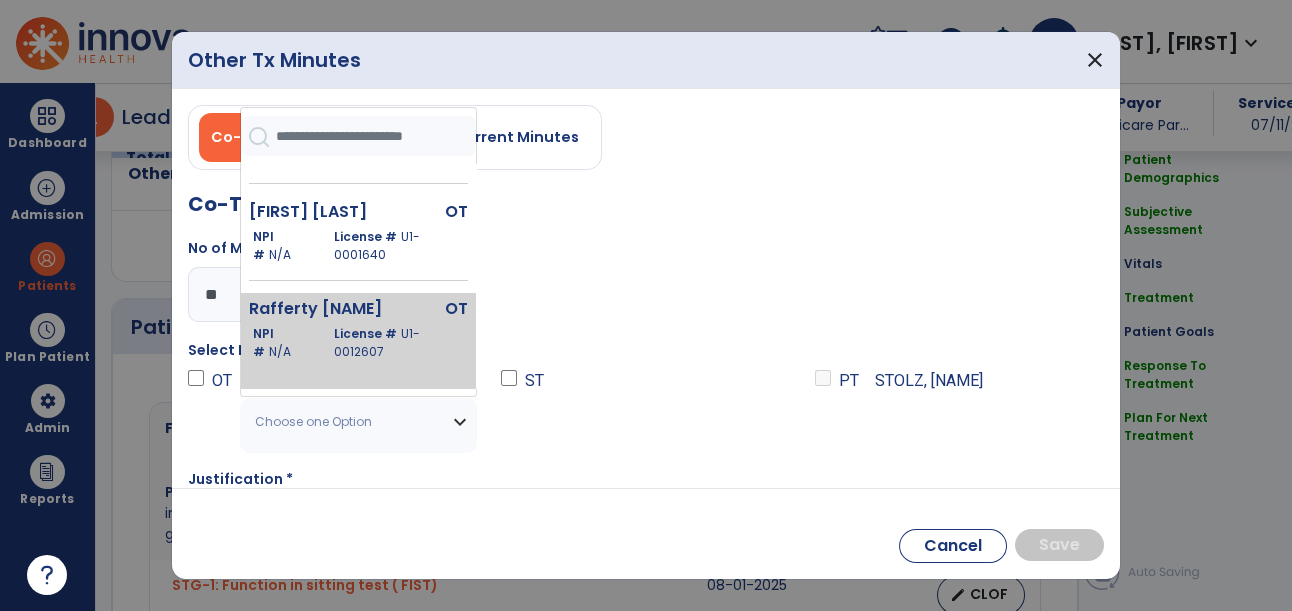 click on "License #  U1-0012607" at bounding box center (397, 343) 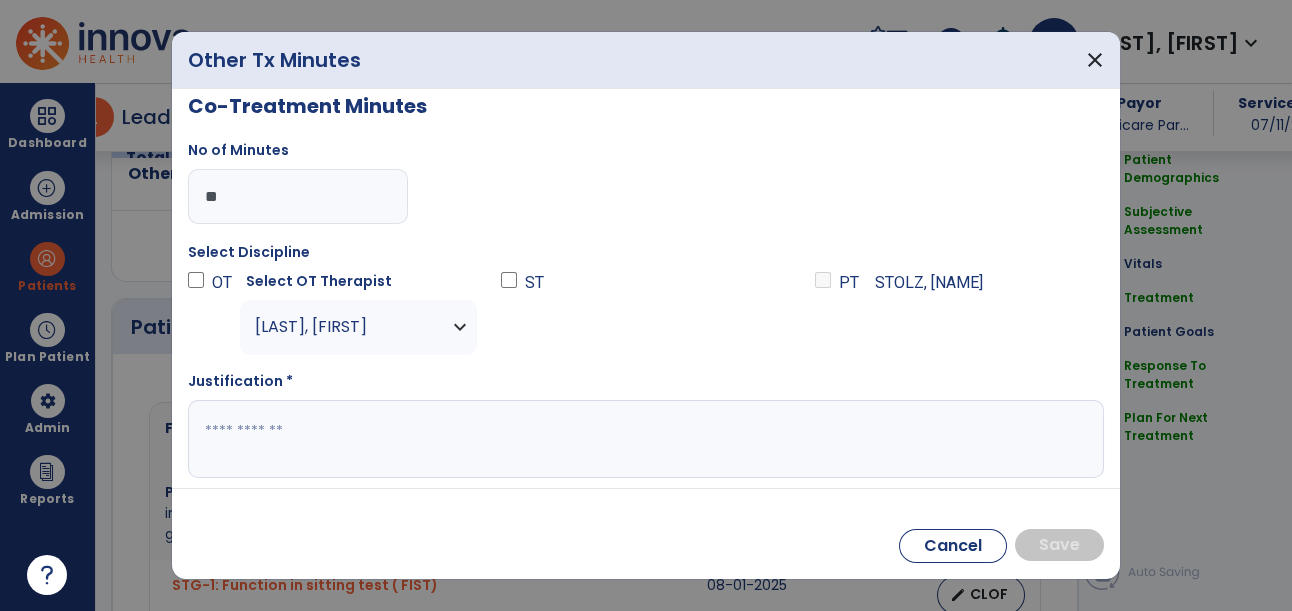 click at bounding box center [644, 439] 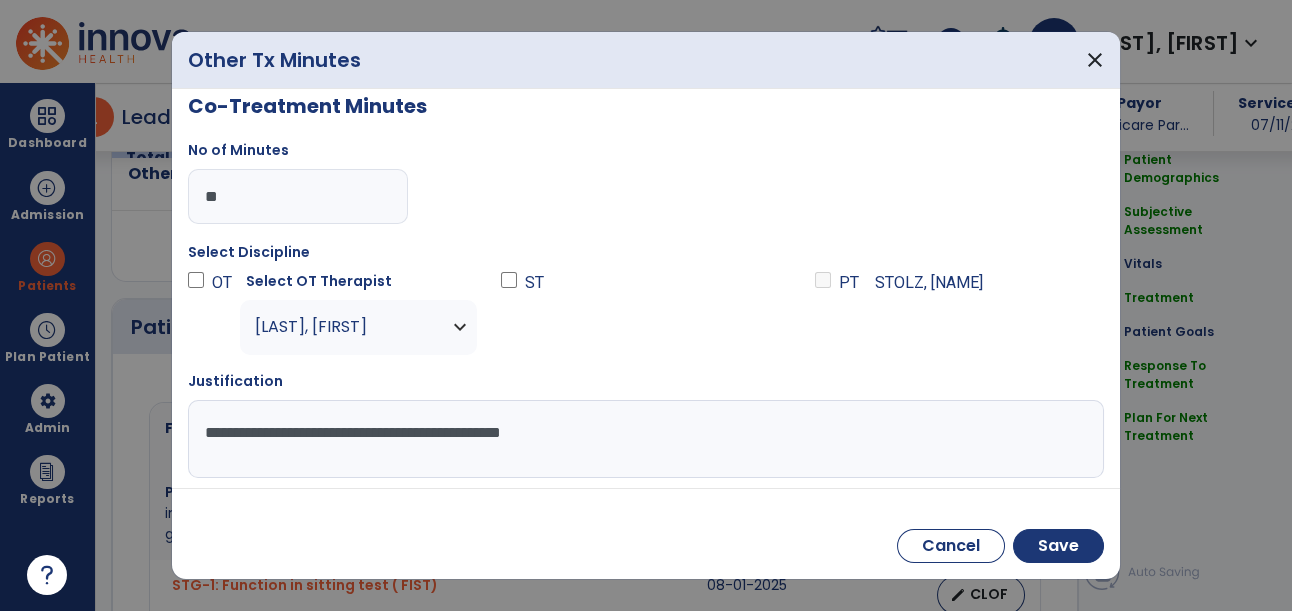 click on "**********" at bounding box center [644, 439] 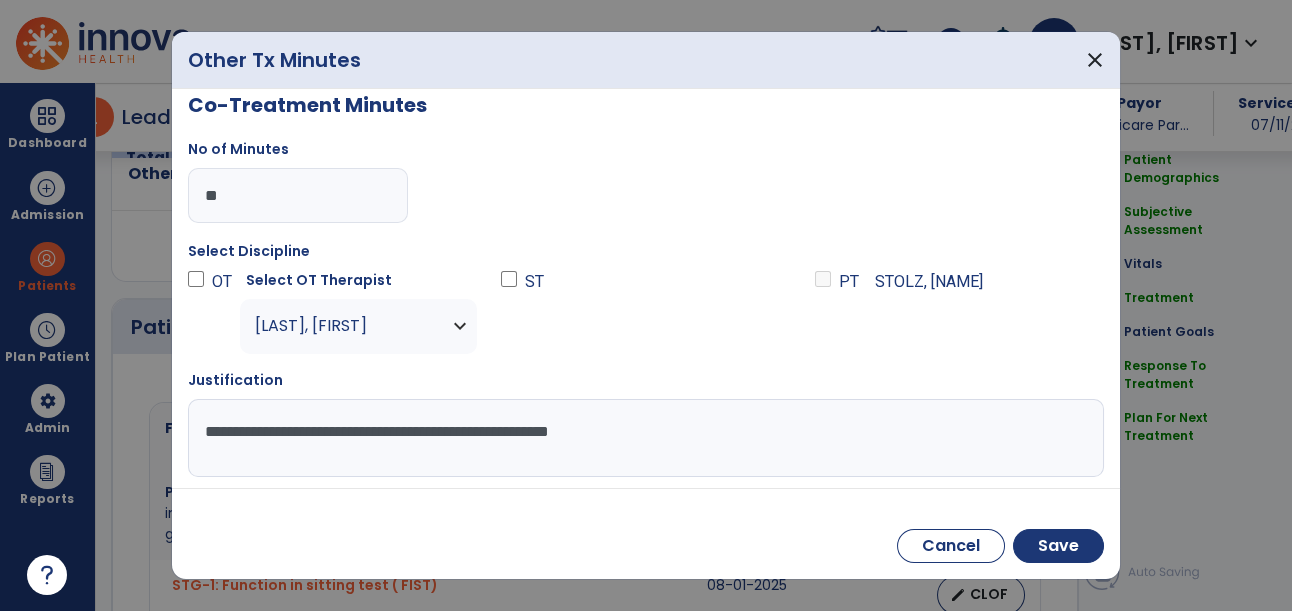 click on "**********" at bounding box center [644, 438] 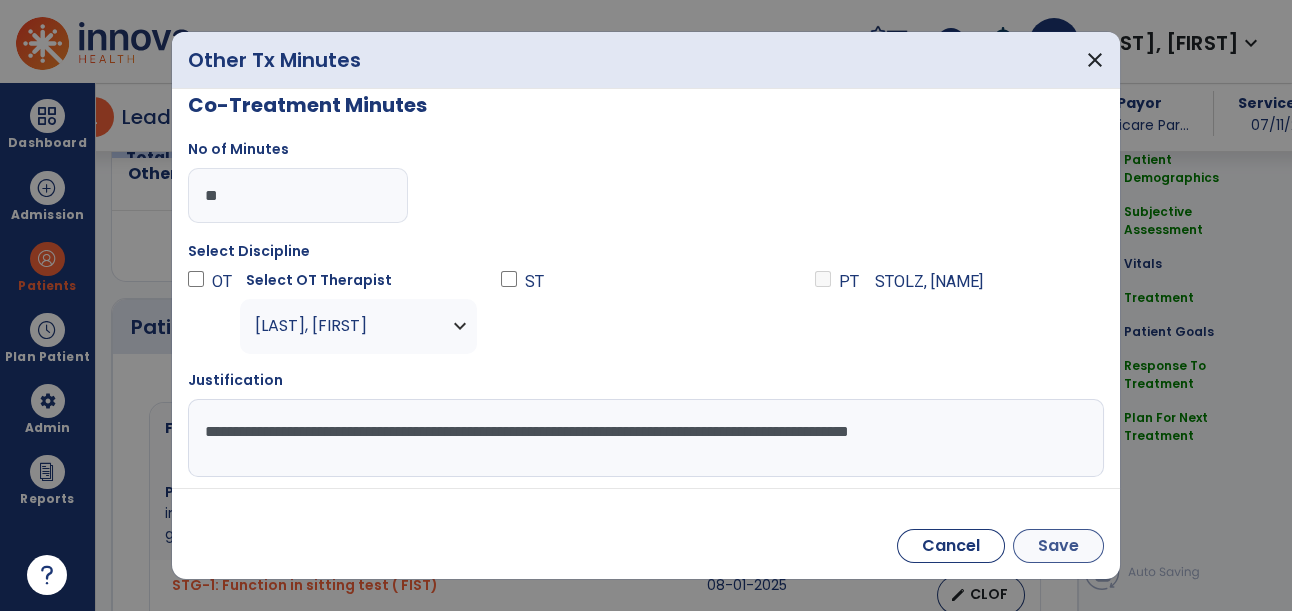 type on "**********" 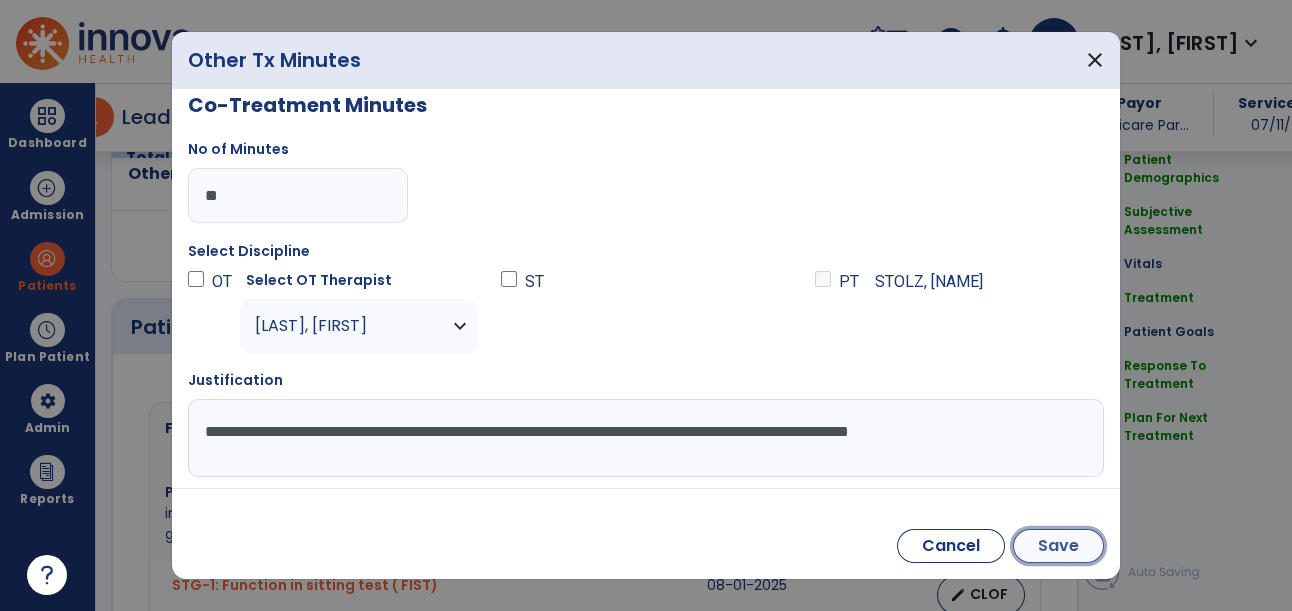 click on "Save" at bounding box center [1058, 546] 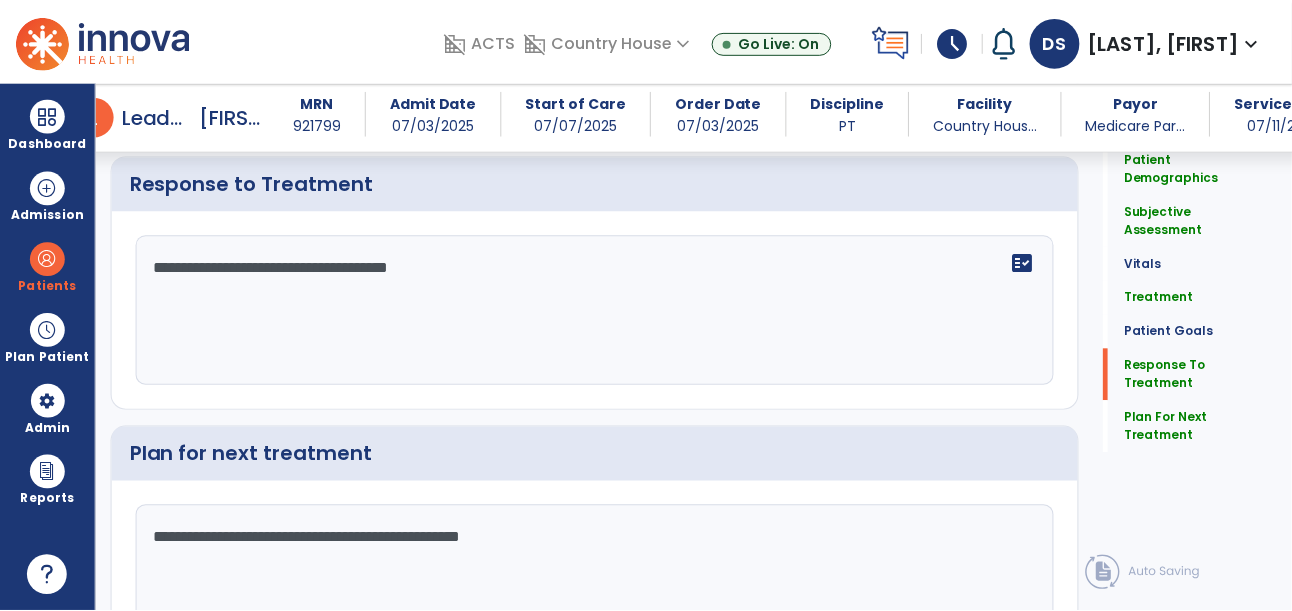 scroll, scrollTop: 3309, scrollLeft: 0, axis: vertical 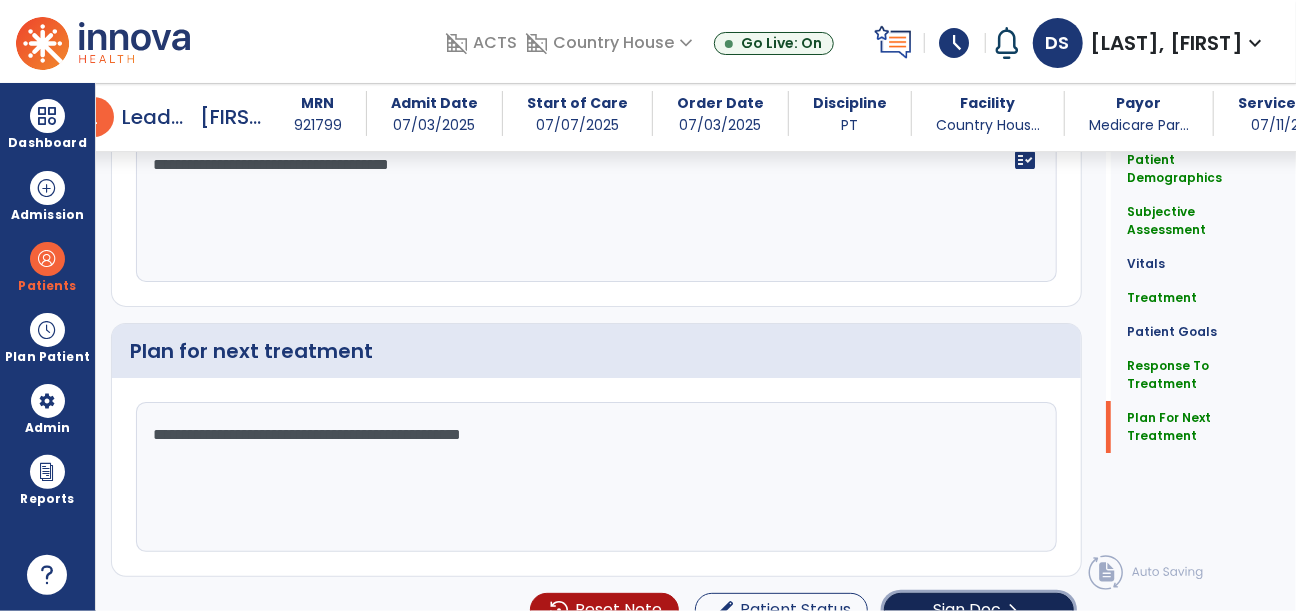 click on "chevron_right" 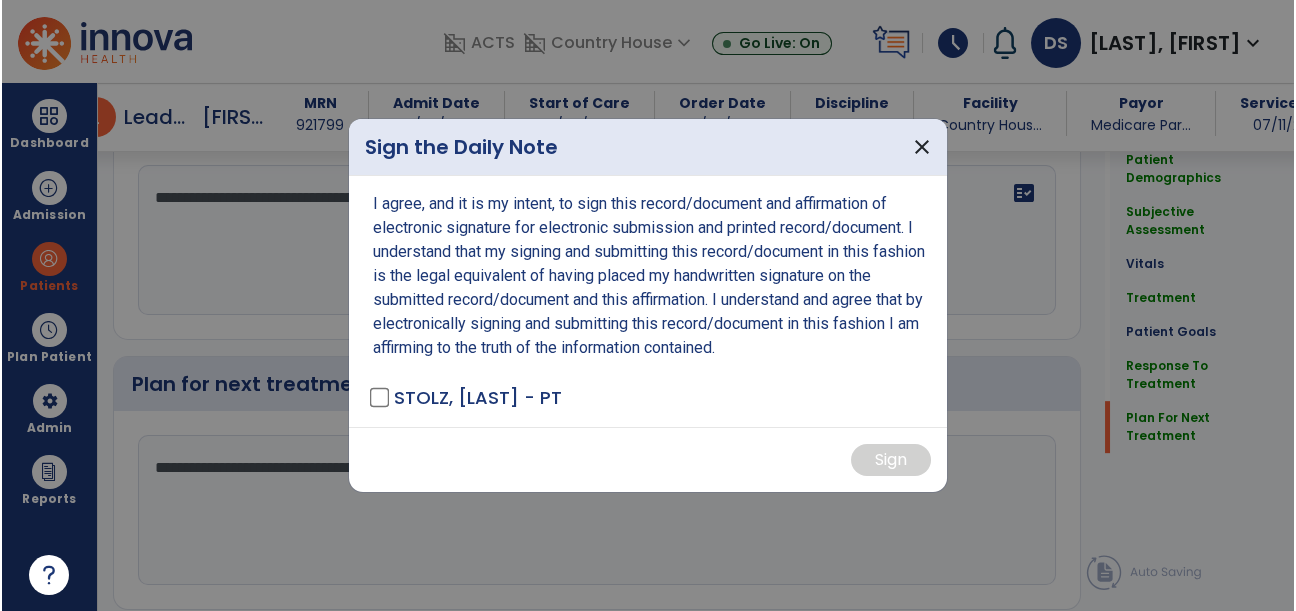 scroll, scrollTop: 3309, scrollLeft: 0, axis: vertical 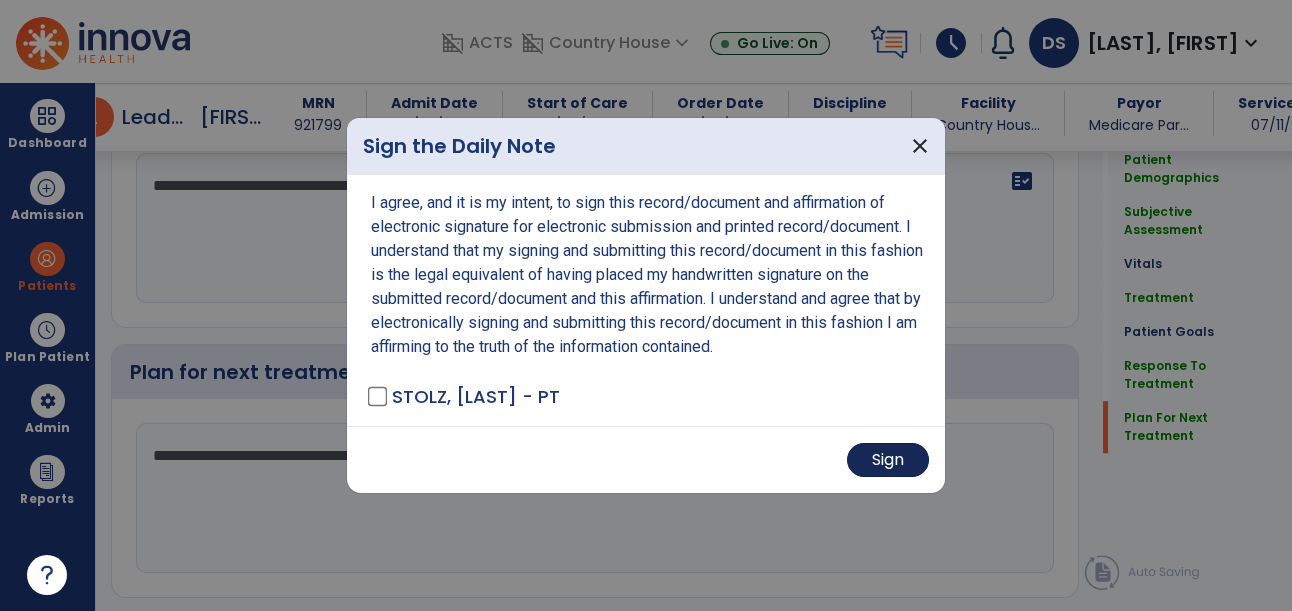 click on "Sign" at bounding box center (888, 460) 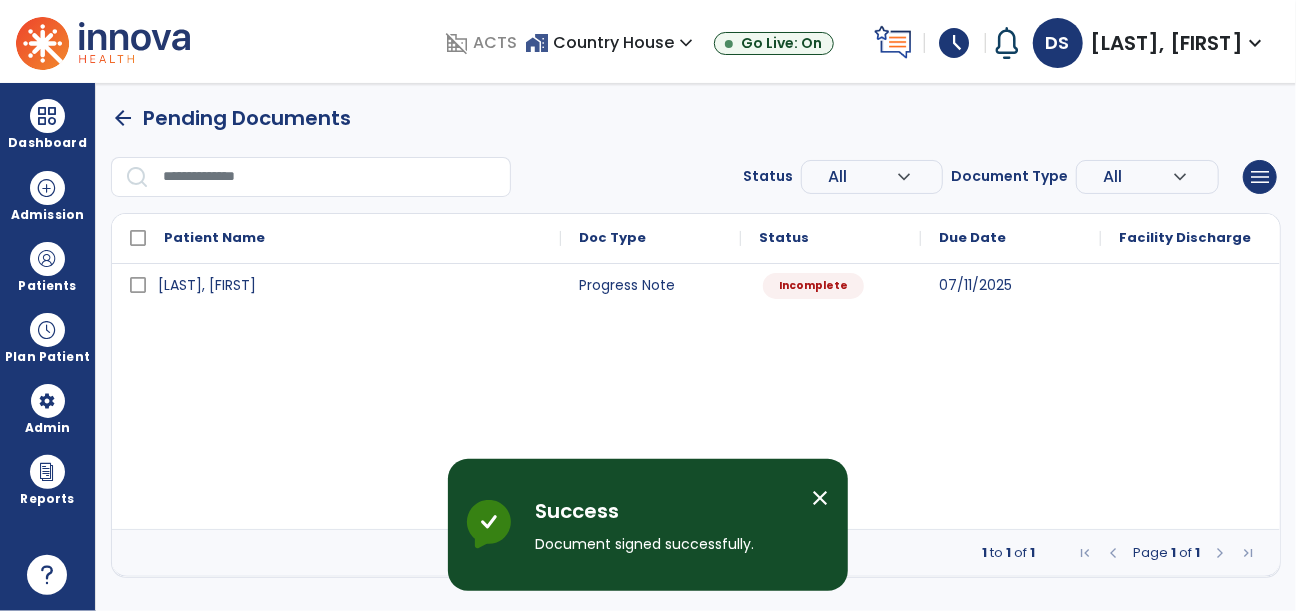 scroll, scrollTop: 0, scrollLeft: 0, axis: both 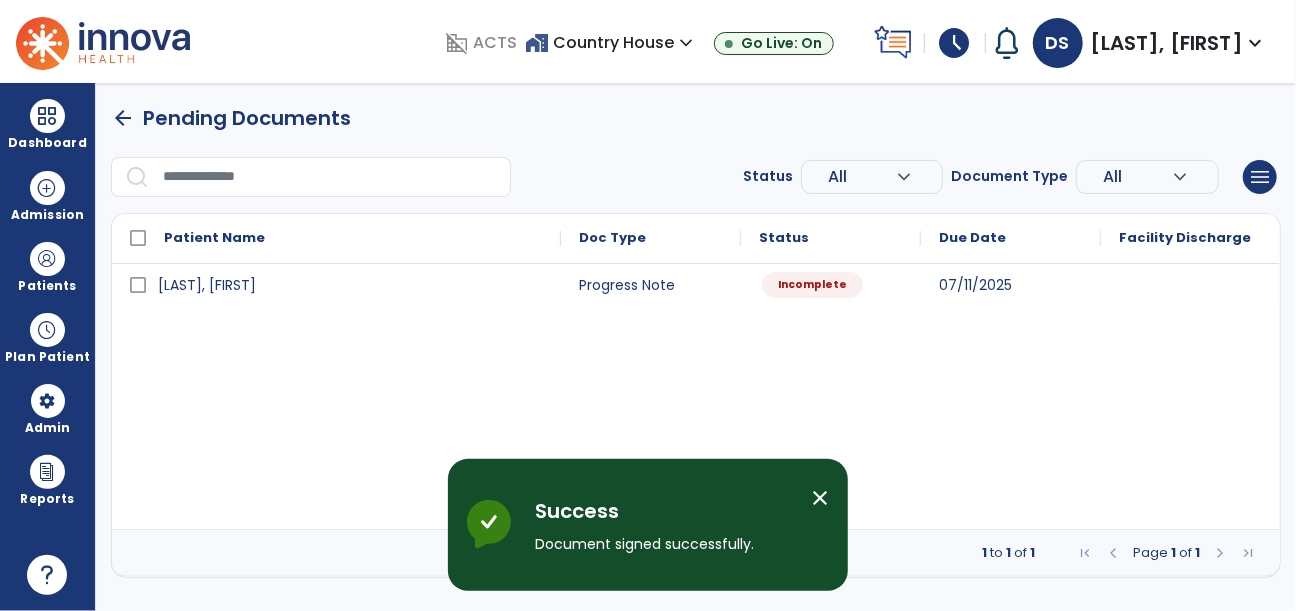 click on "Incomplete" at bounding box center (831, 284) 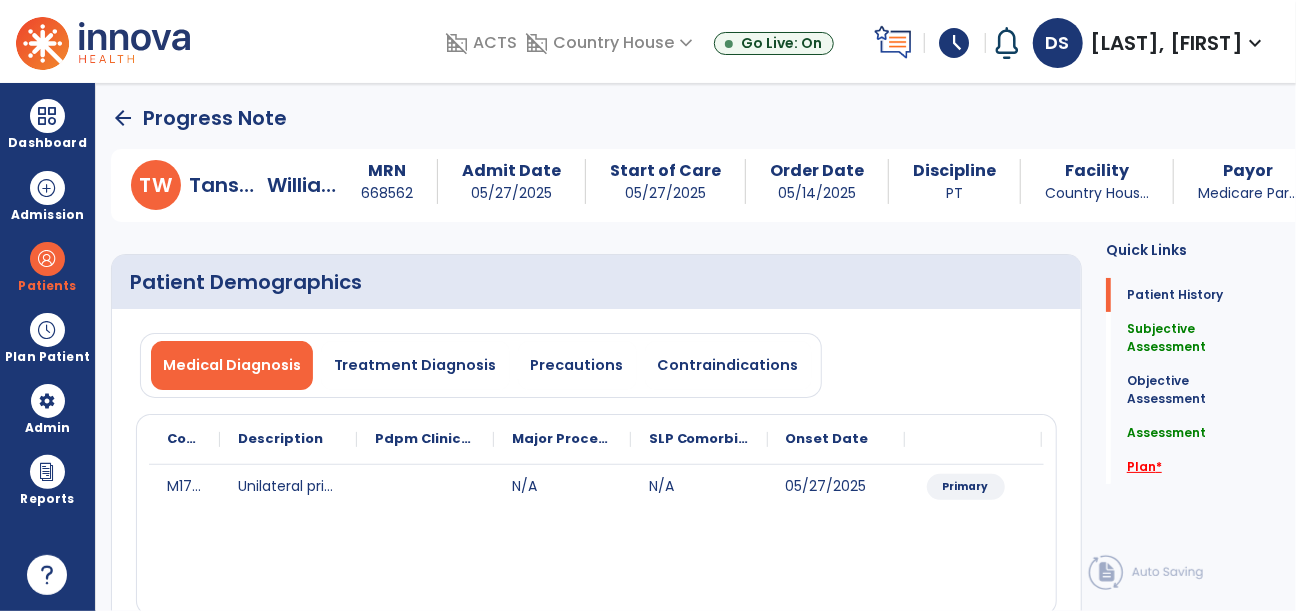 click on "Plan   *" 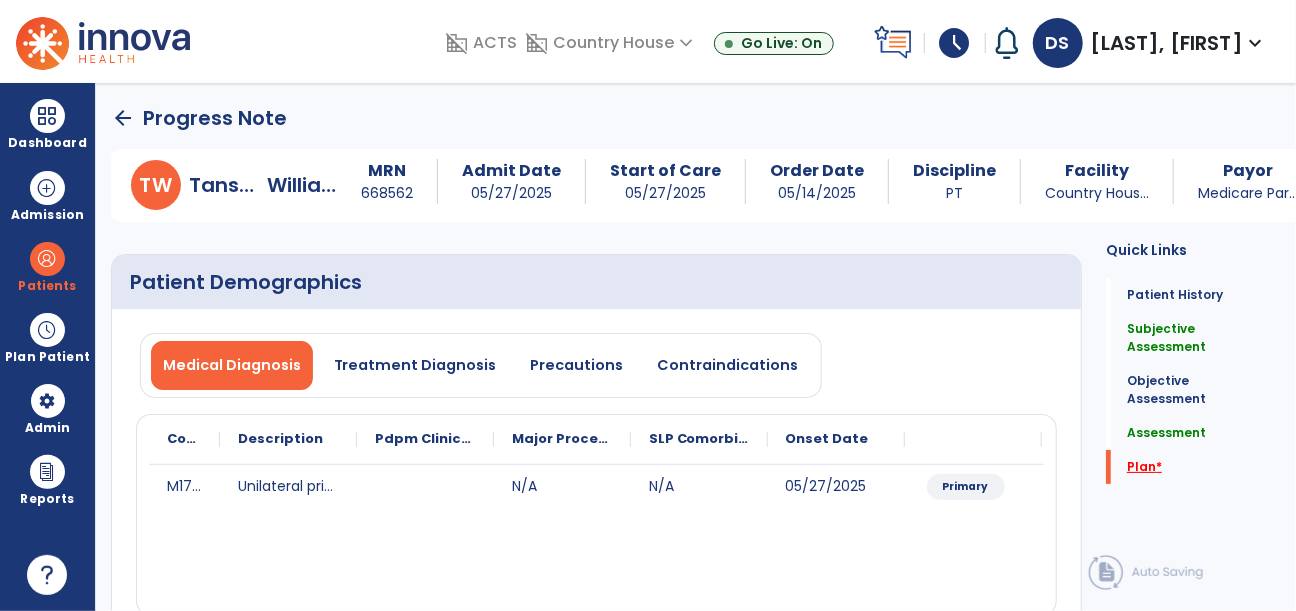 scroll, scrollTop: 92, scrollLeft: 0, axis: vertical 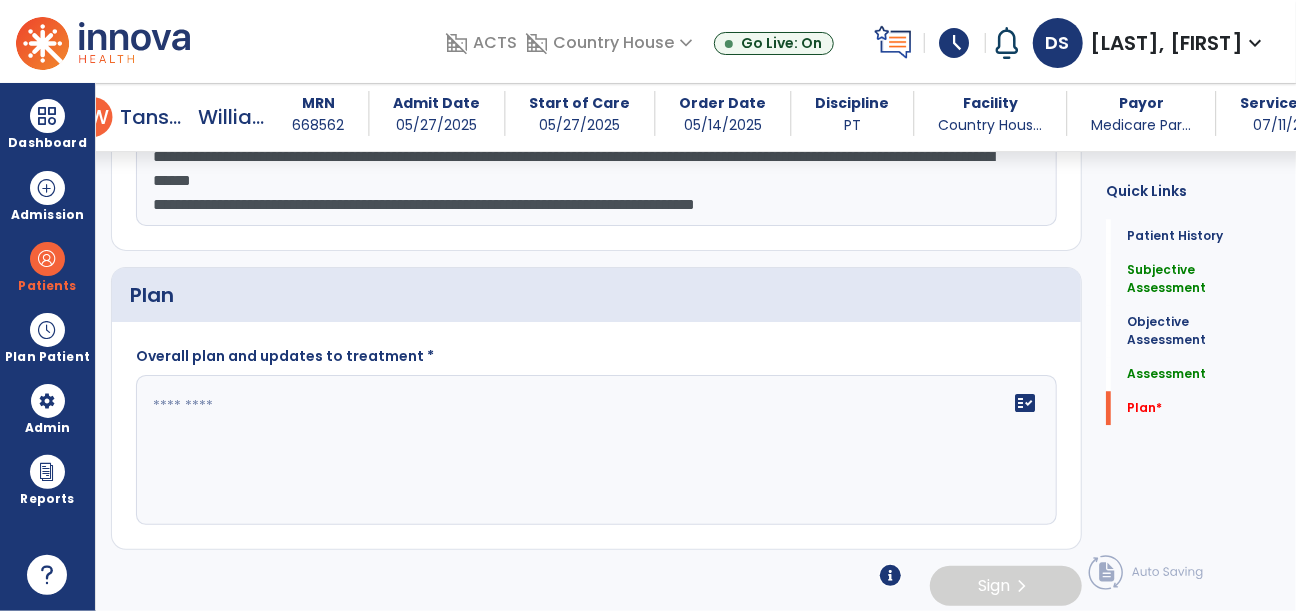 click on "fact_check" 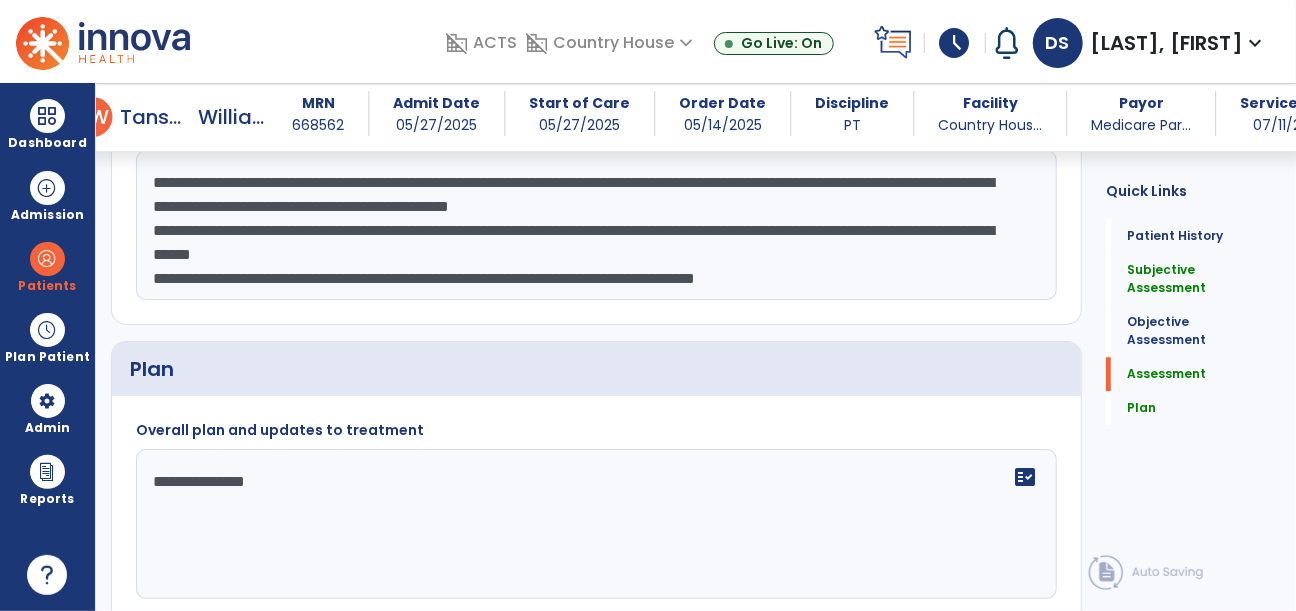 scroll, scrollTop: 2359, scrollLeft: 0, axis: vertical 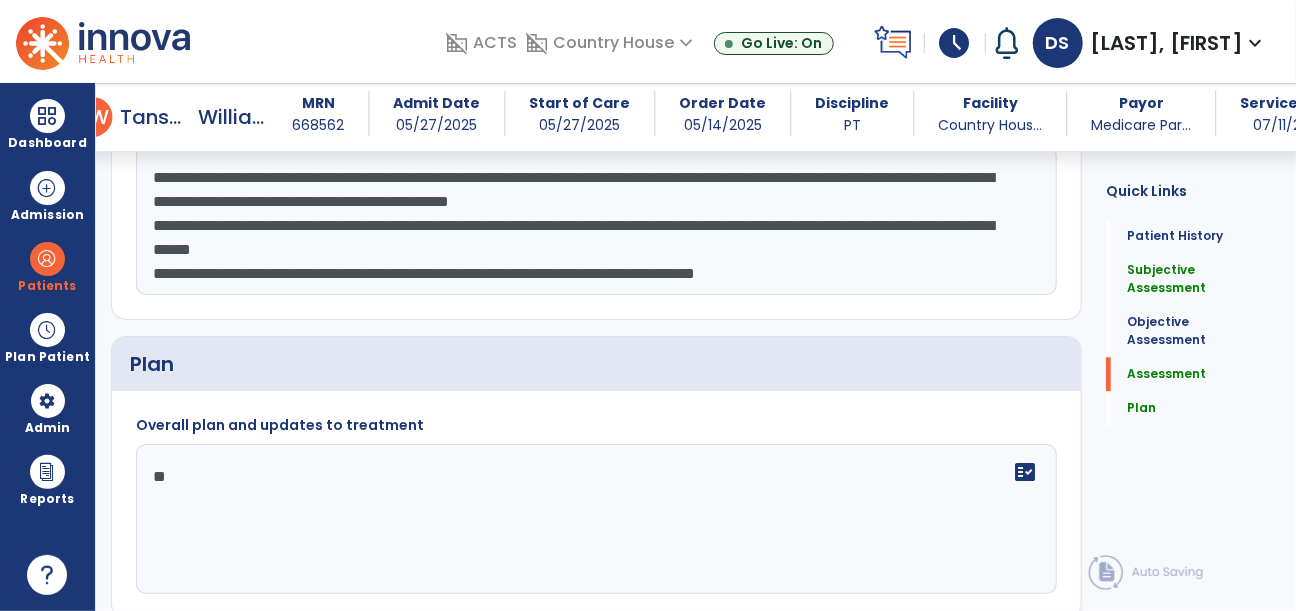 type on "*" 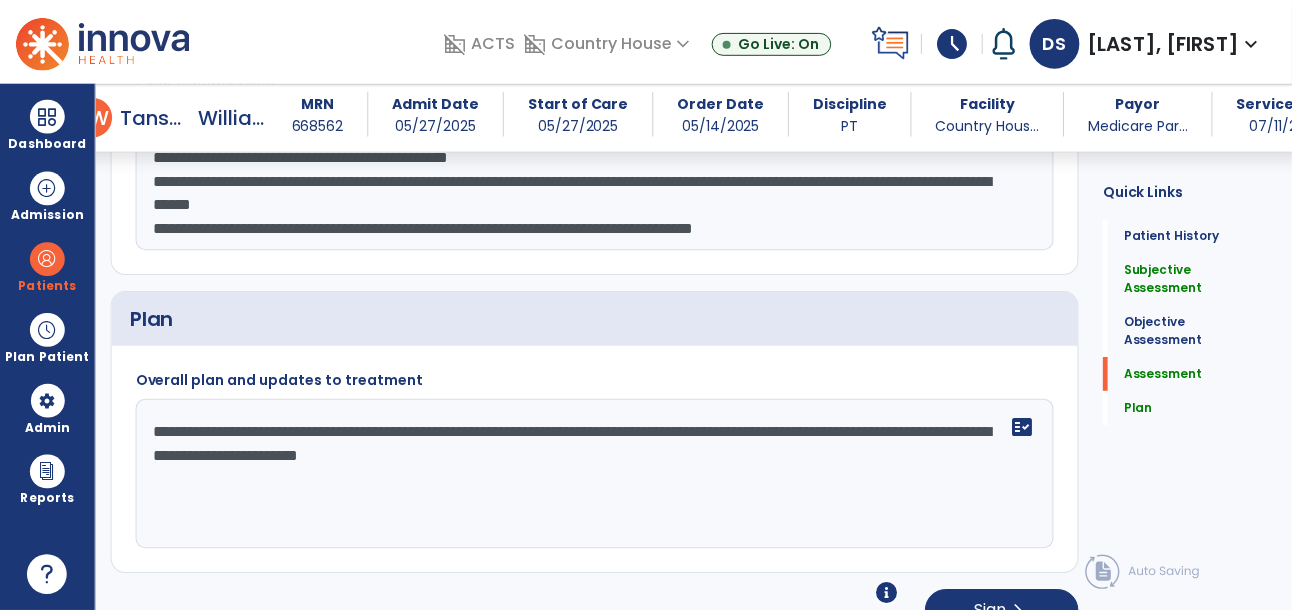 scroll, scrollTop: 2411, scrollLeft: 0, axis: vertical 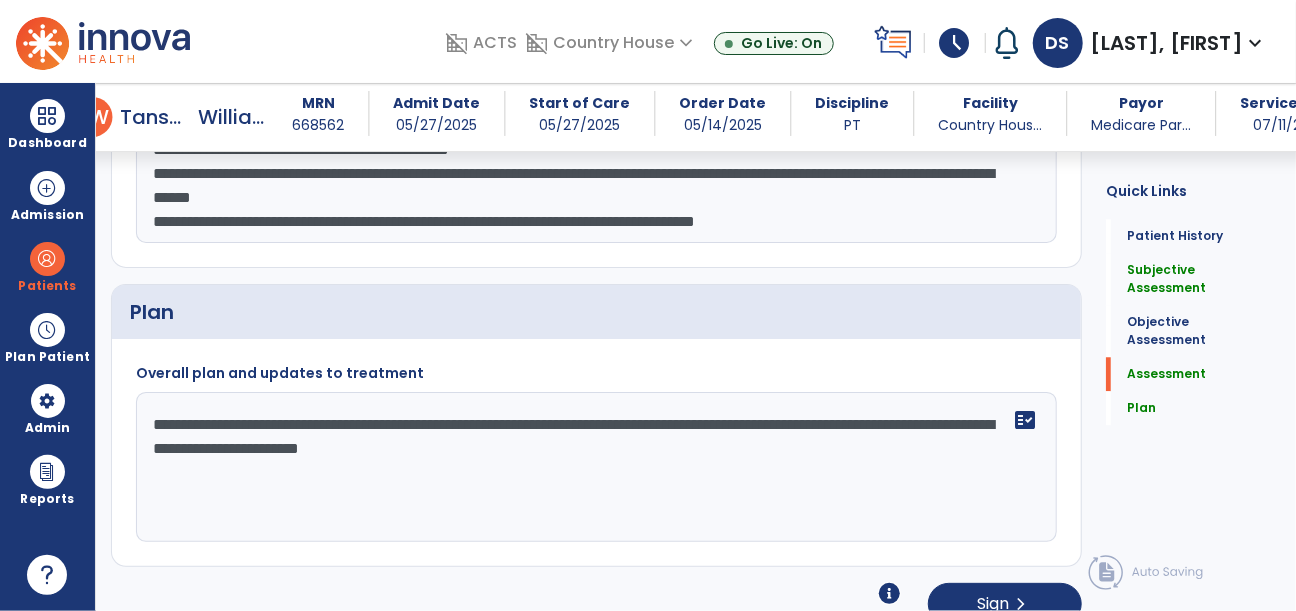 type on "**********" 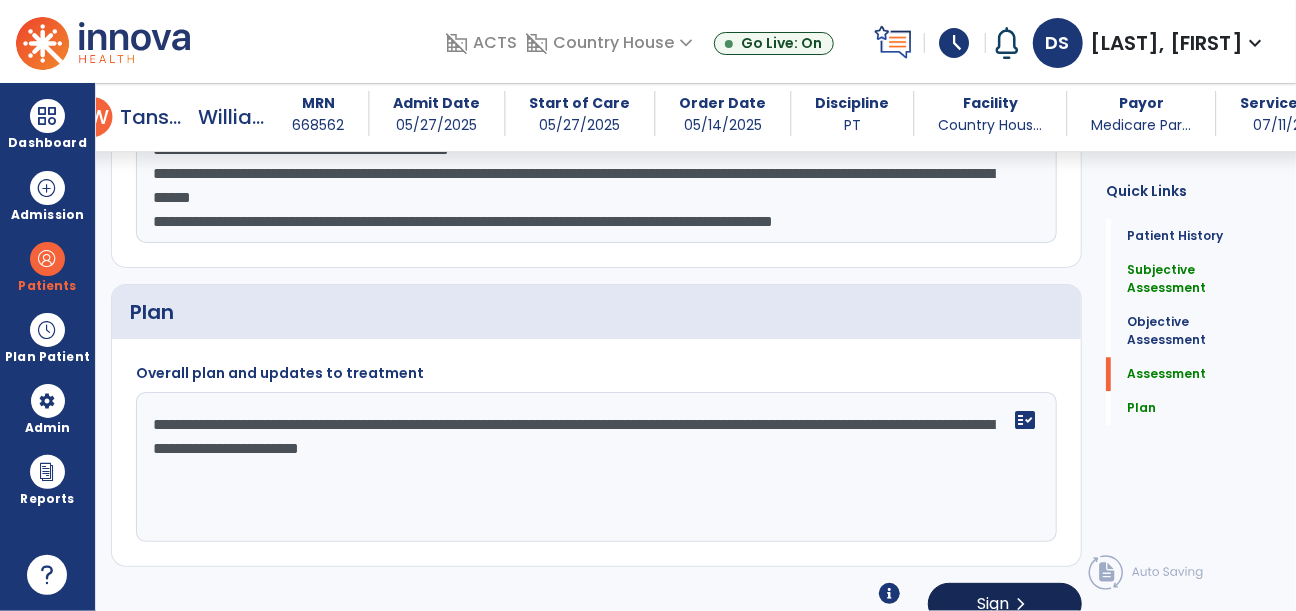 type on "**********" 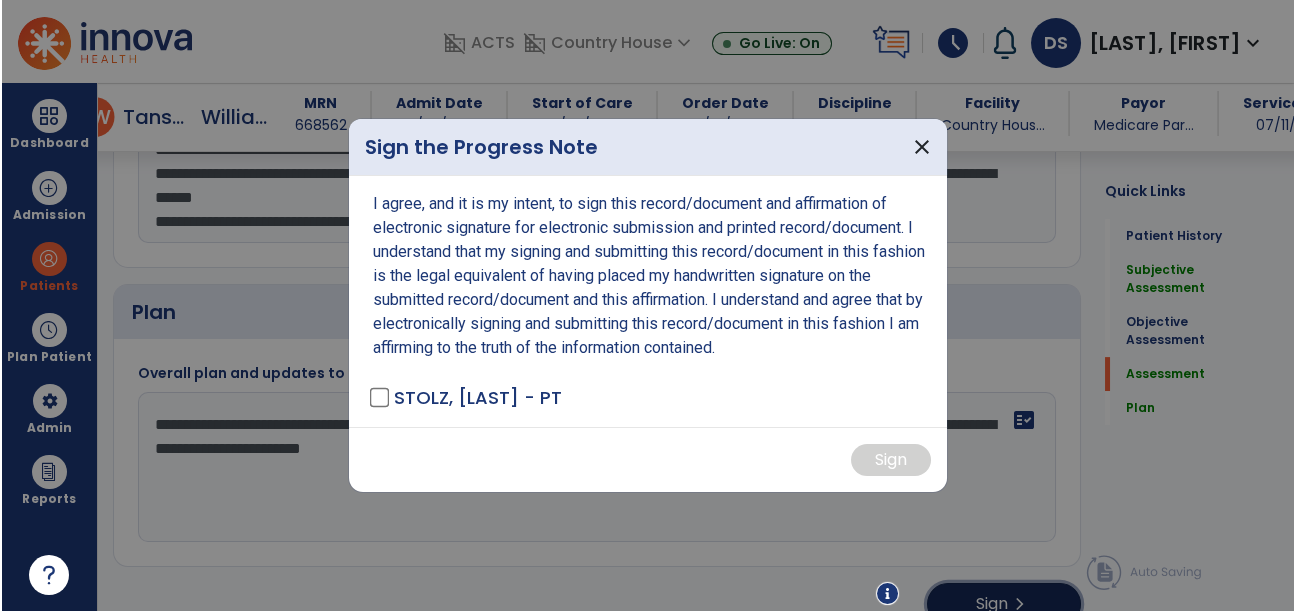scroll, scrollTop: 2411, scrollLeft: 0, axis: vertical 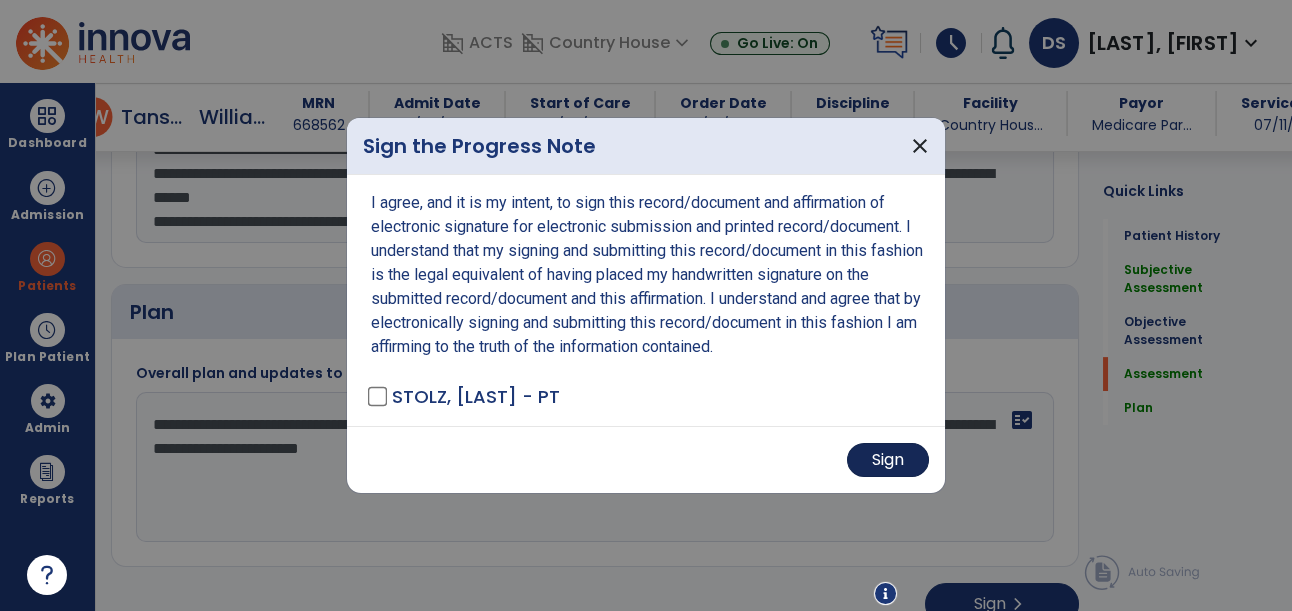 click on "Sign" at bounding box center [888, 460] 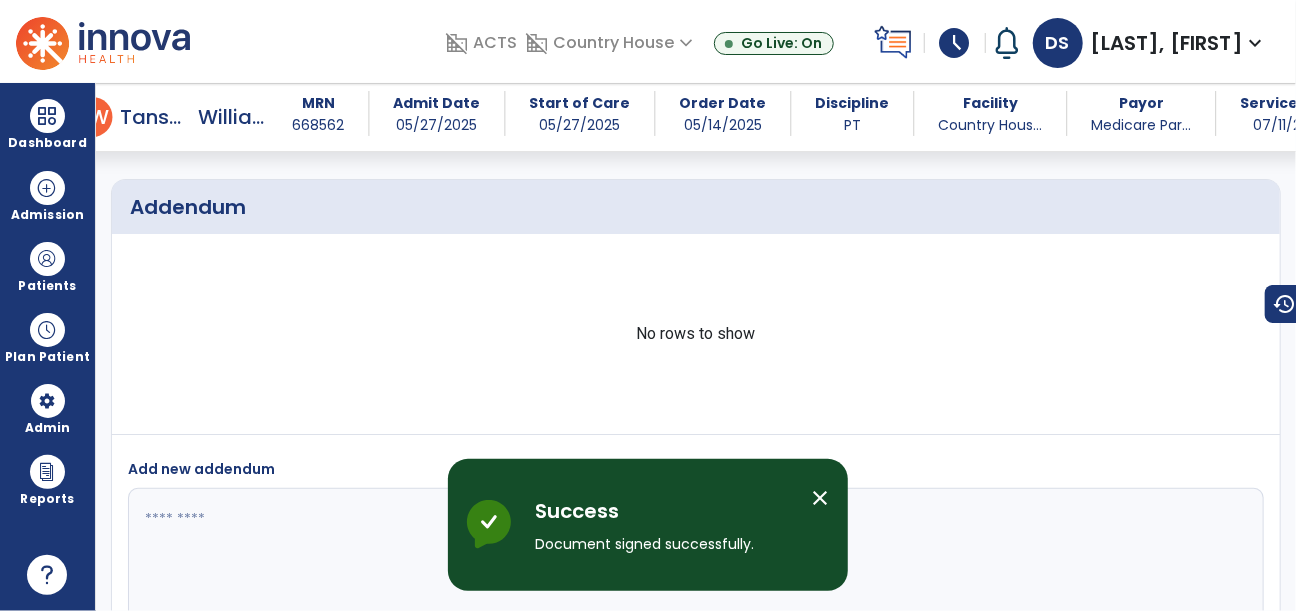 scroll, scrollTop: 3273, scrollLeft: 0, axis: vertical 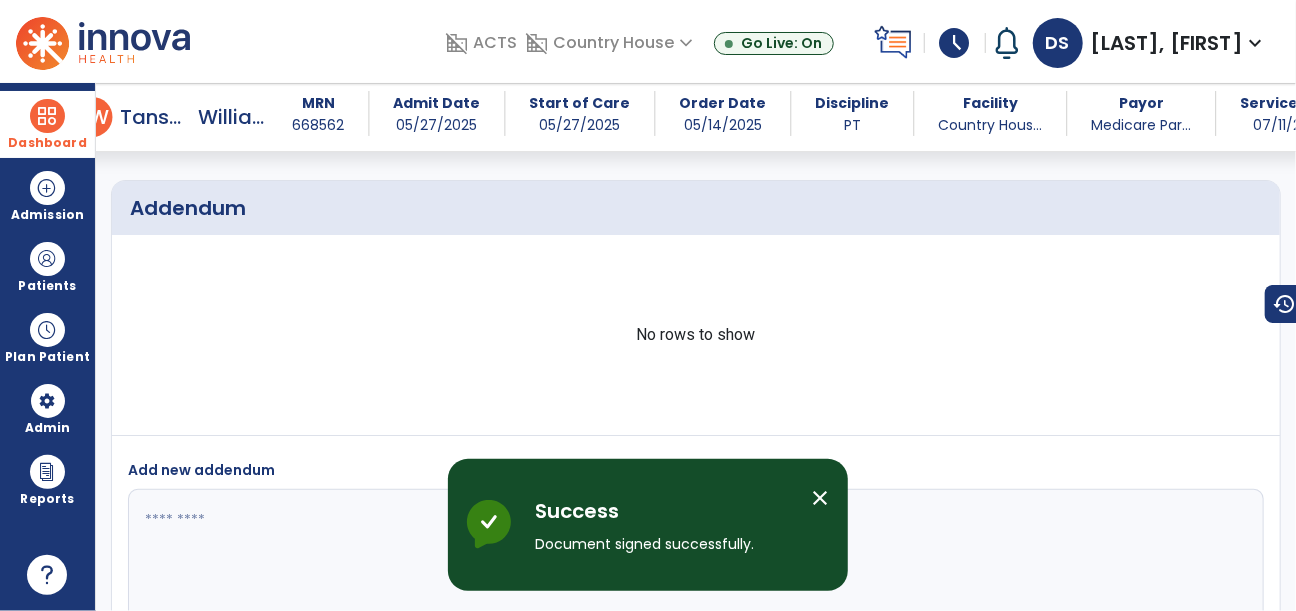 click on "Dashboard" at bounding box center [47, 143] 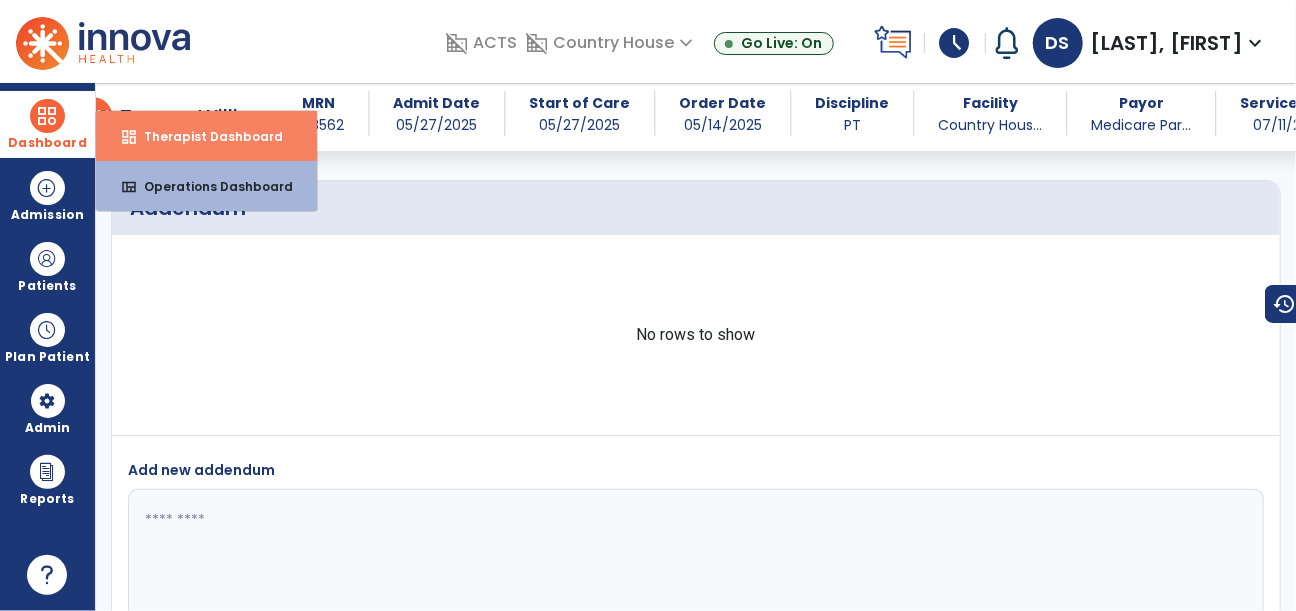 click on "Therapist Dashboard" at bounding box center [205, 136] 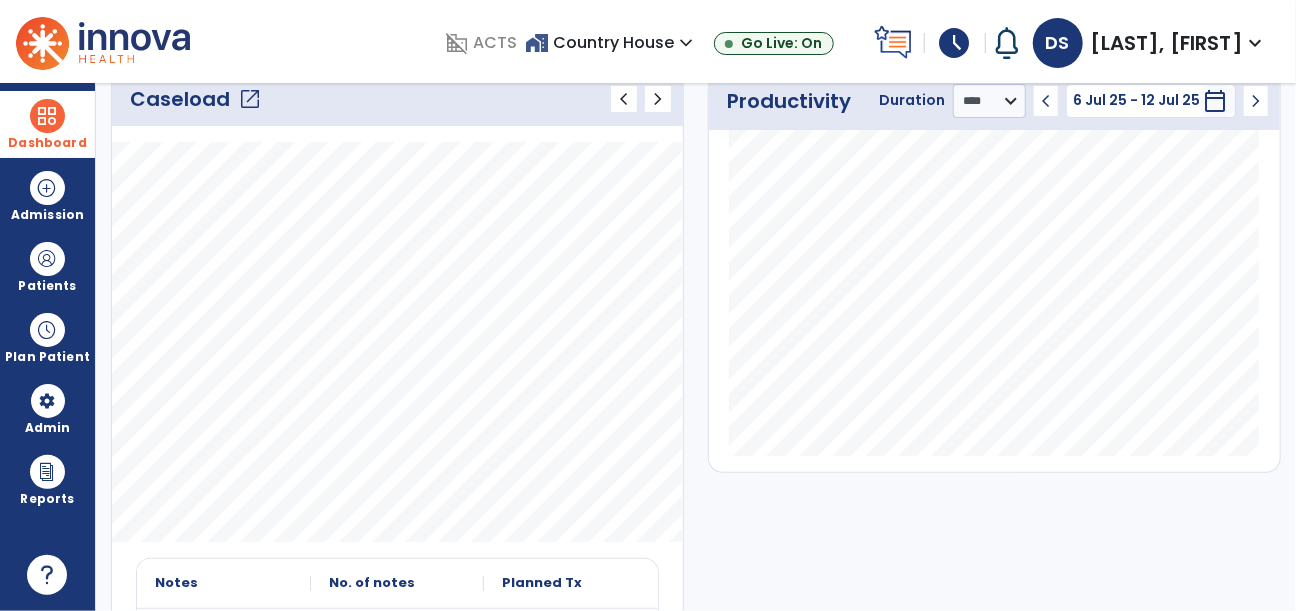 scroll, scrollTop: 292, scrollLeft: 0, axis: vertical 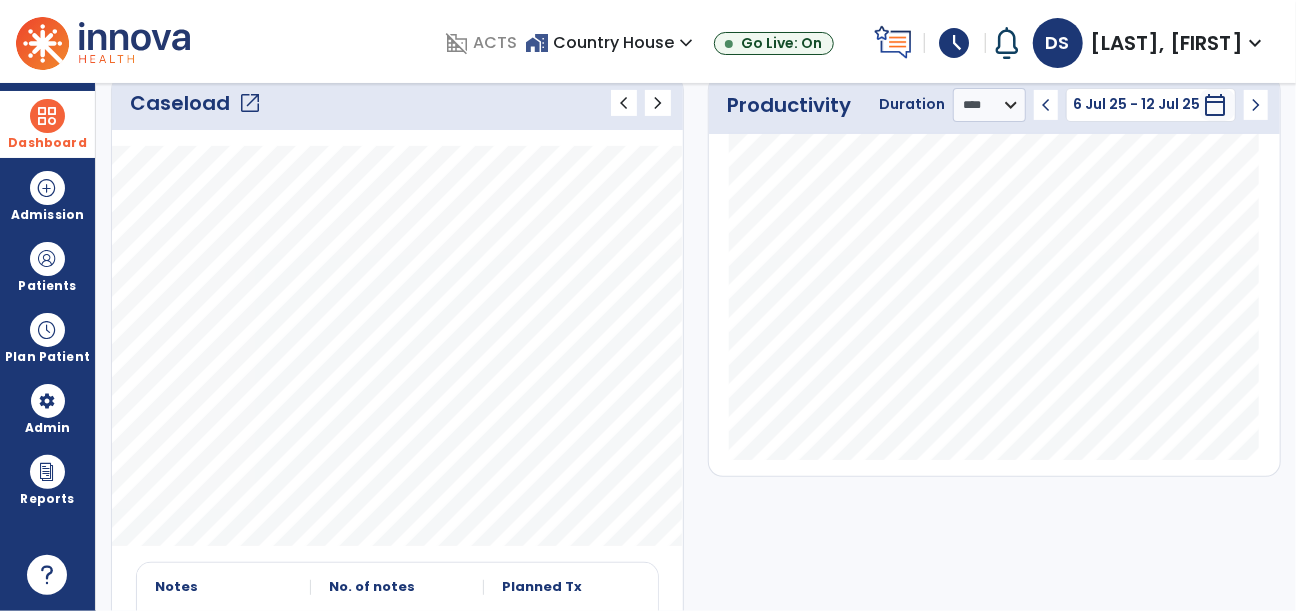 click on "schedule" at bounding box center [955, 43] 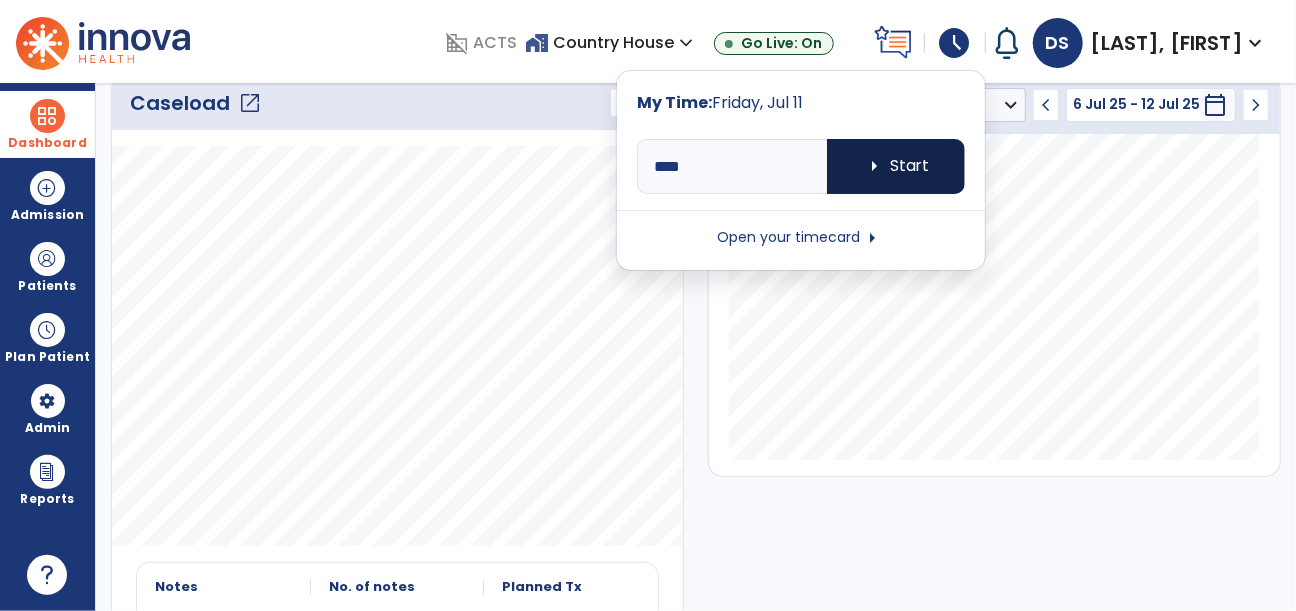 click on "arrow_right  Start" at bounding box center (896, 166) 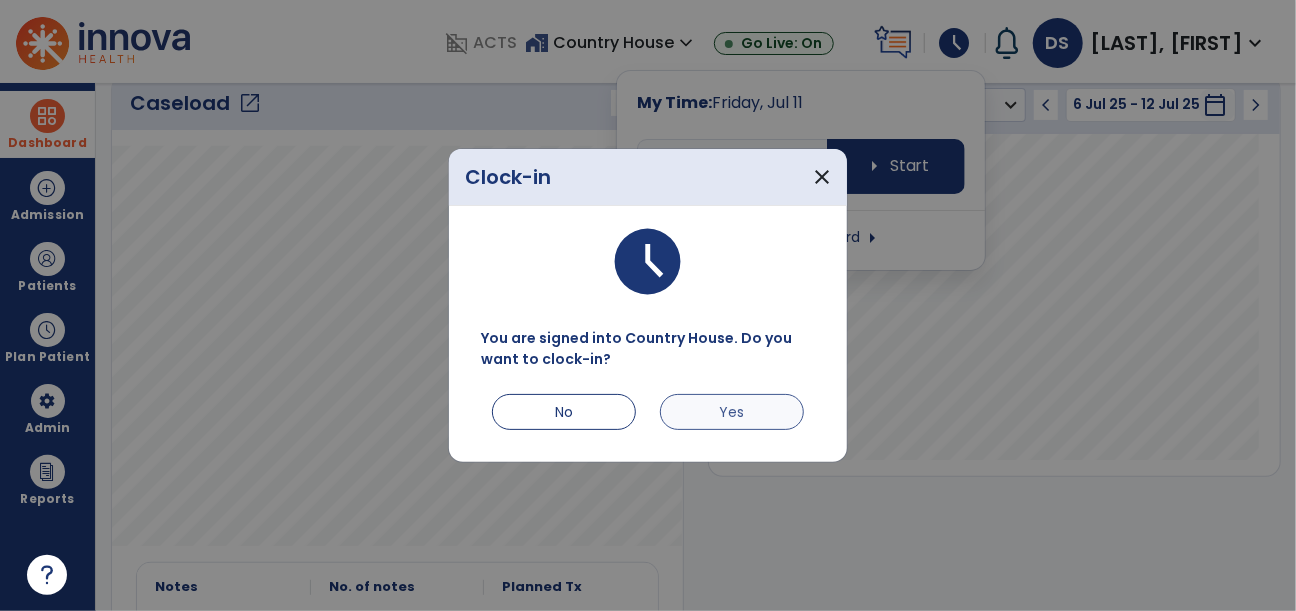 click on "Yes" at bounding box center (732, 412) 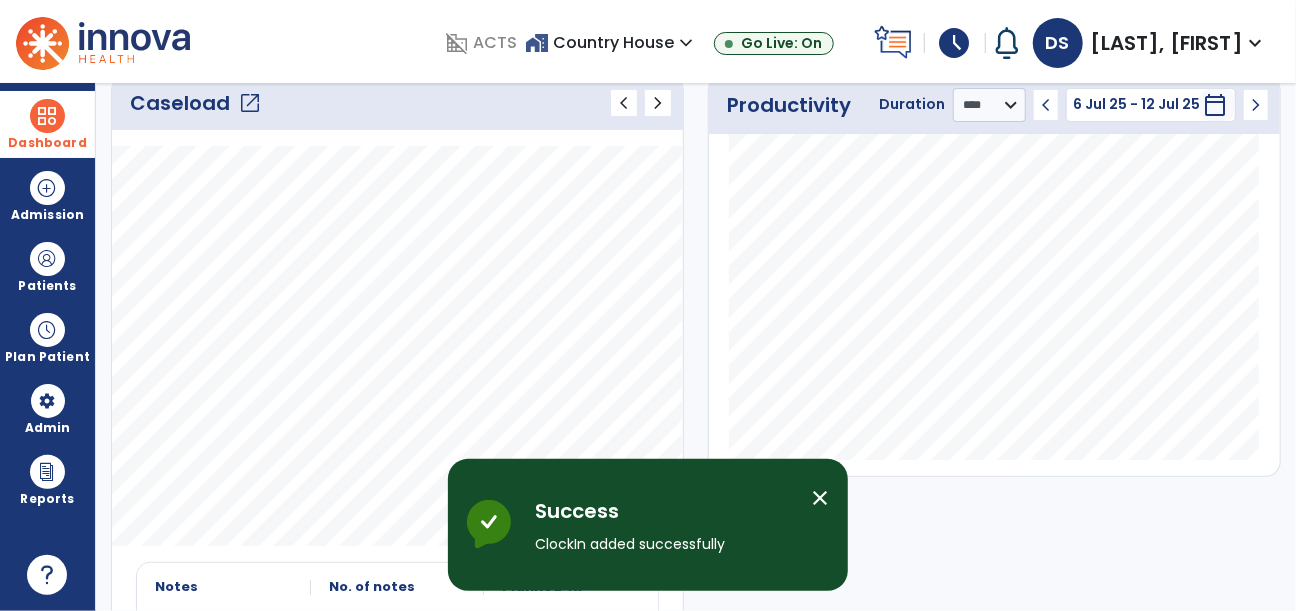 type on "*****" 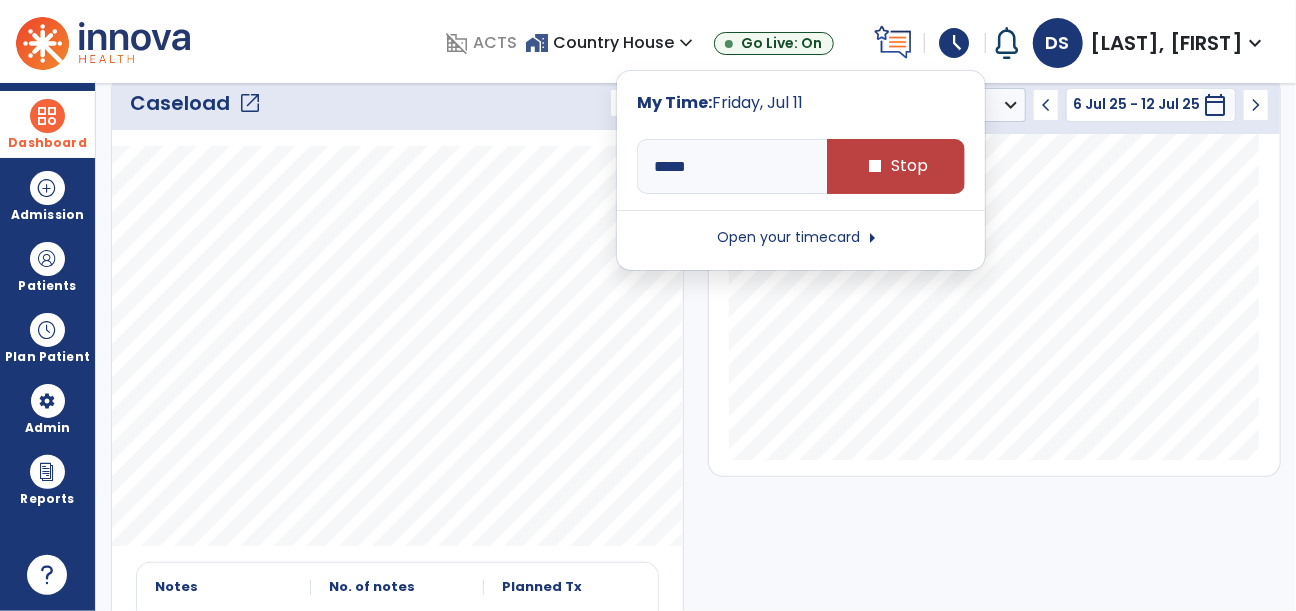 click on "Open your timecard  arrow_right" at bounding box center (801, 238) 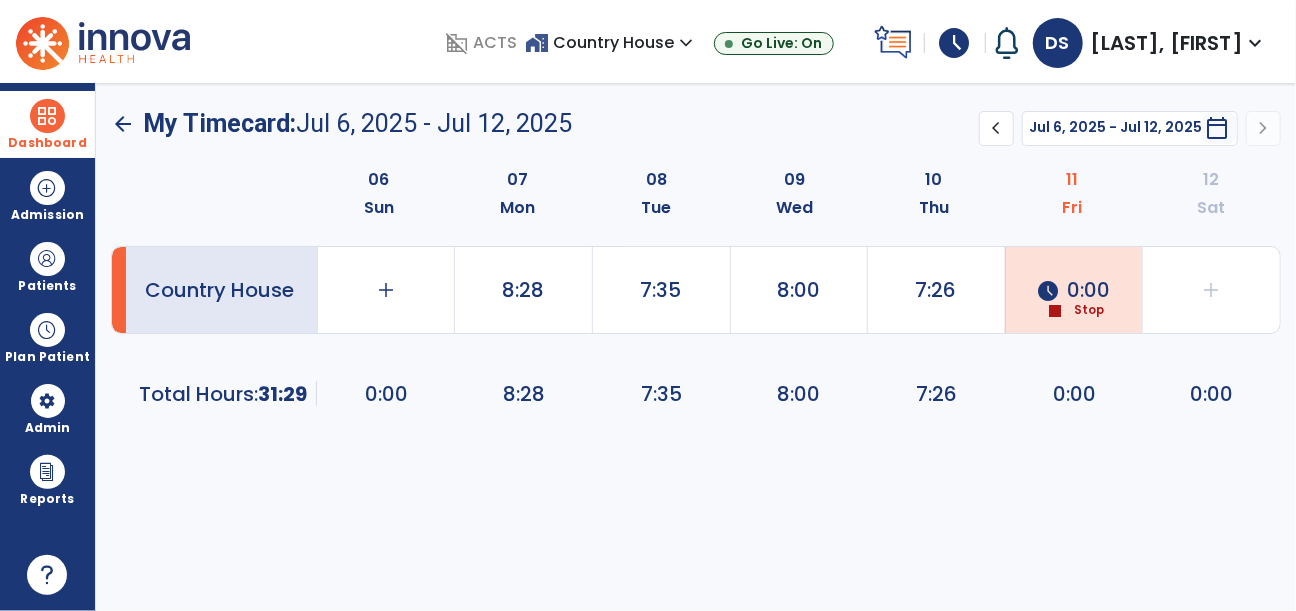 click on "Stop" 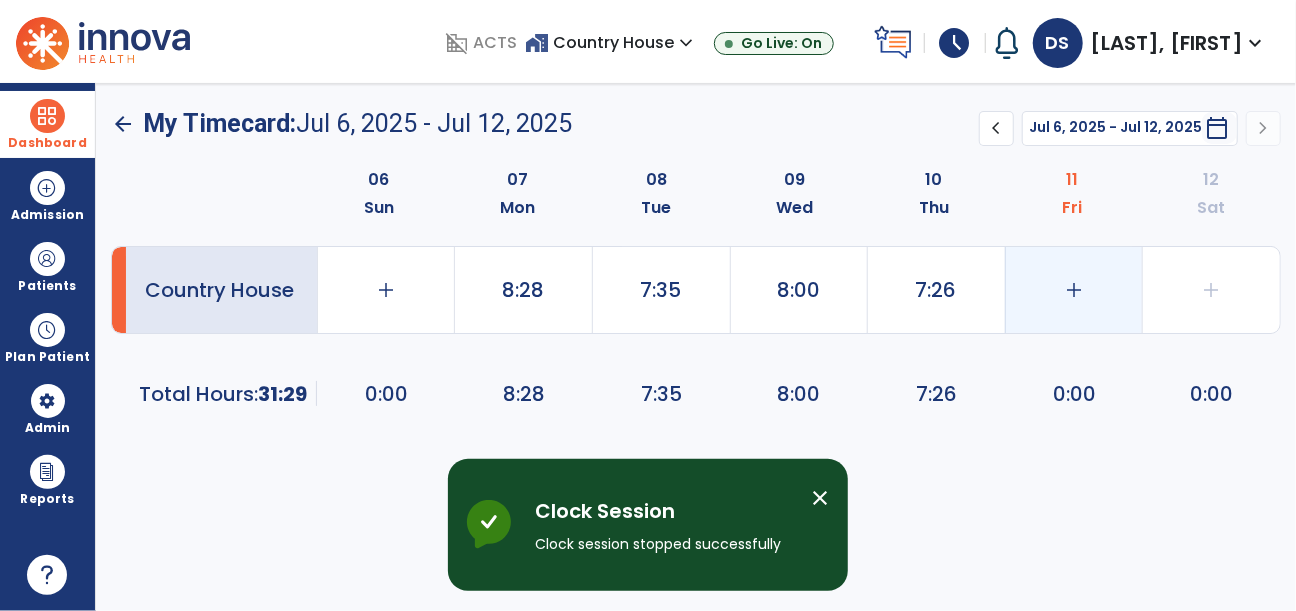 click on "add" 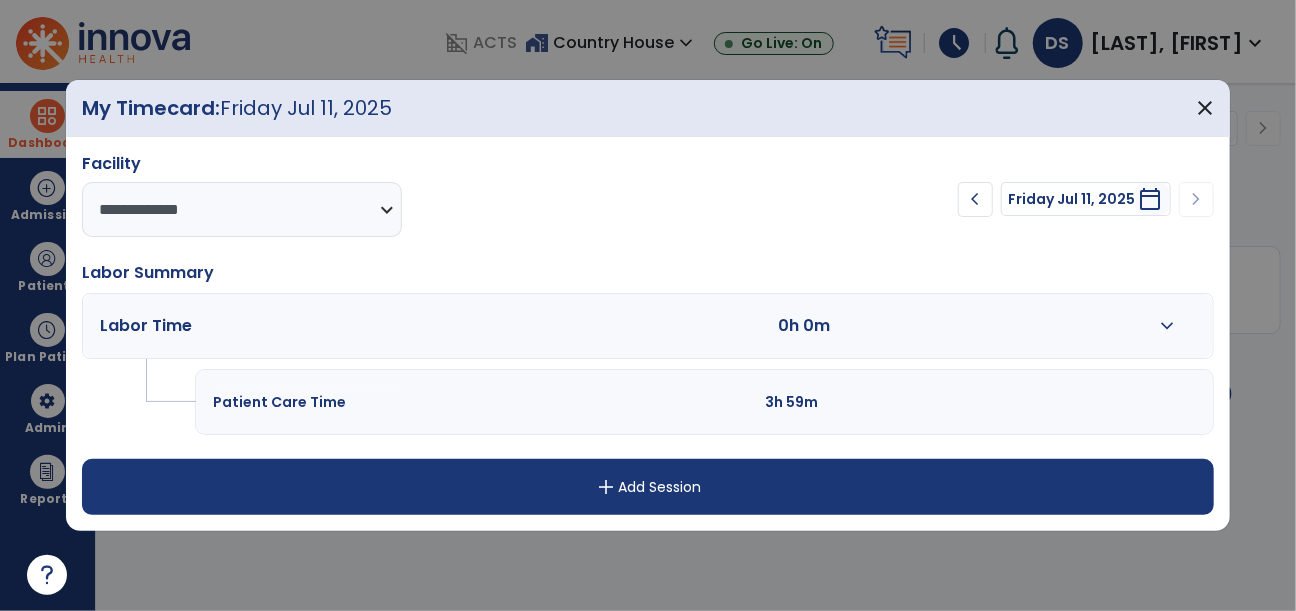 click on "add  Add Session" at bounding box center [648, 487] 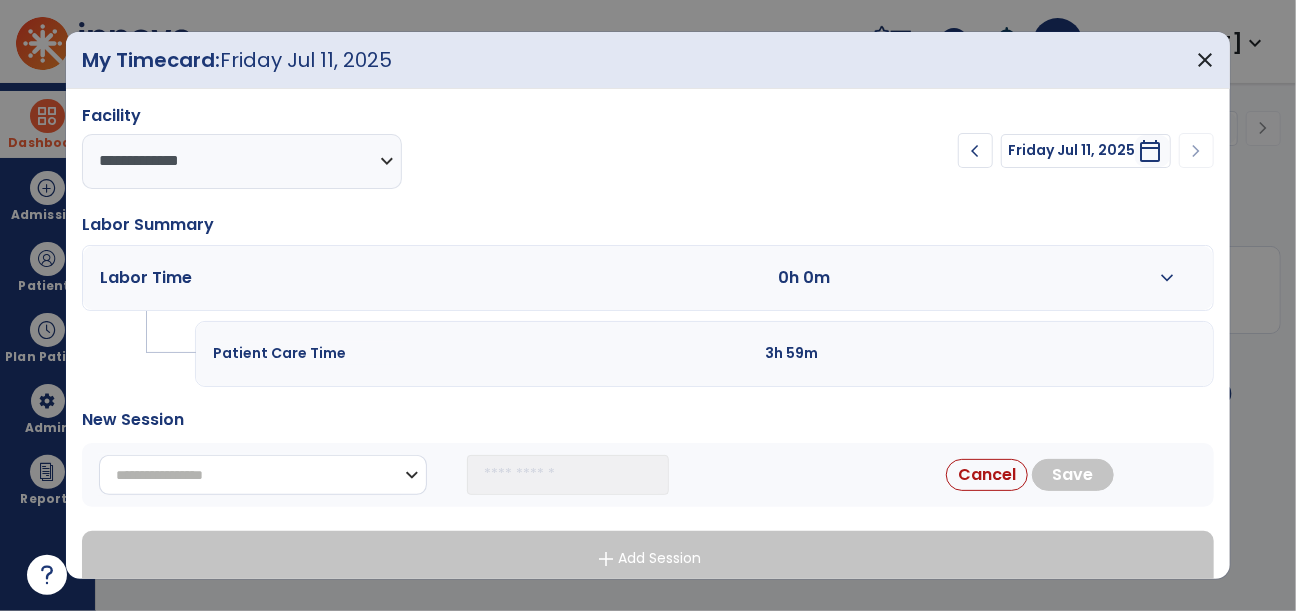 click on "**********" at bounding box center (263, 475) 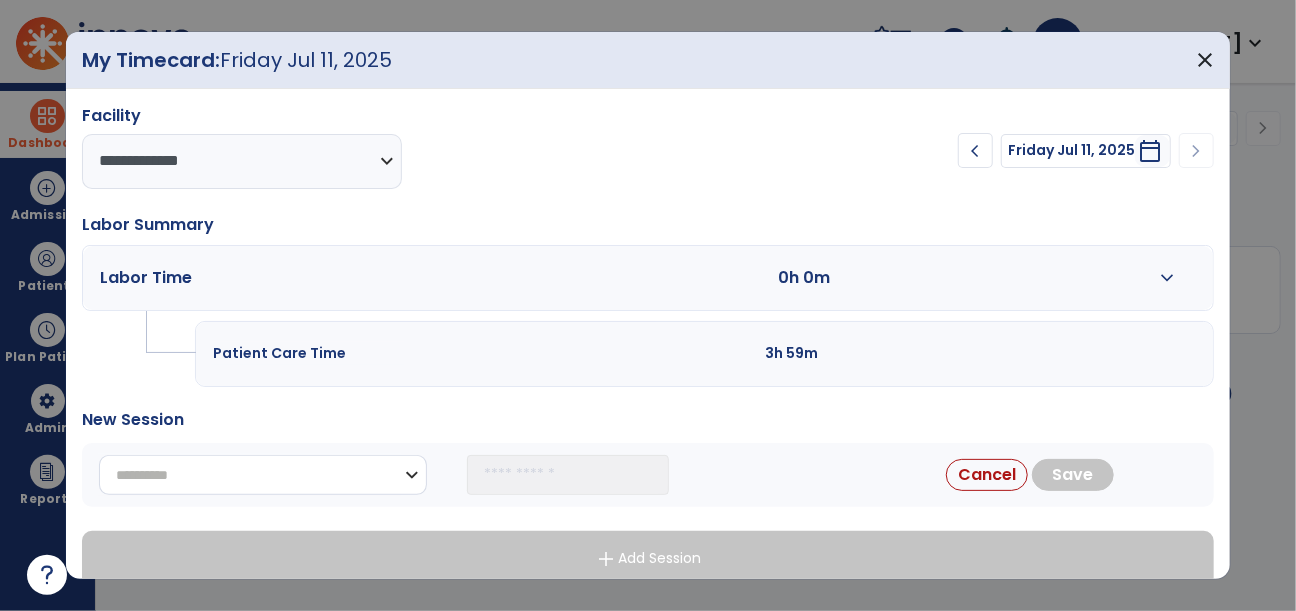 click on "**********" at bounding box center [263, 475] 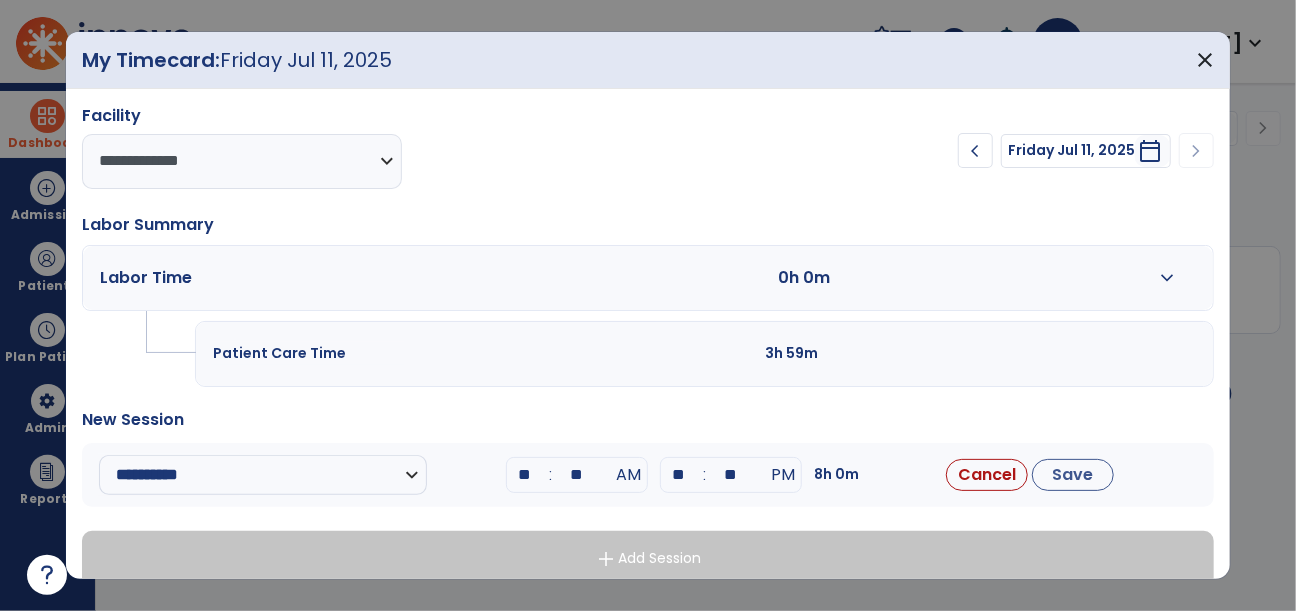 click on "**" at bounding box center [525, 475] 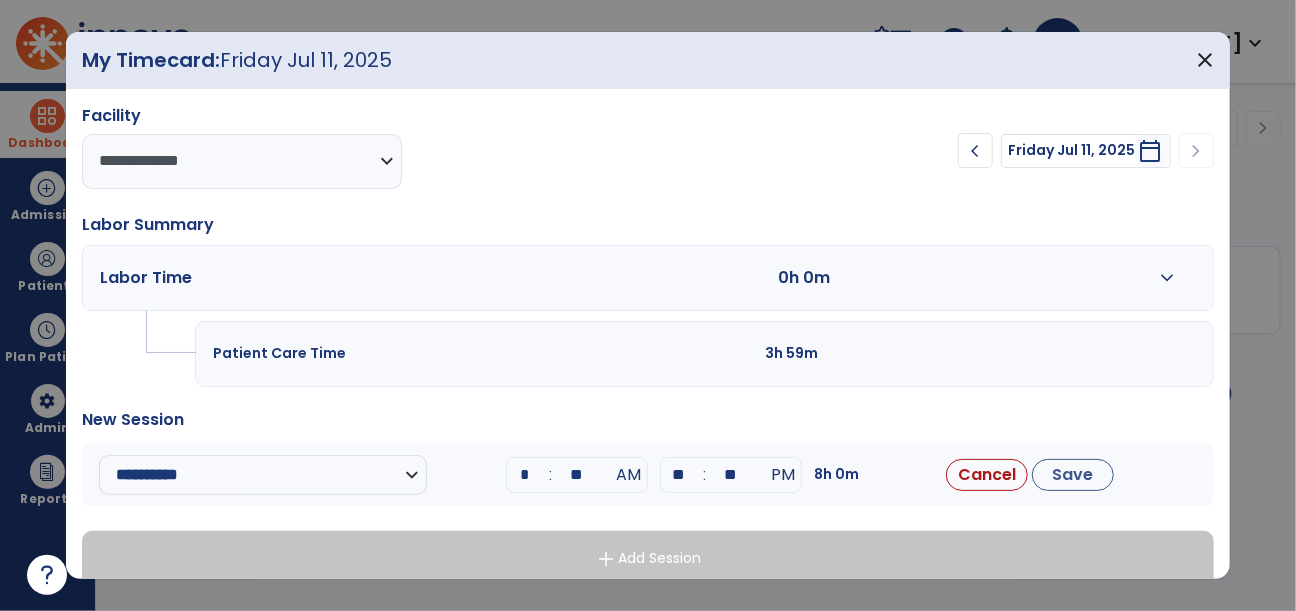 click on "**" at bounding box center (577, 475) 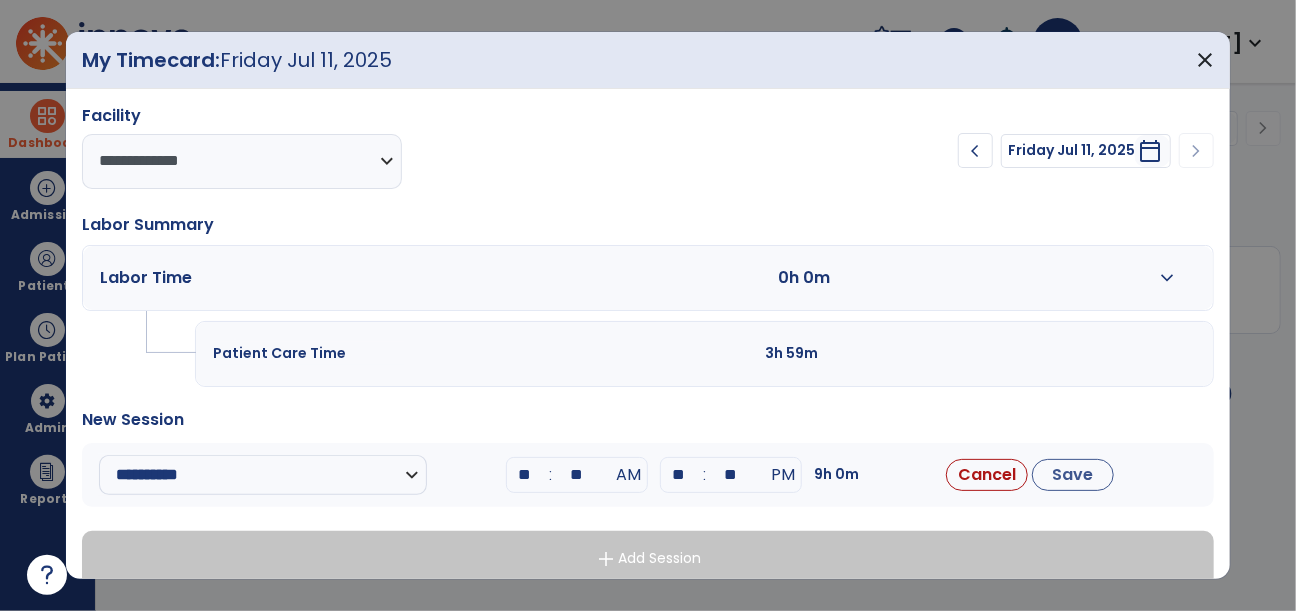 type on "**" 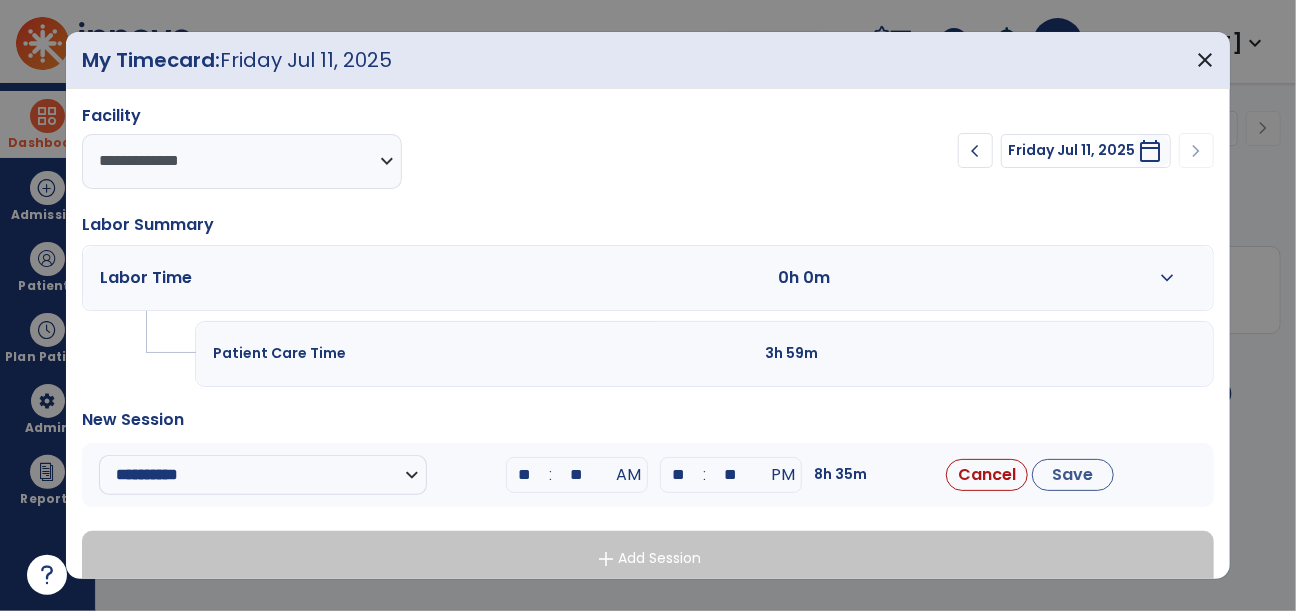 type on "*" 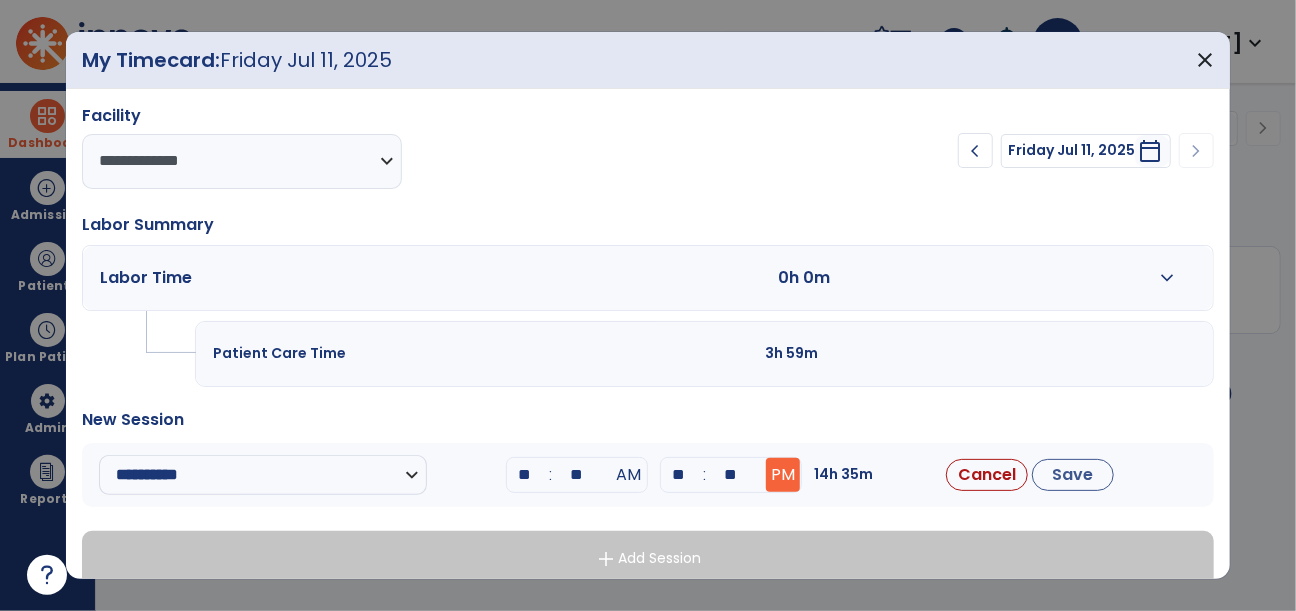 type on "**" 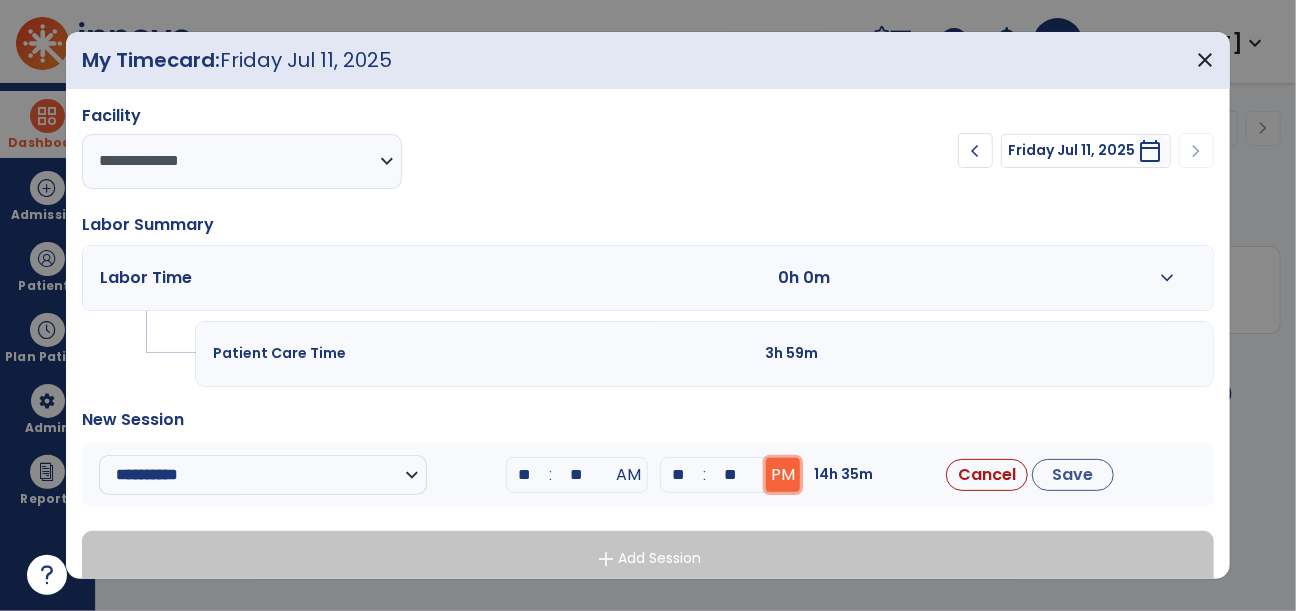click on "PM" at bounding box center (783, 475) 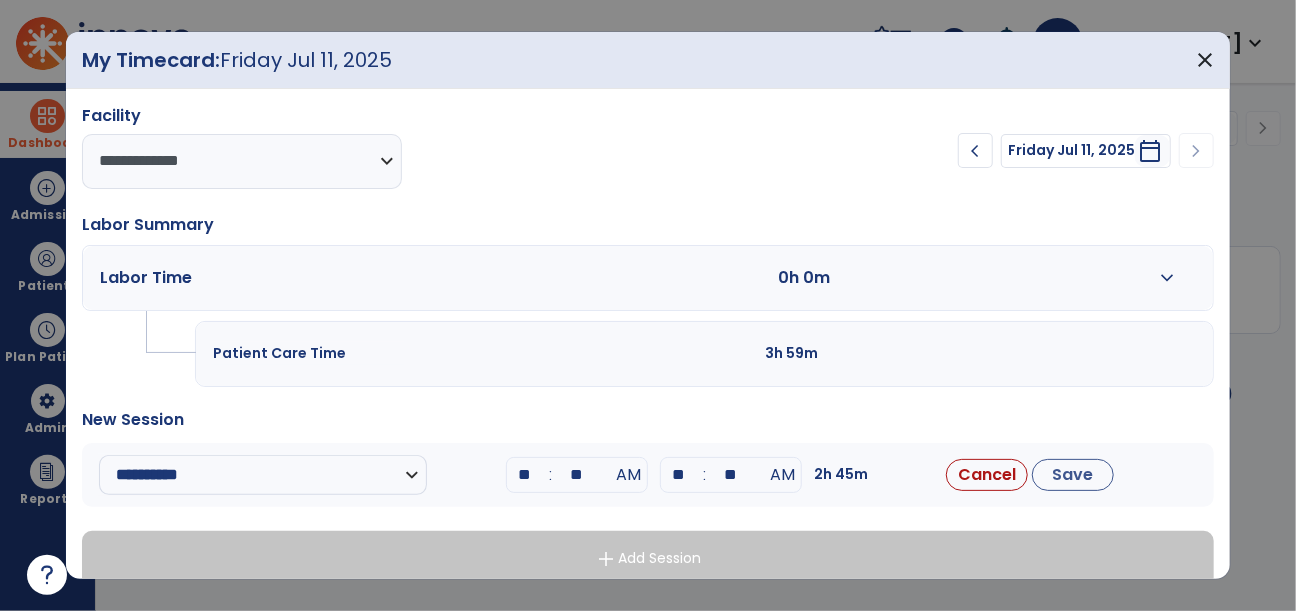 click on "Save" at bounding box center (1073, 475) 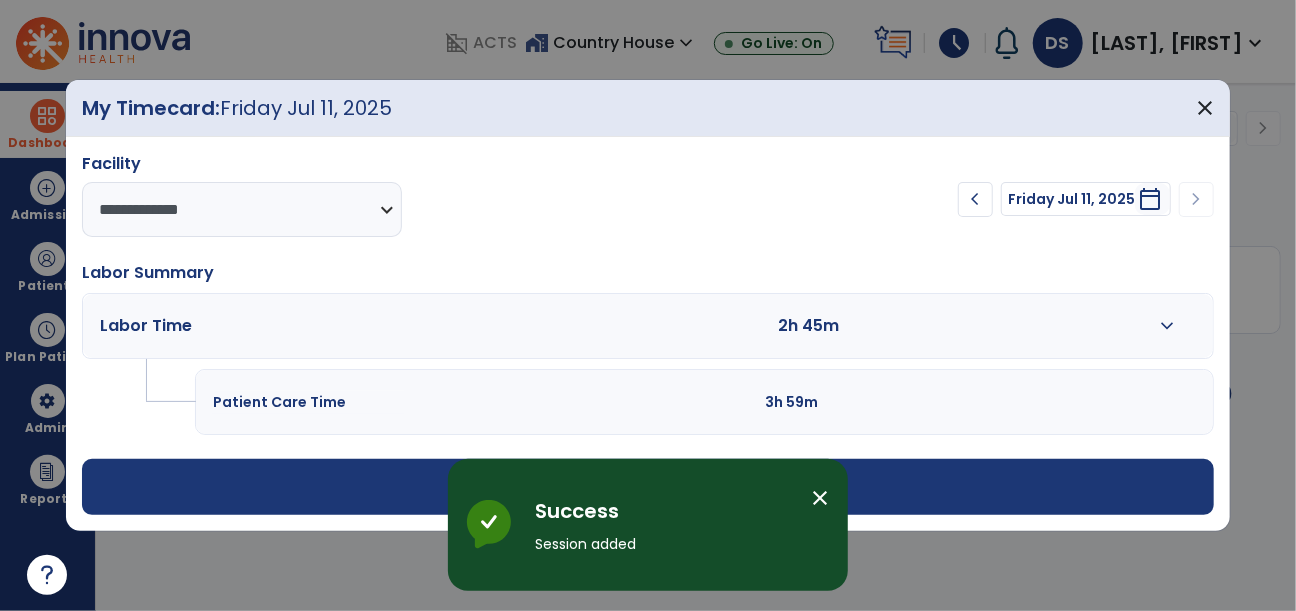 click on "add  Add Session" at bounding box center [648, 487] 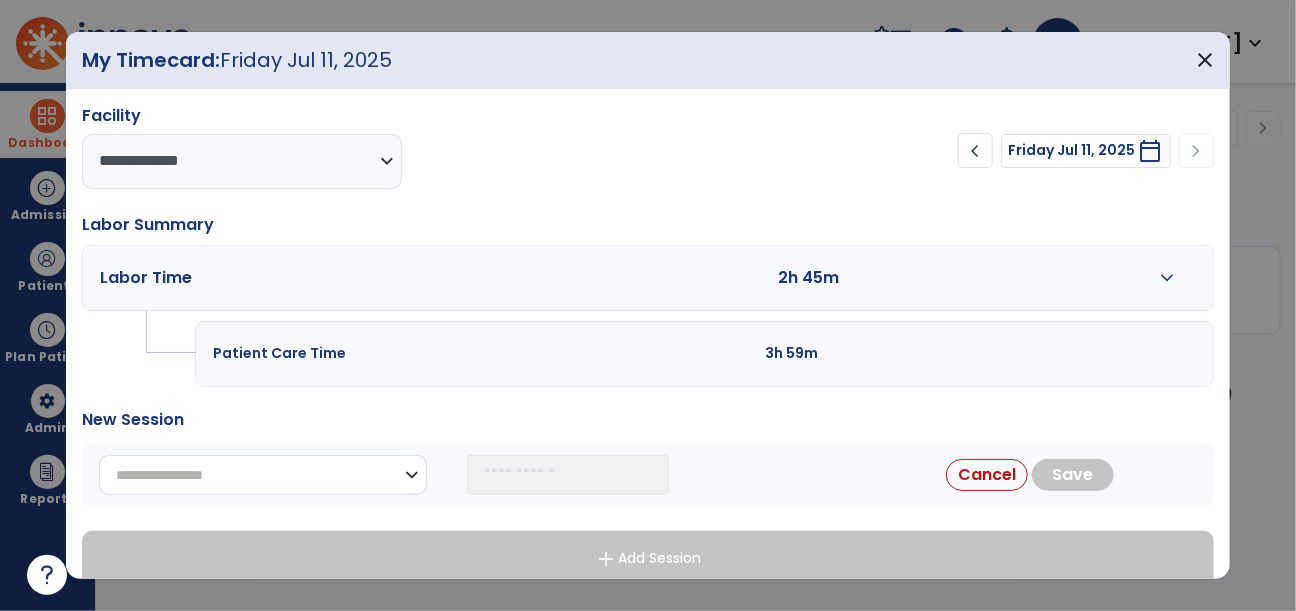 click on "**********" at bounding box center (263, 475) 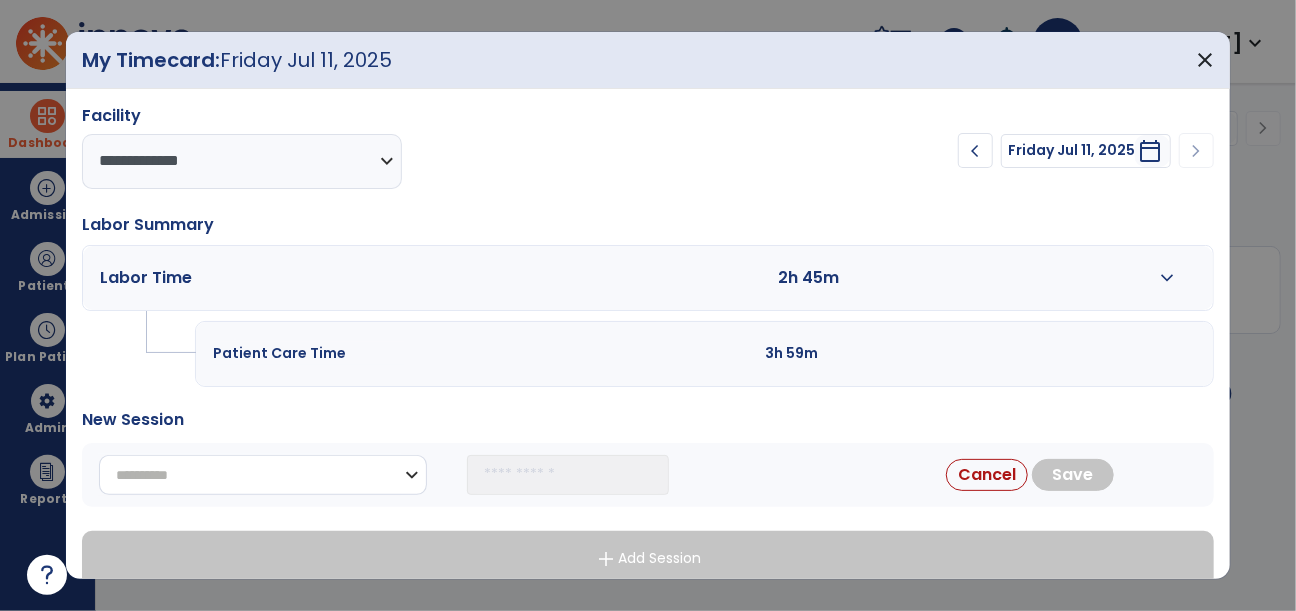click on "**********" at bounding box center (263, 475) 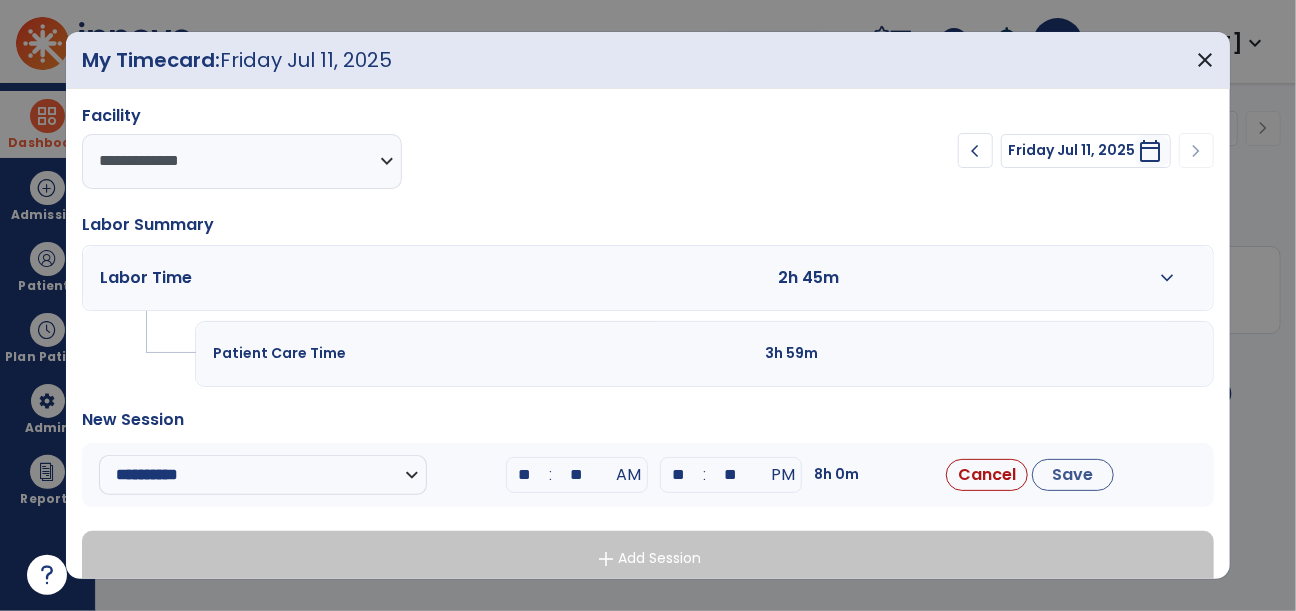 click on "**" at bounding box center (525, 475) 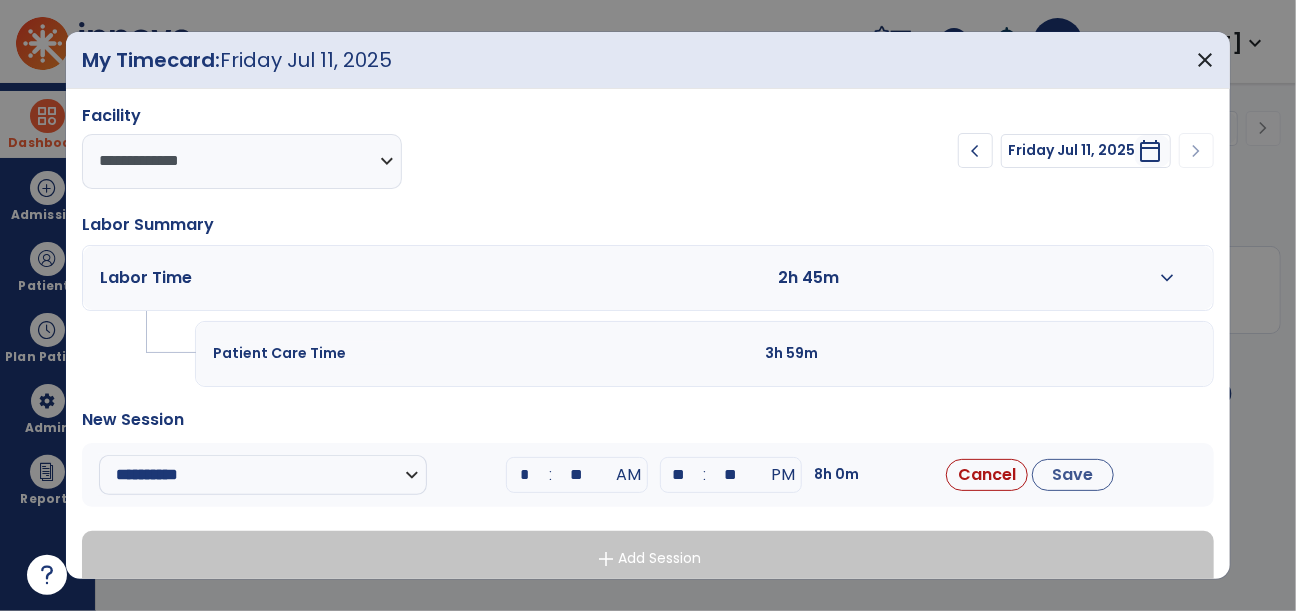 click on "**" at bounding box center (577, 475) 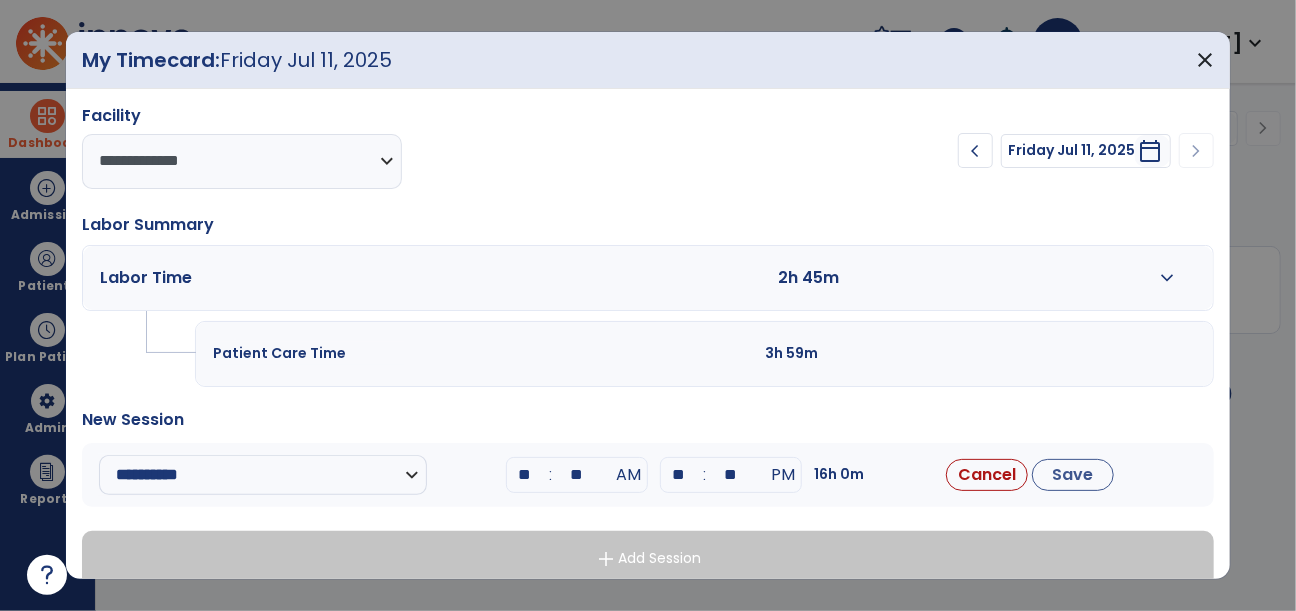 type on "*" 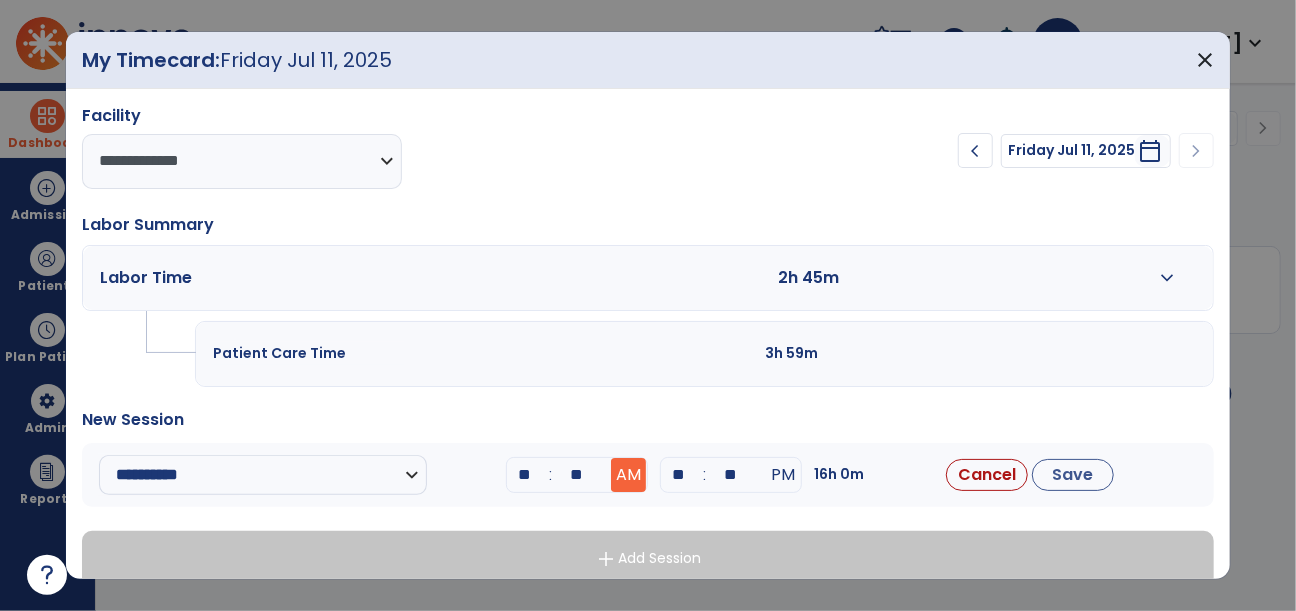 type on "**" 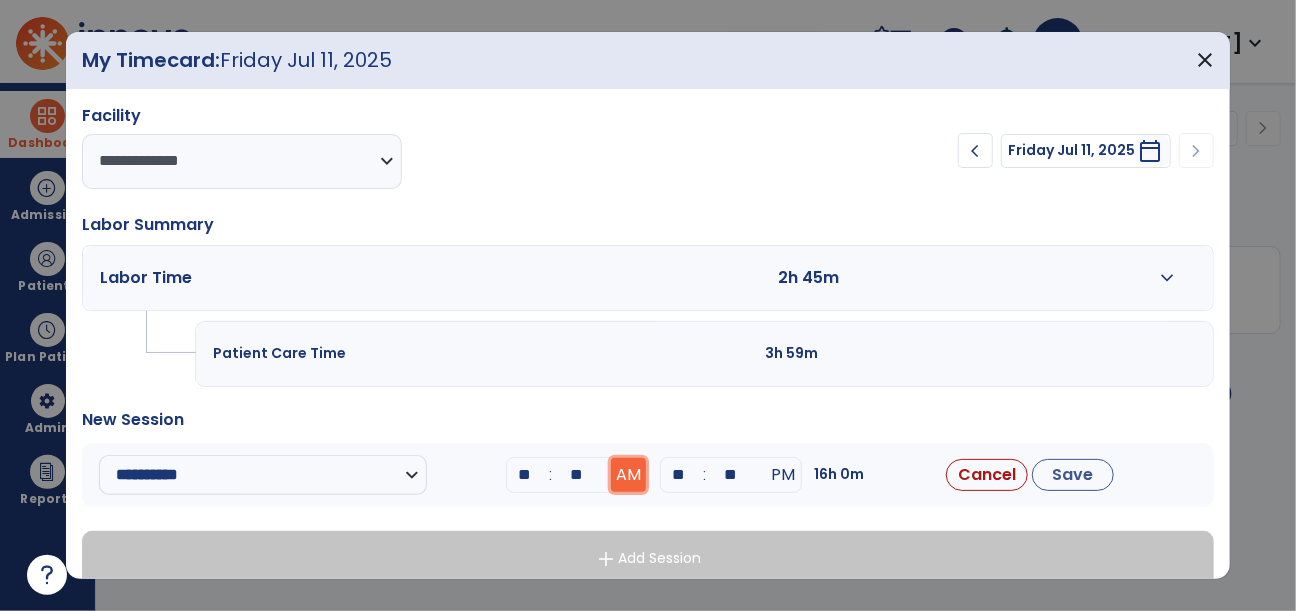 click on "AM" at bounding box center (628, 475) 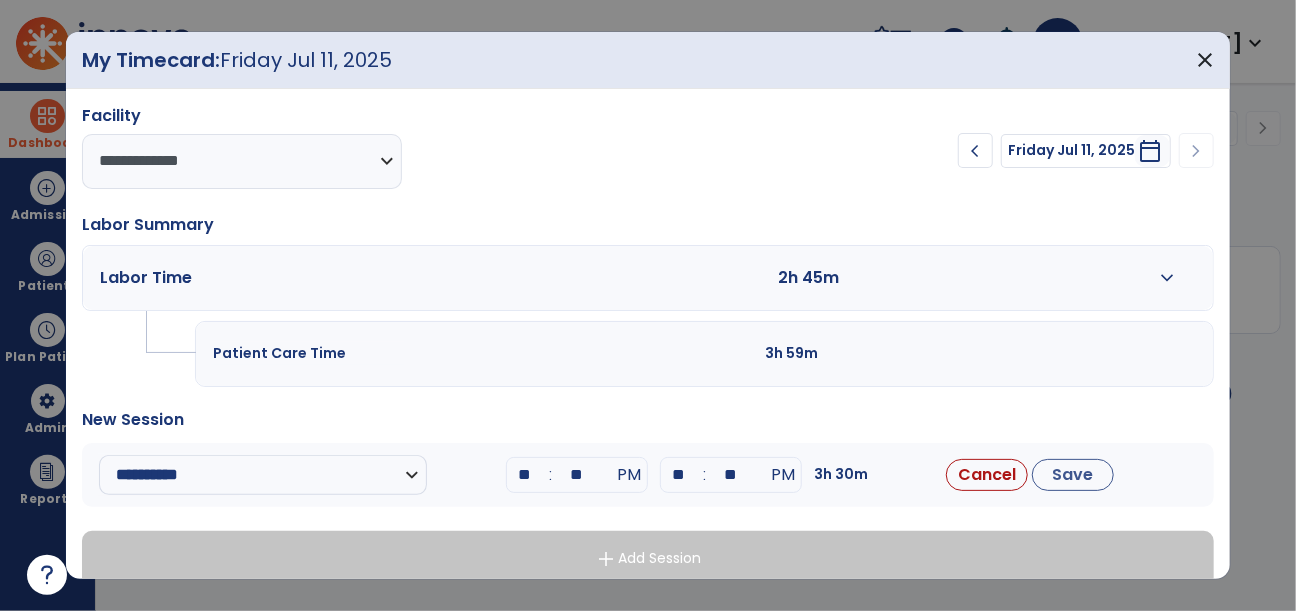 click on ":" at bounding box center [705, 475] 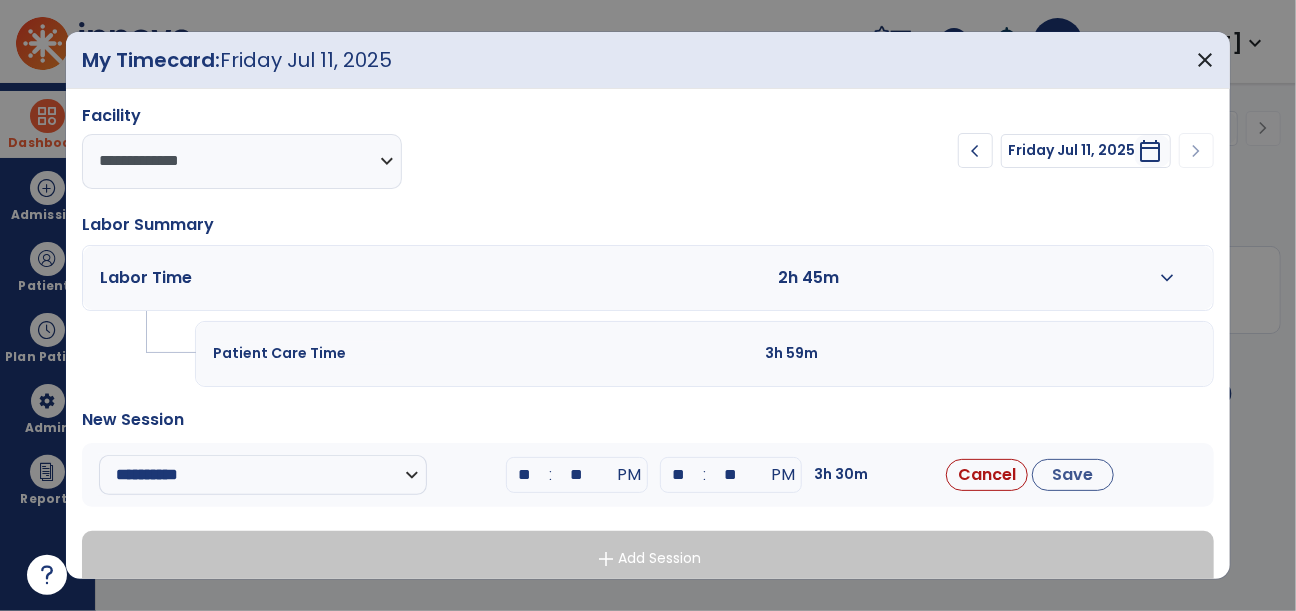 click on "**" at bounding box center (679, 475) 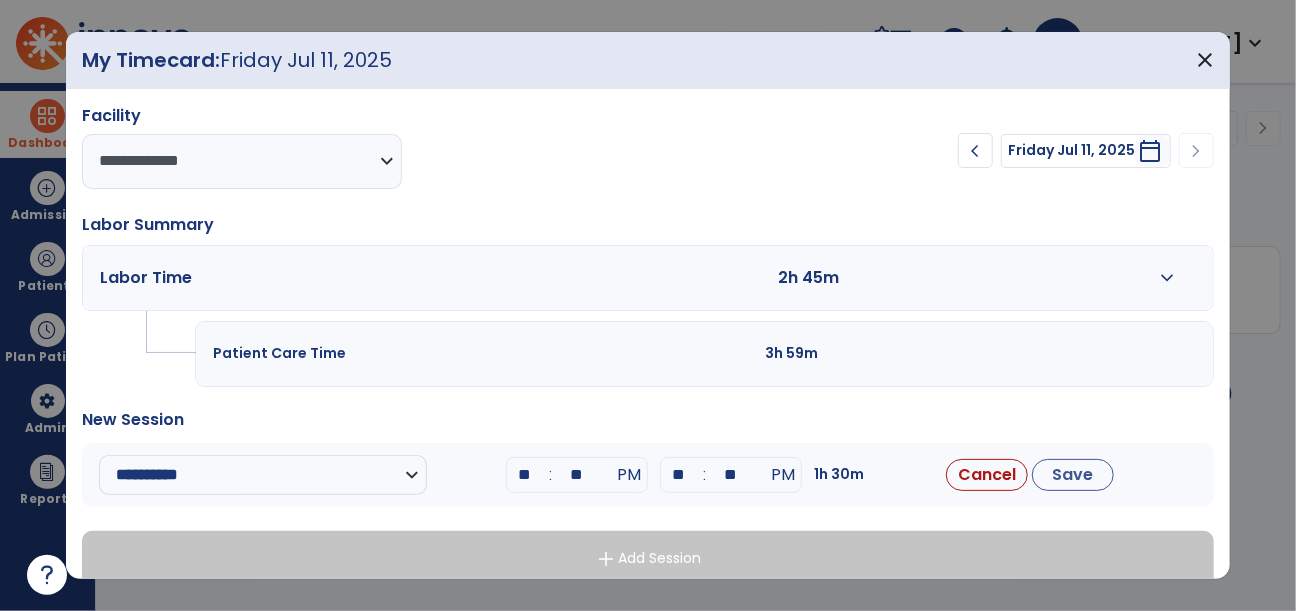 type on "*" 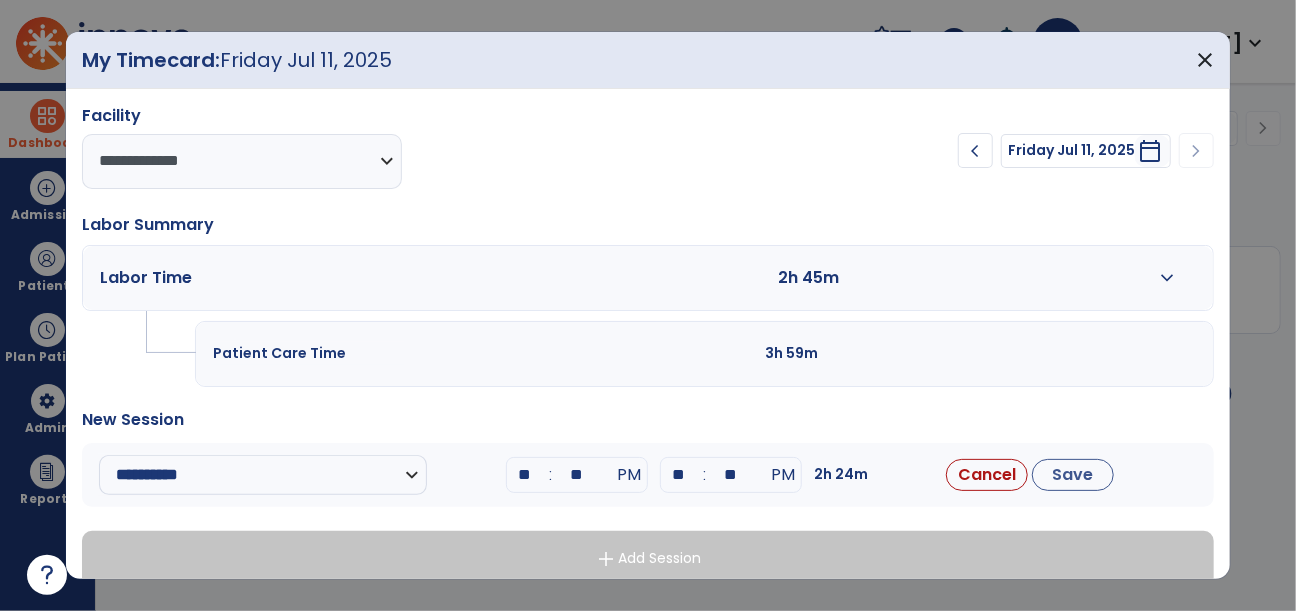 click on "Save" at bounding box center [1073, 475] 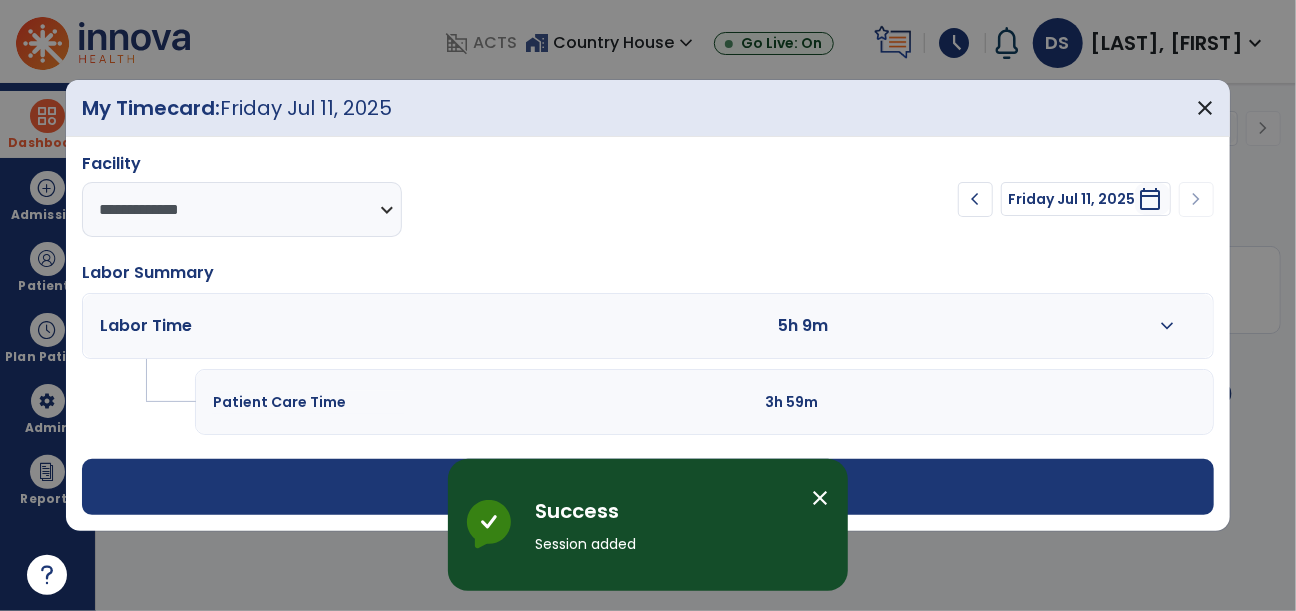 click on "**********" at bounding box center [648, 334] 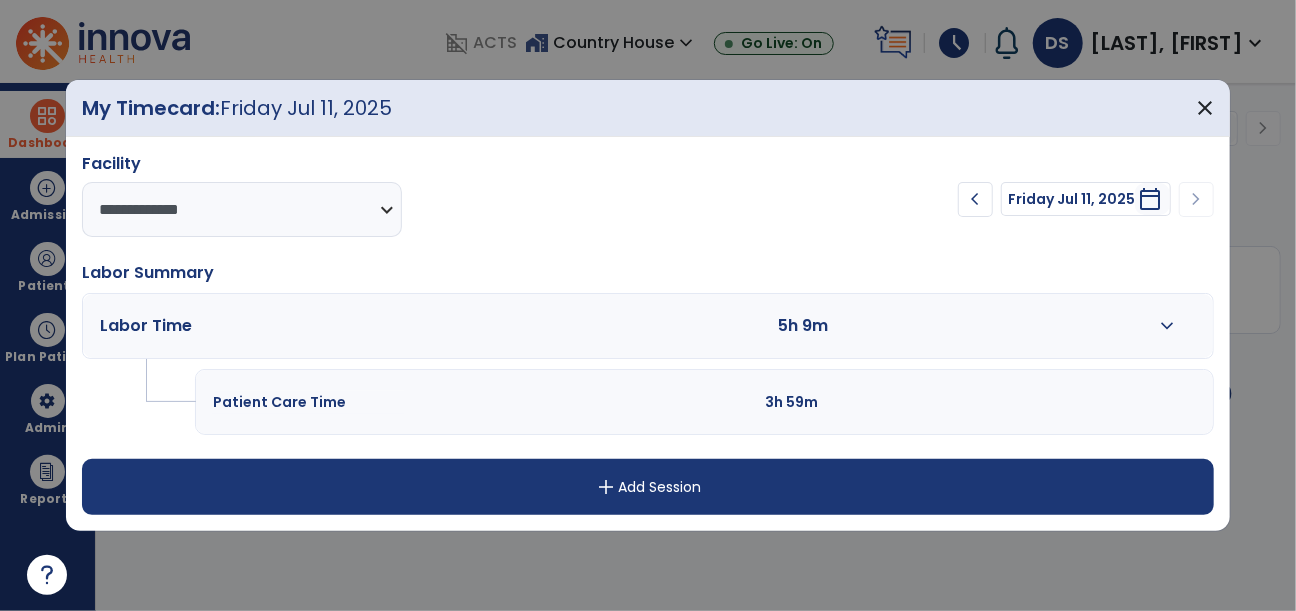 click on "add  Add Session" at bounding box center (648, 487) 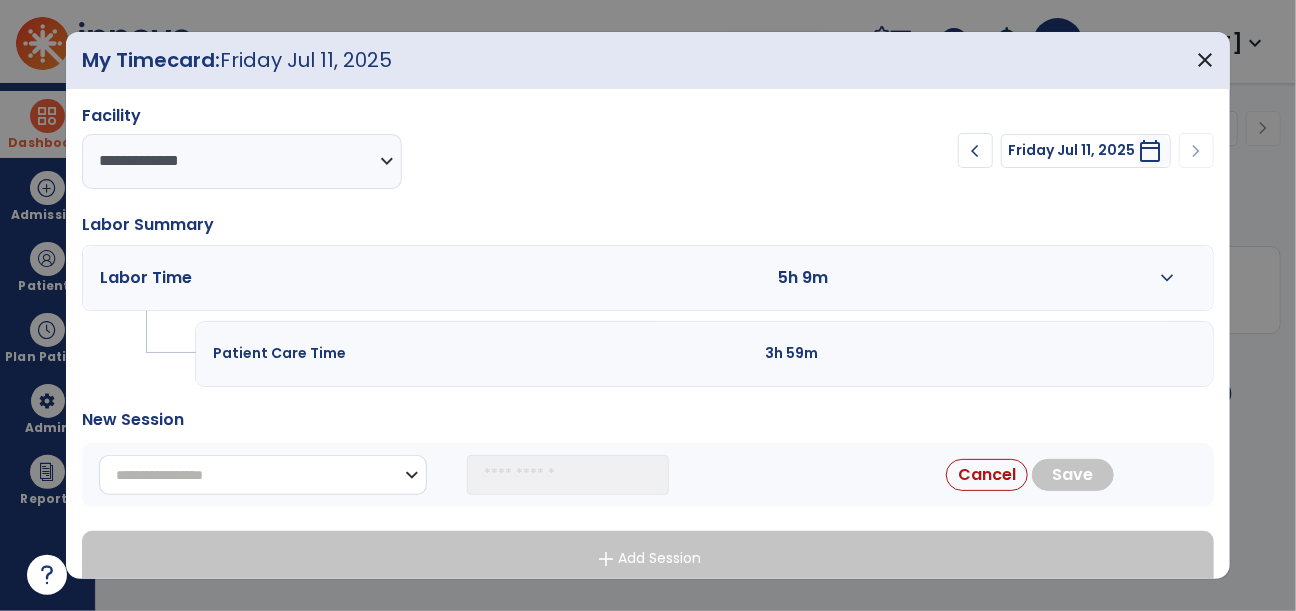 click on "**********" at bounding box center (263, 475) 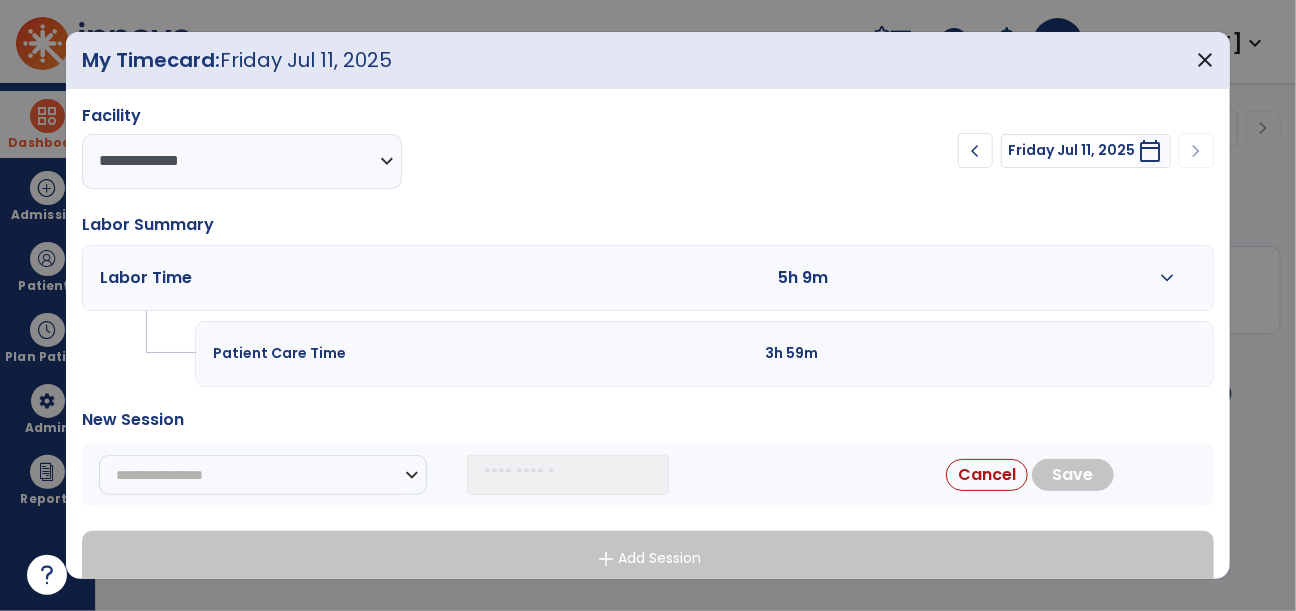 click on "New Session" at bounding box center [648, 420] 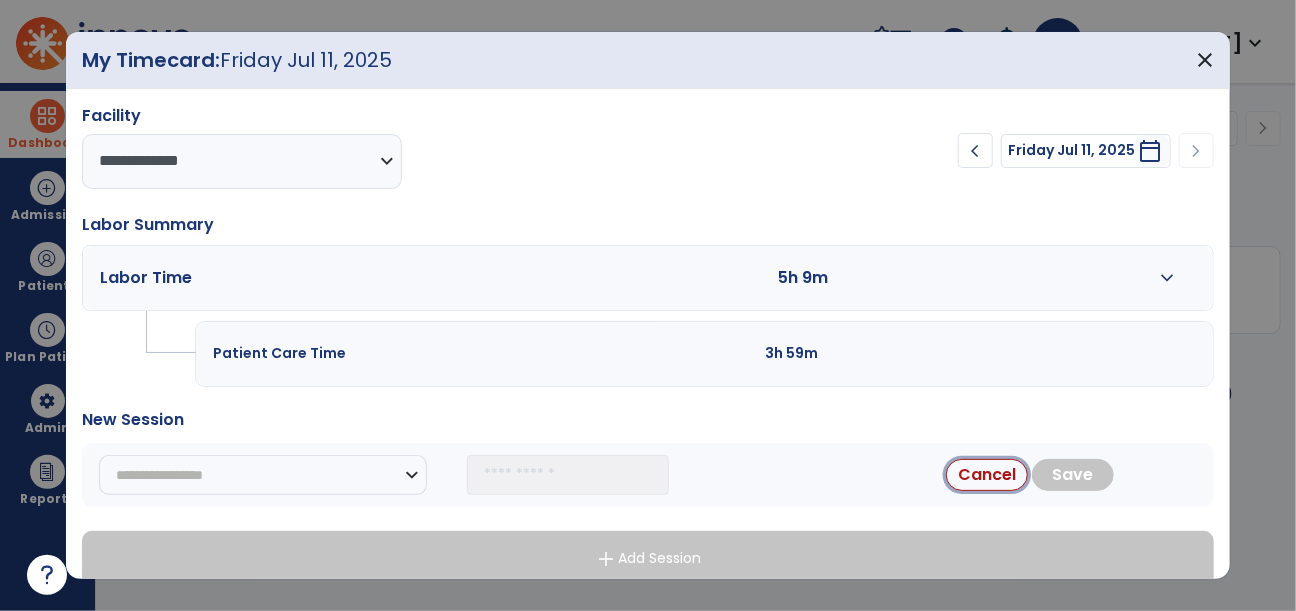 click on "Cancel" at bounding box center [987, 475] 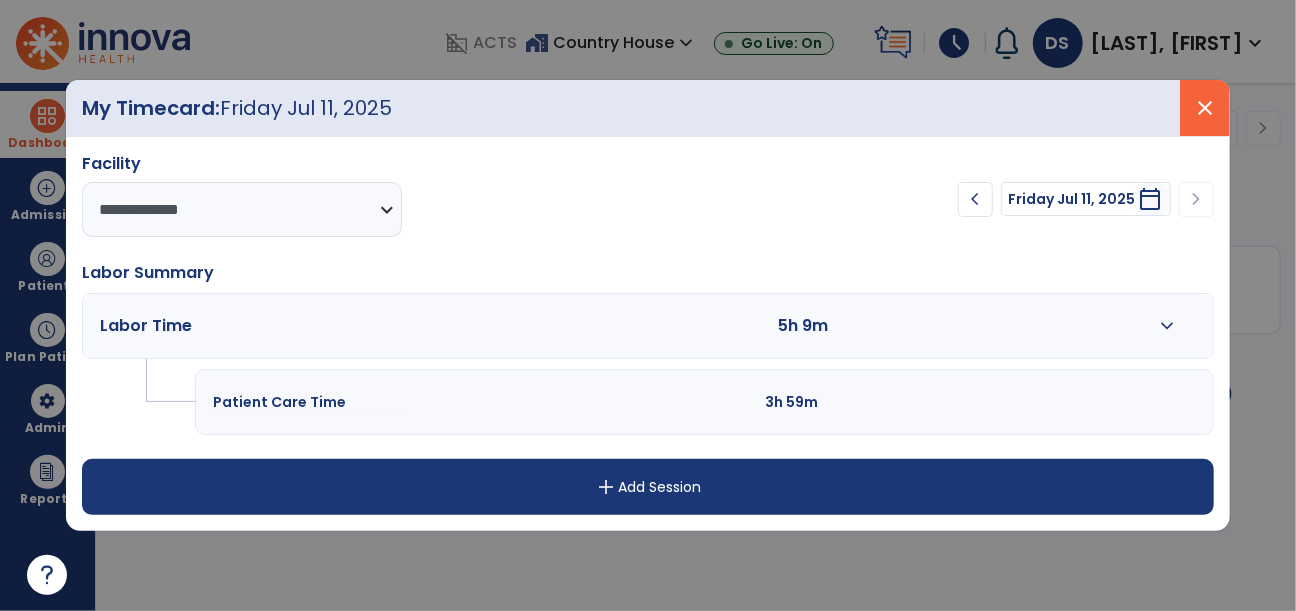click on "close" at bounding box center [1205, 108] 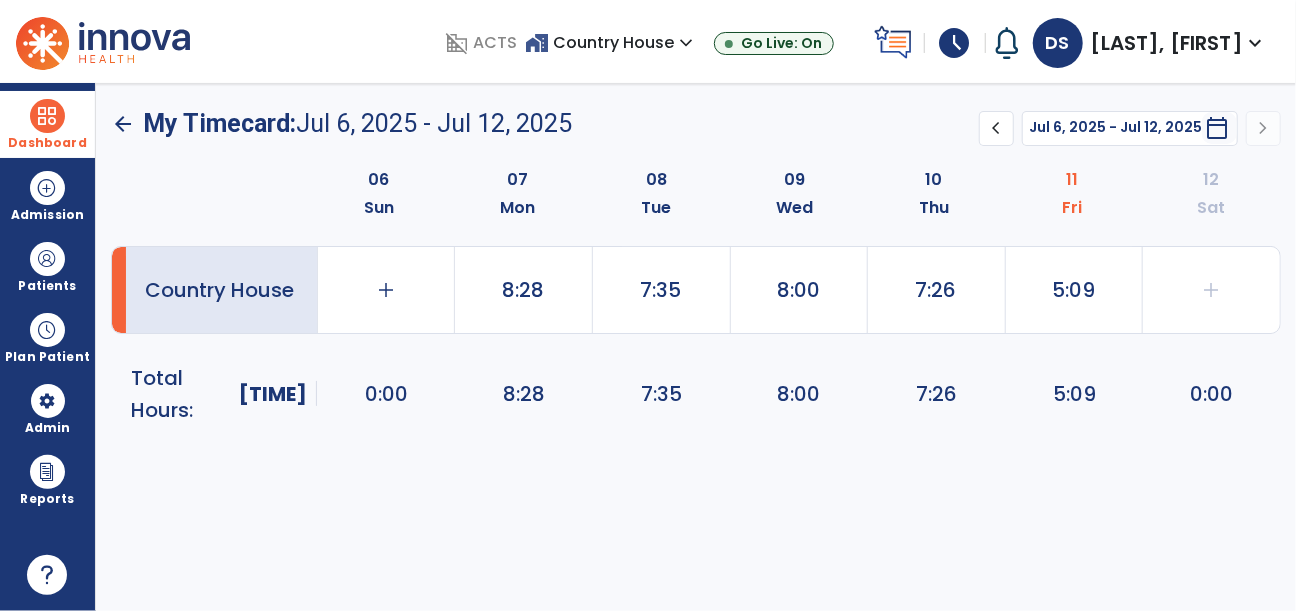 click on "schedule" at bounding box center (955, 43) 